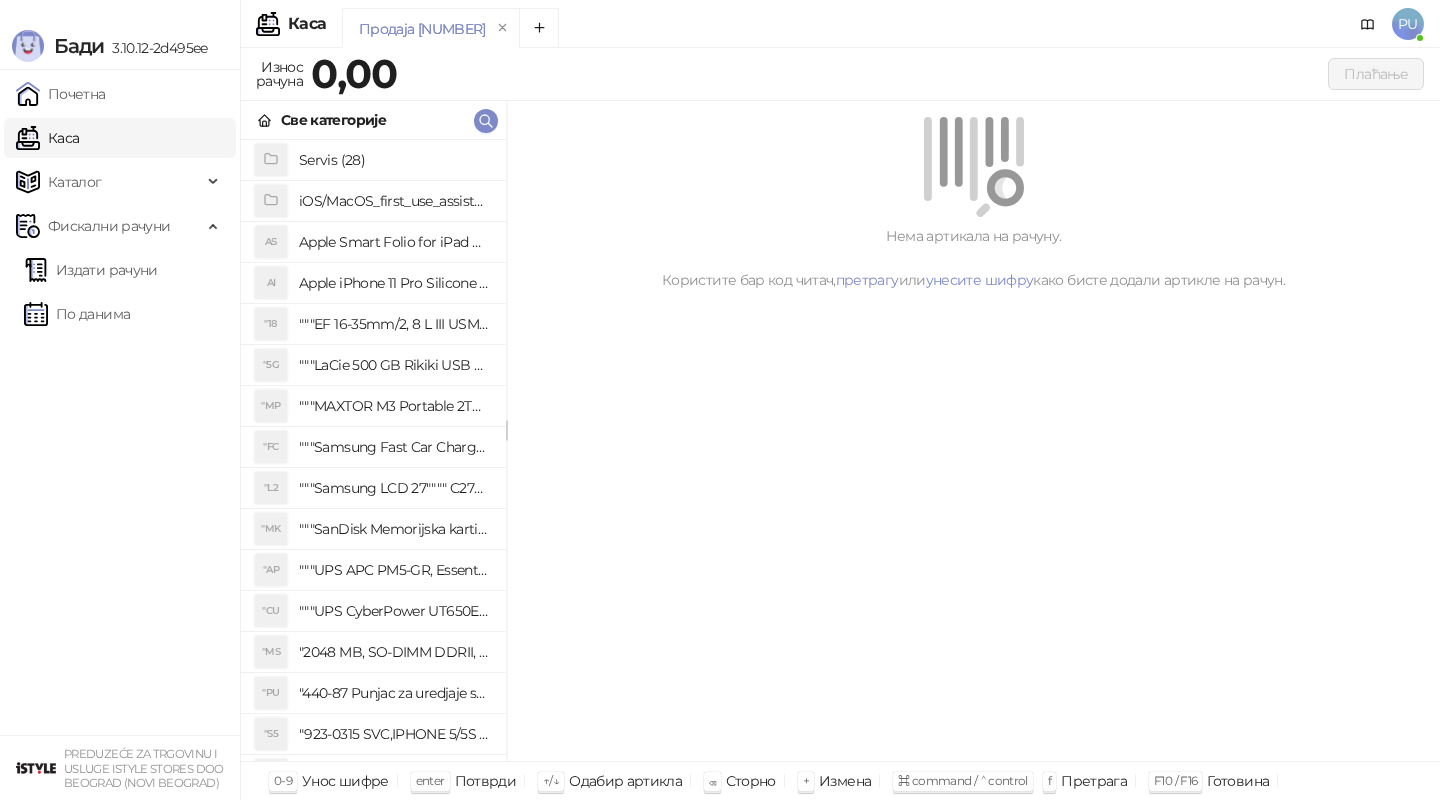 click 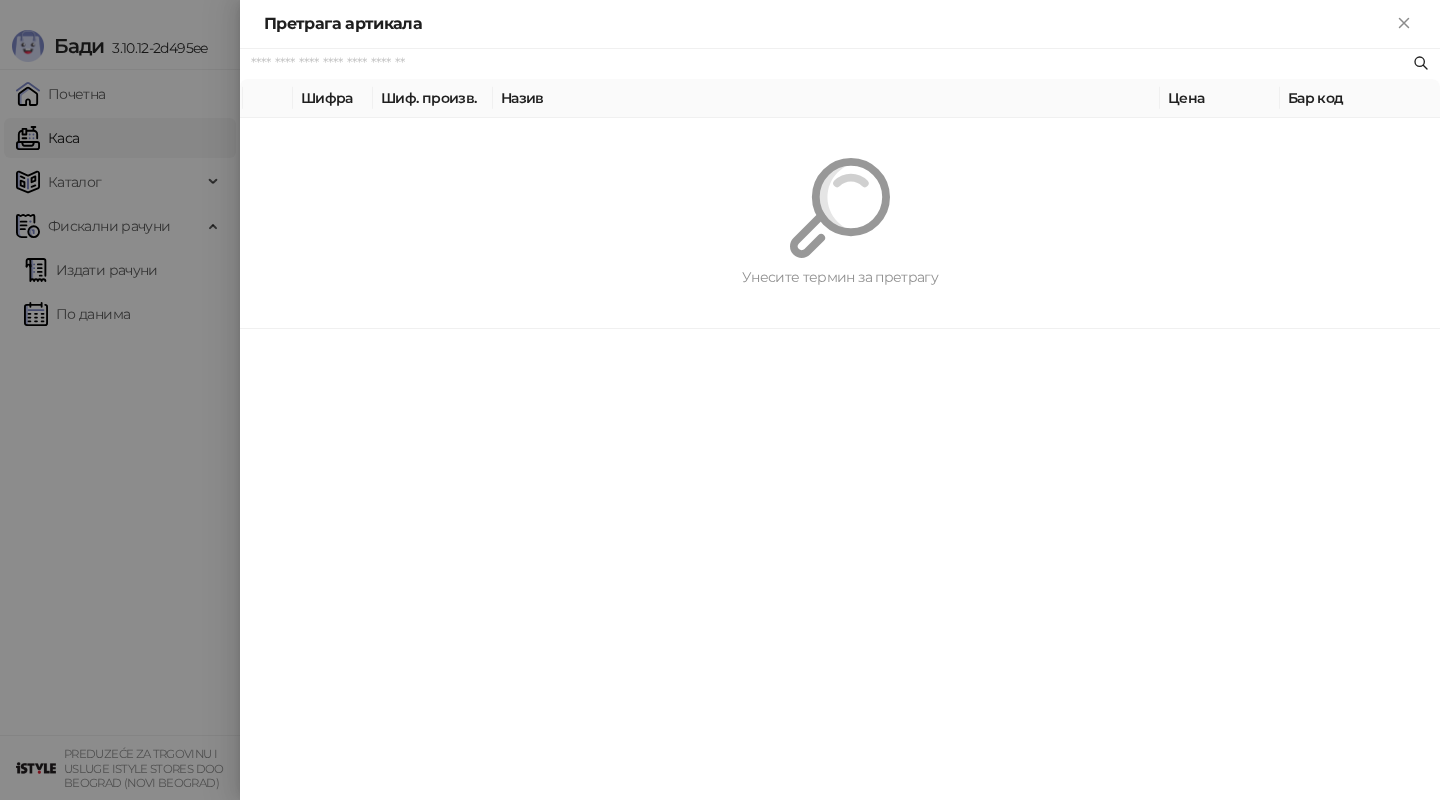 paste on "**********" 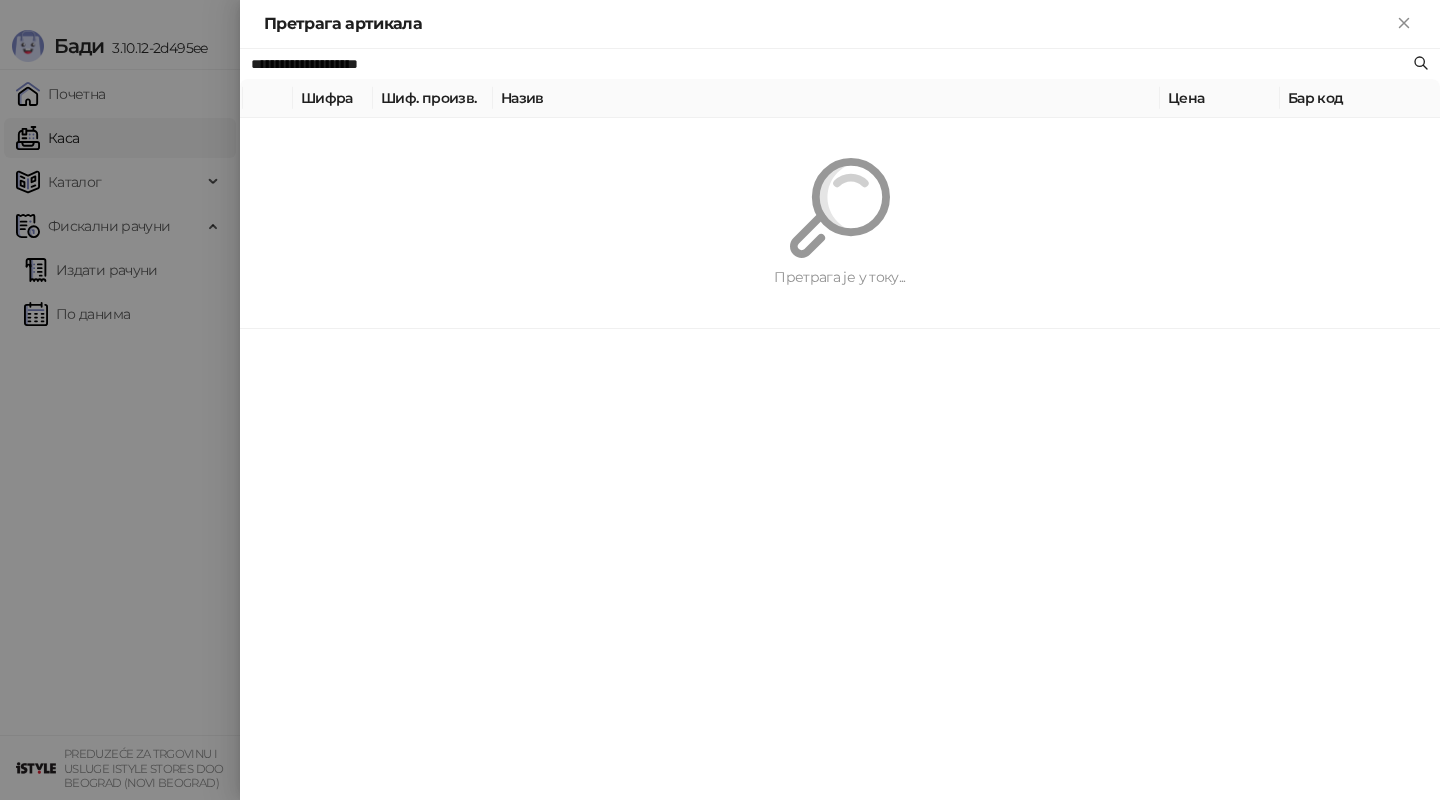type on "**********" 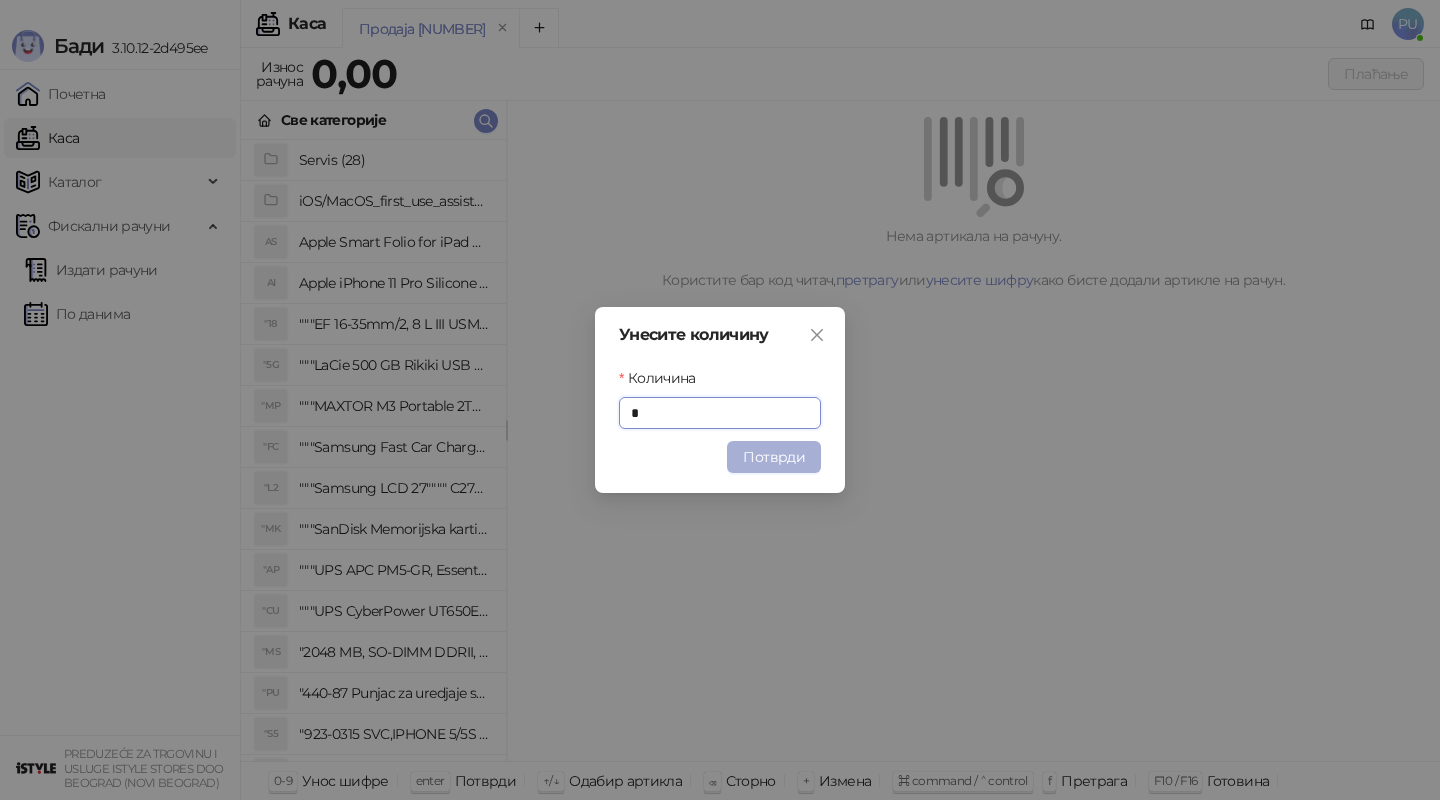 click on "Потврди" at bounding box center [774, 457] 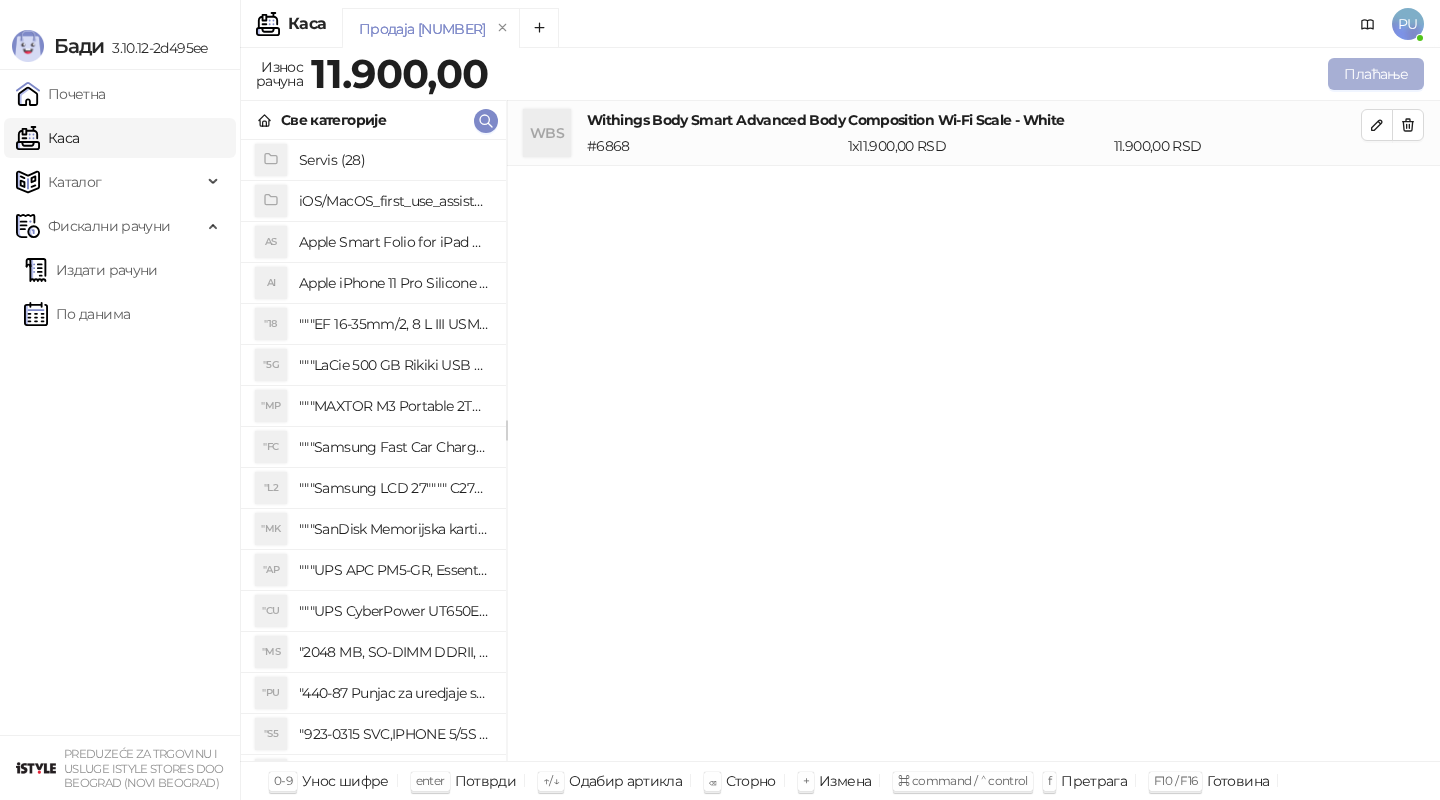 click on "Плаћање" at bounding box center (1376, 74) 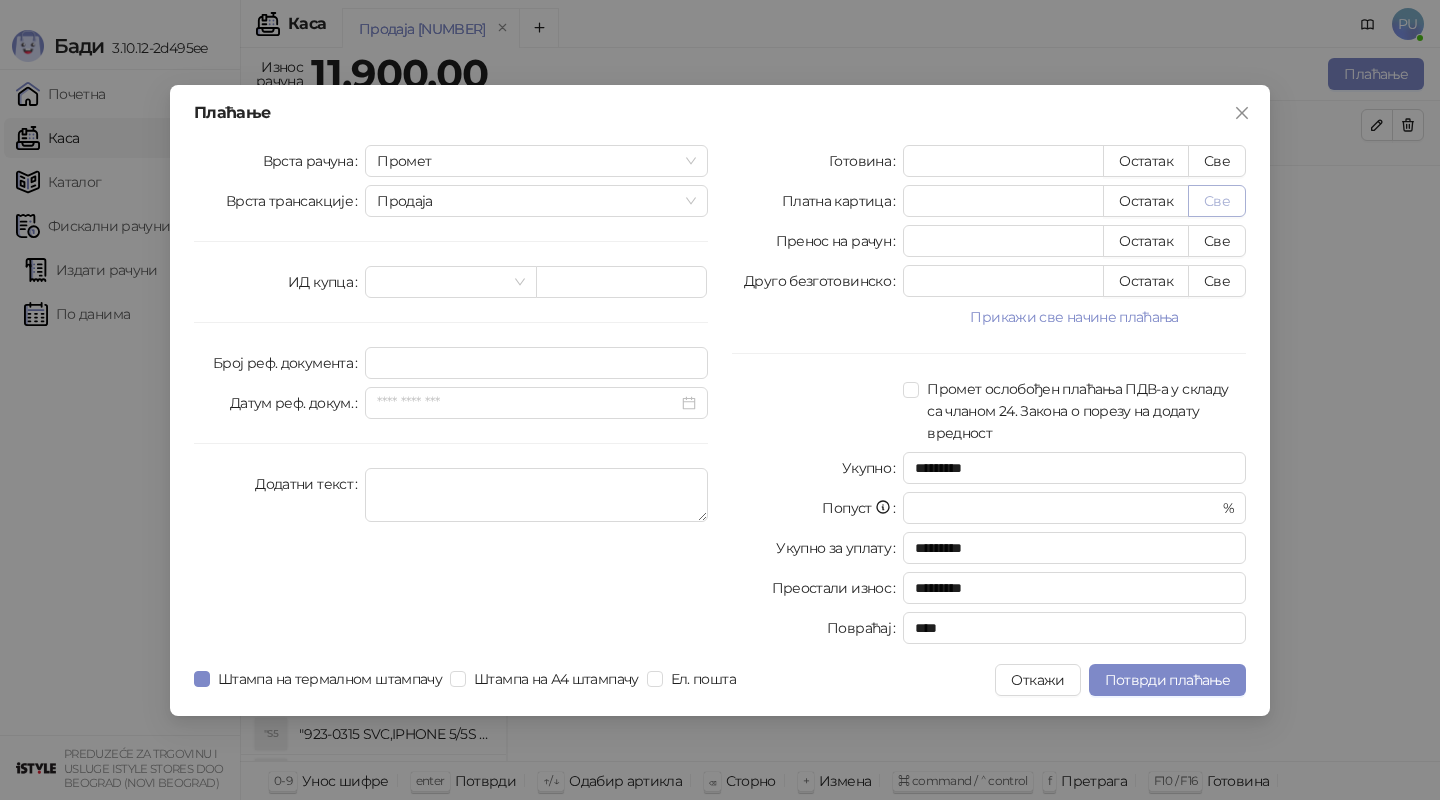 click on "Све" at bounding box center [1217, 201] 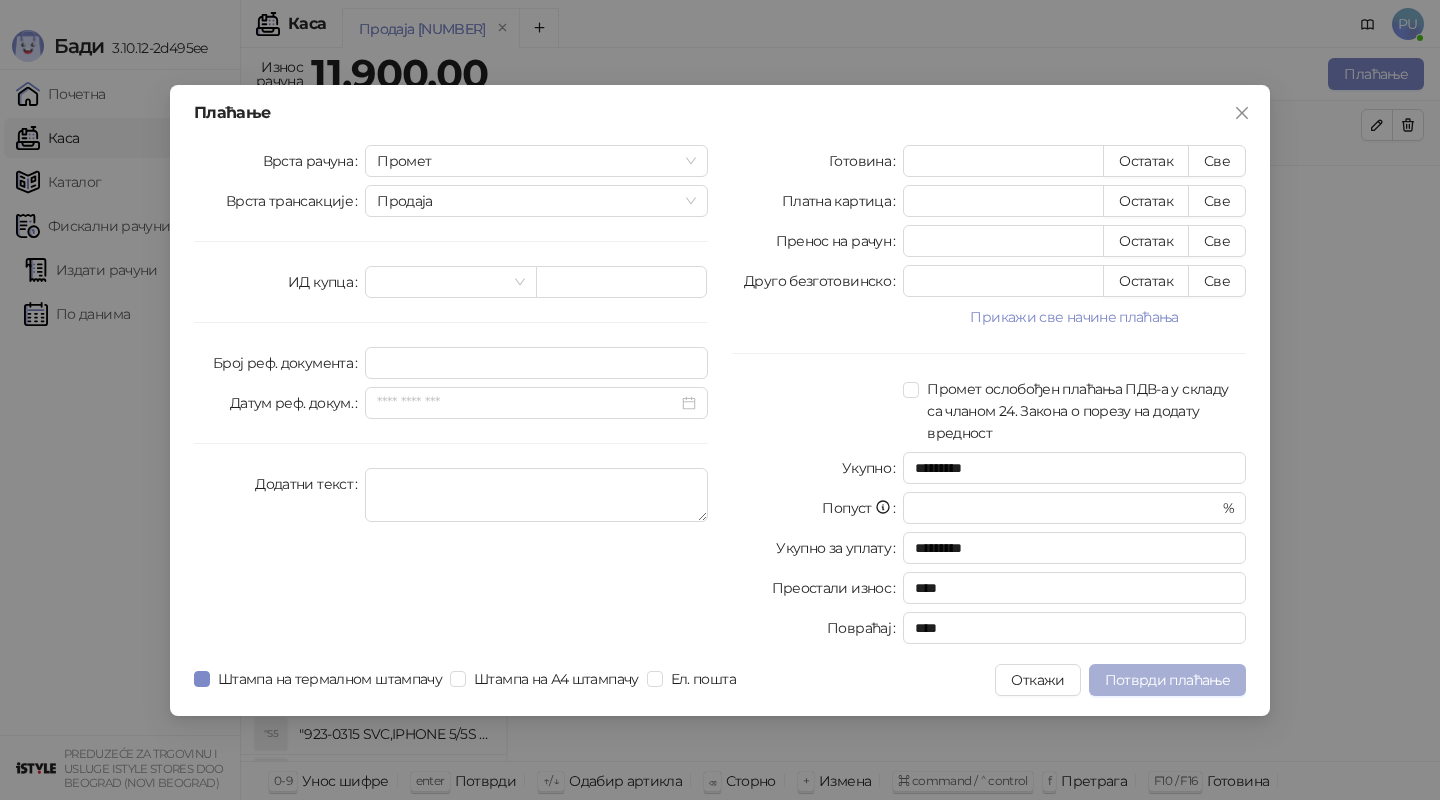 click on "Потврди плаћање" at bounding box center (1167, 680) 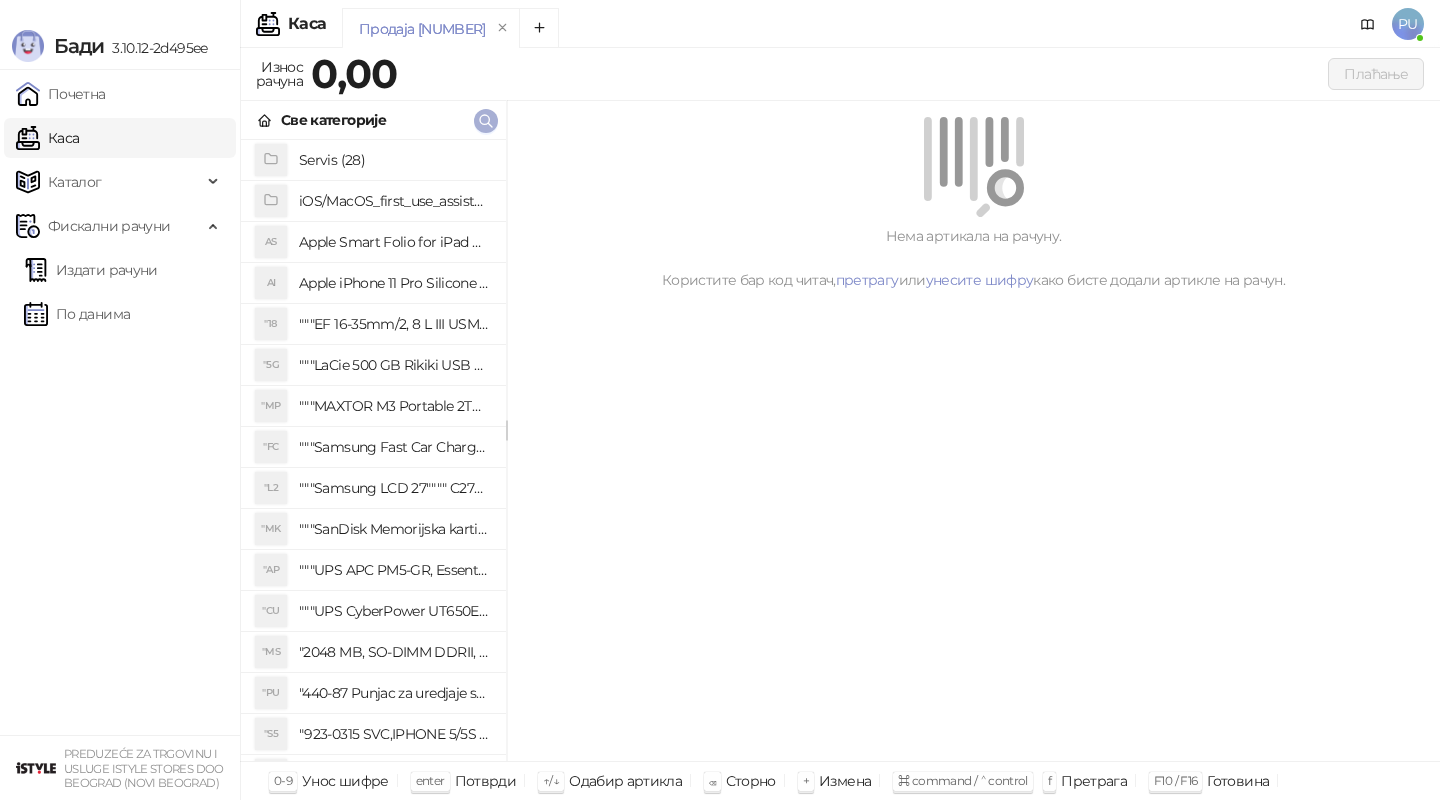 click 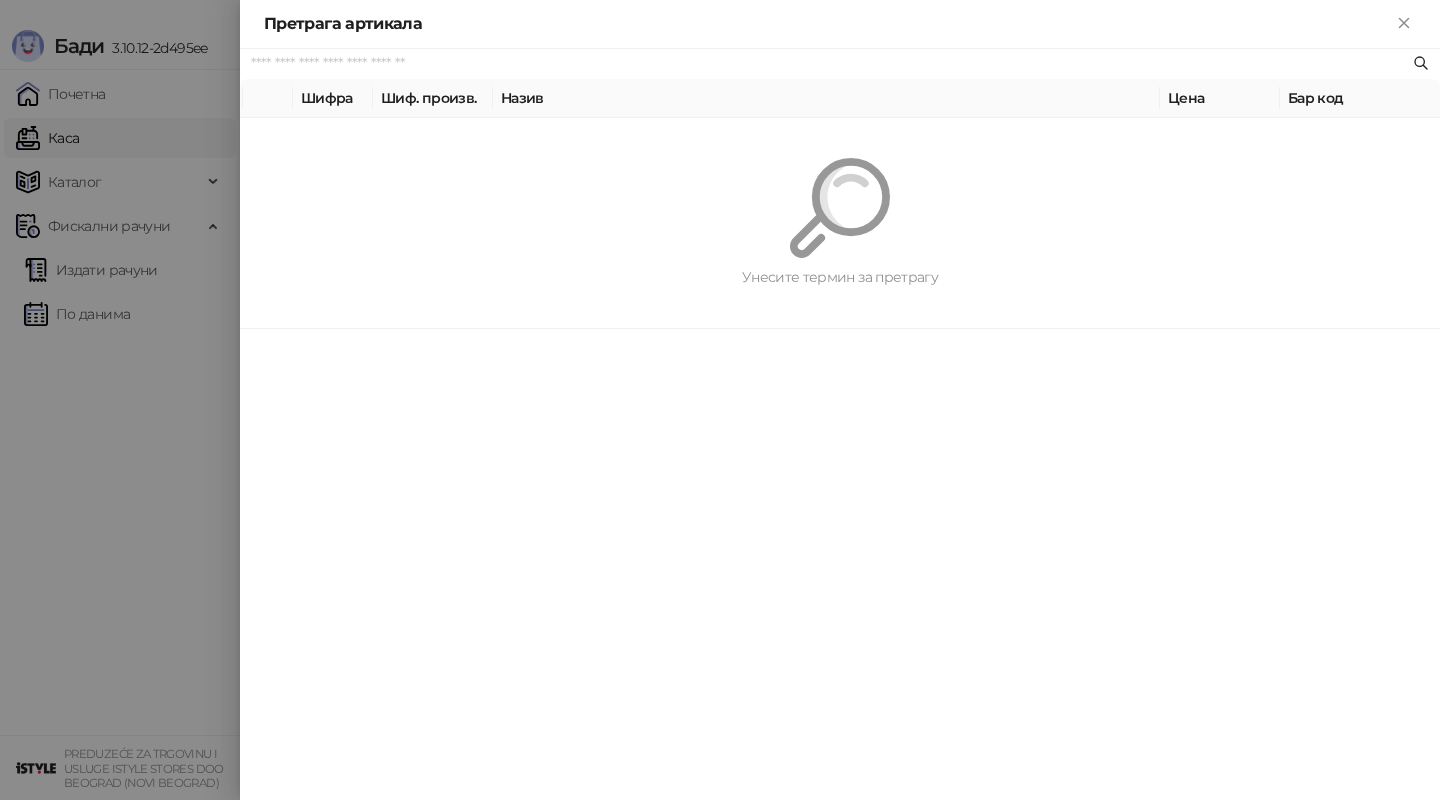 paste on "*********" 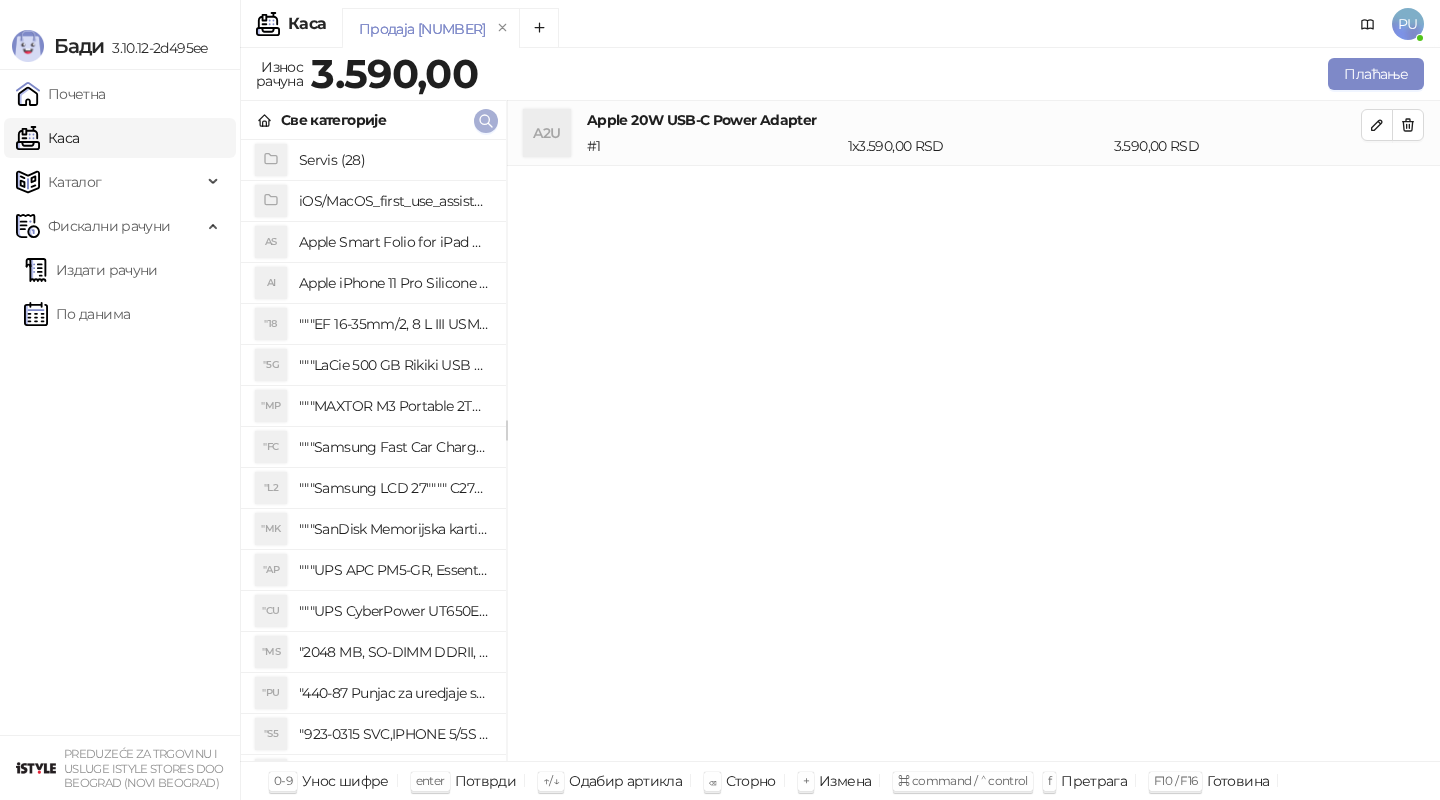 click 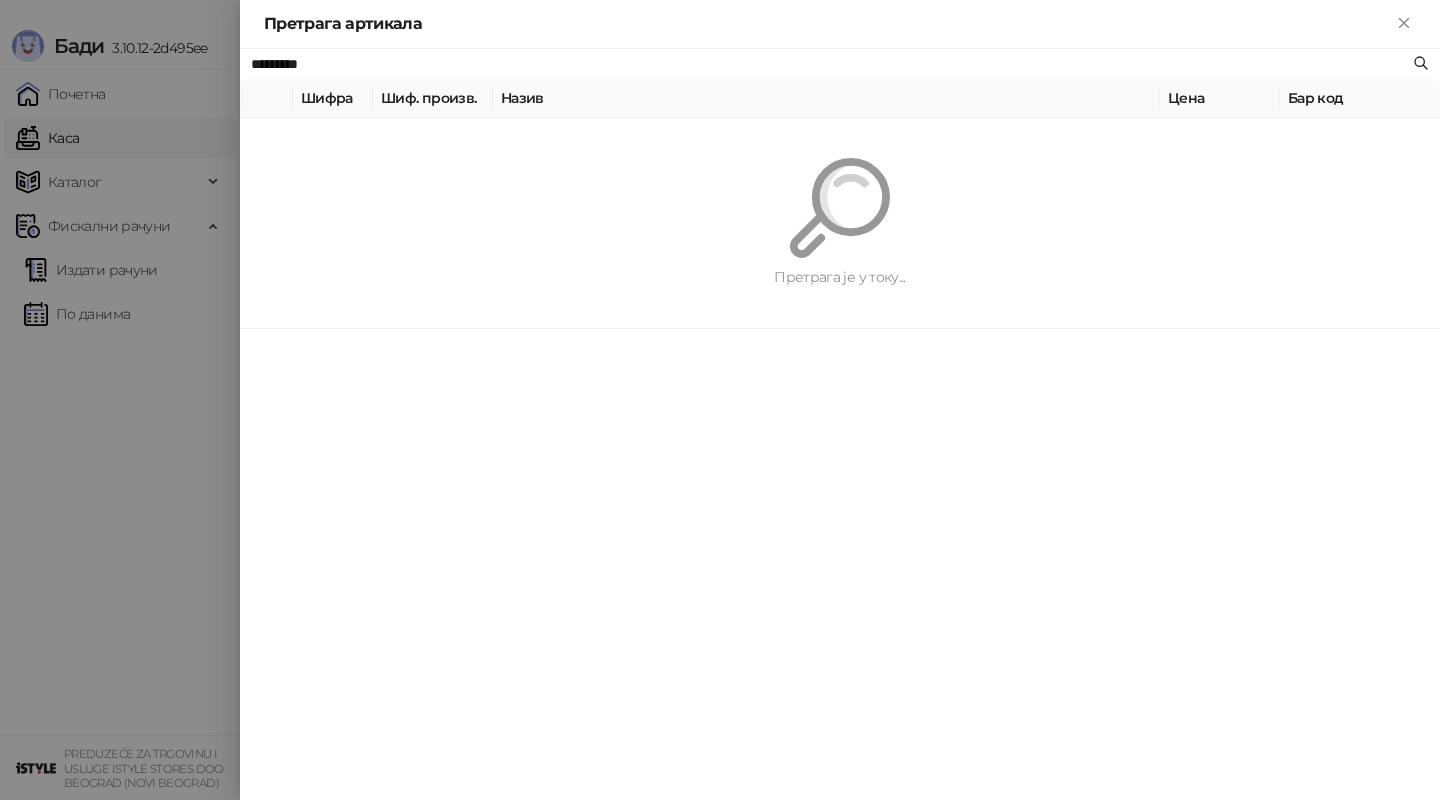 paste on "**********" 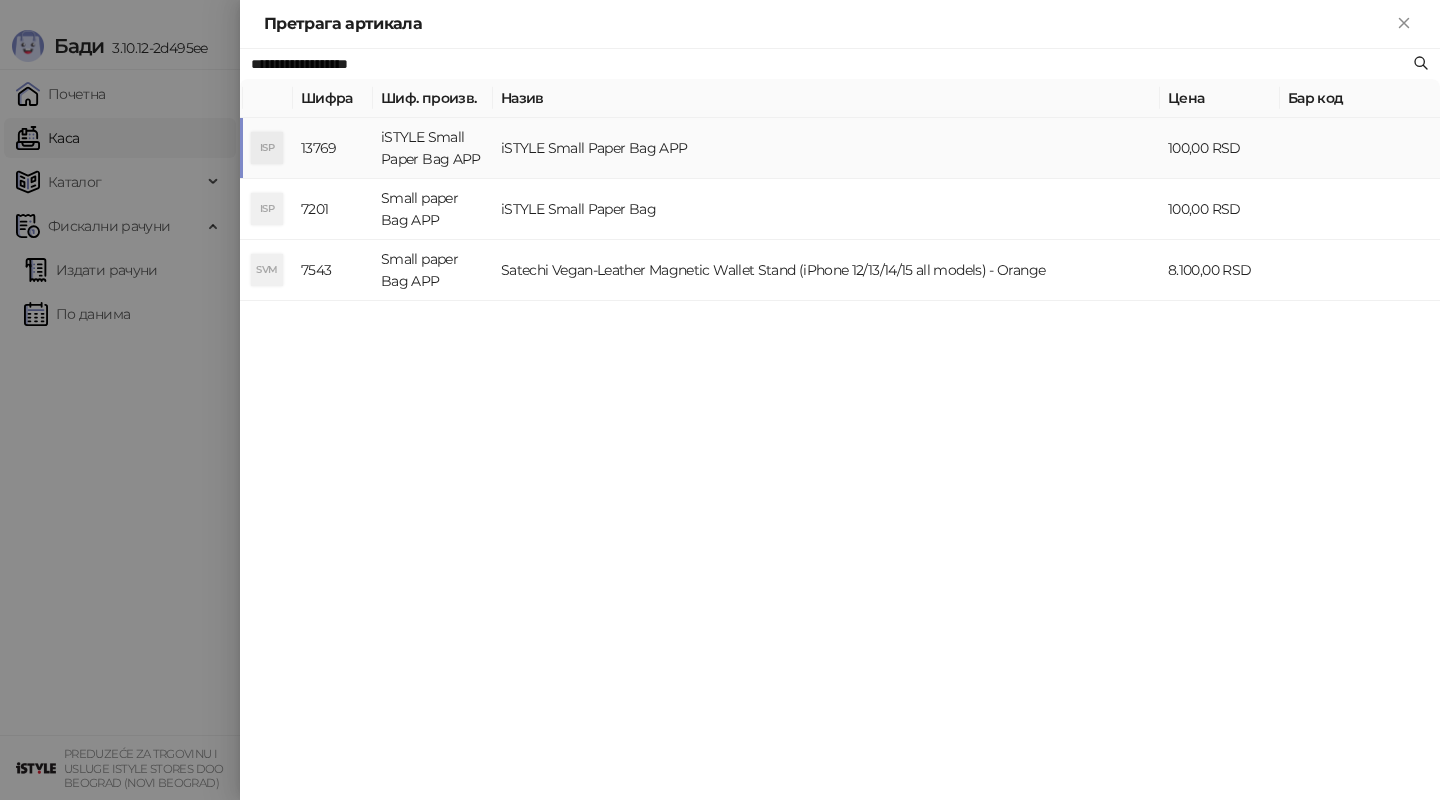 type on "**********" 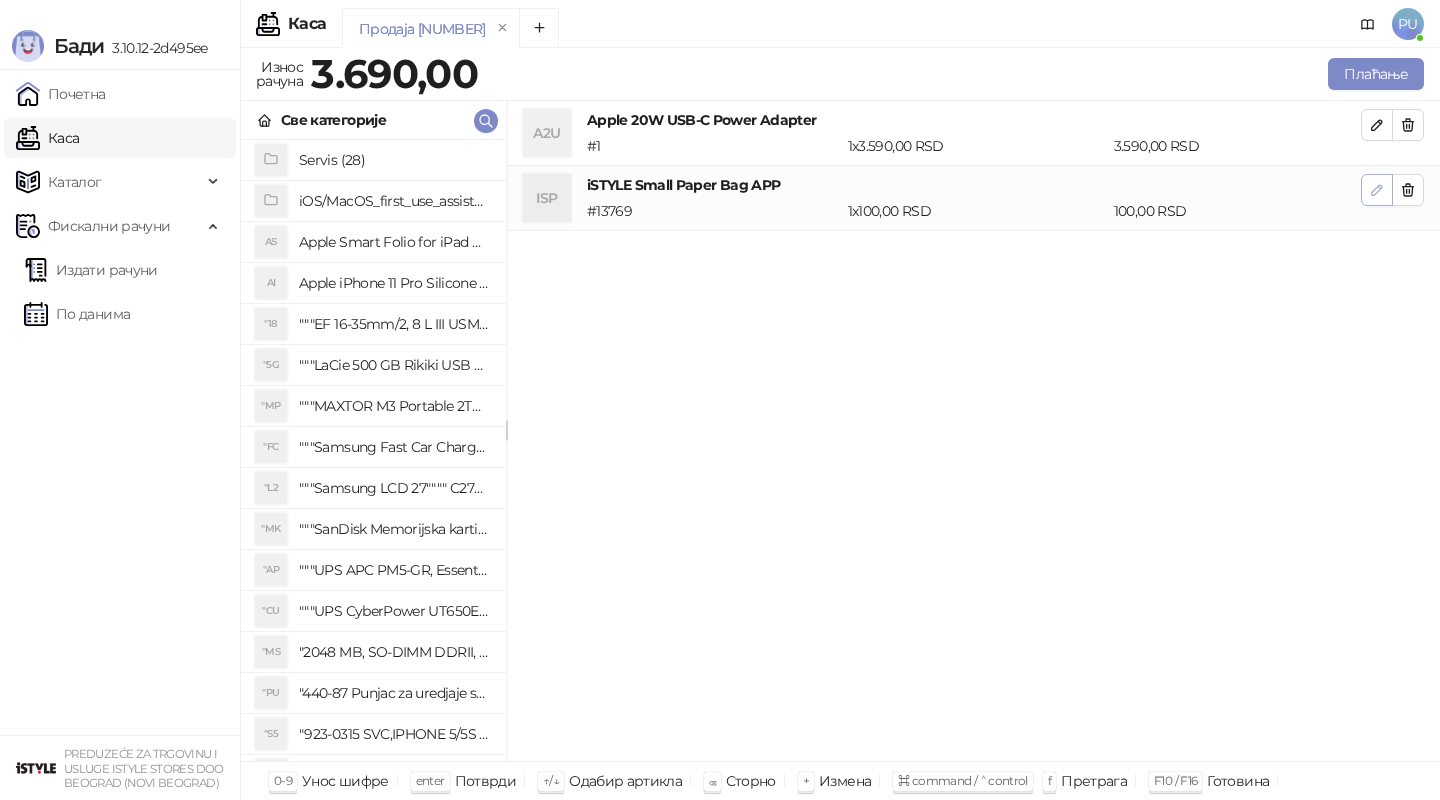 click at bounding box center [1377, 190] 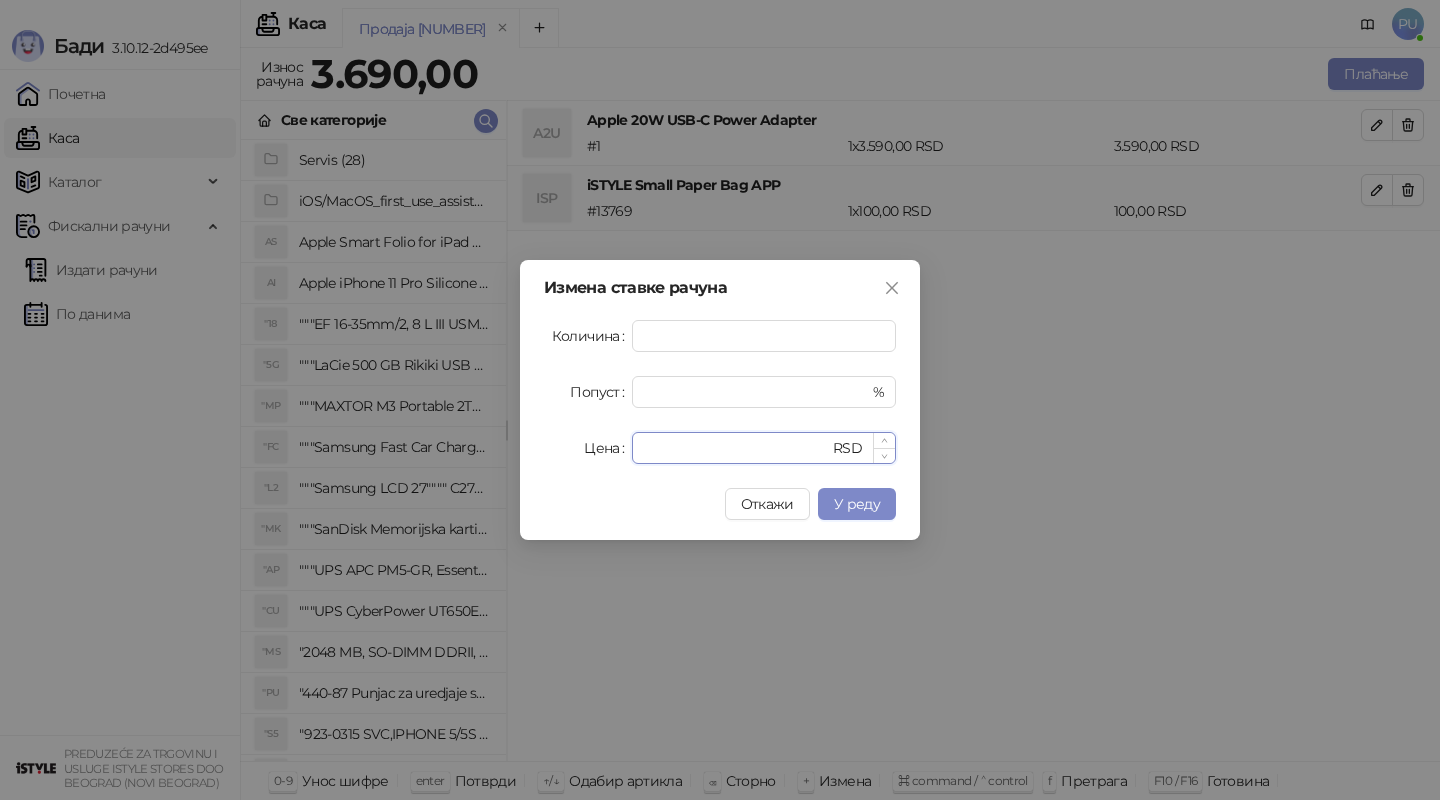 click on "***" at bounding box center (736, 448) 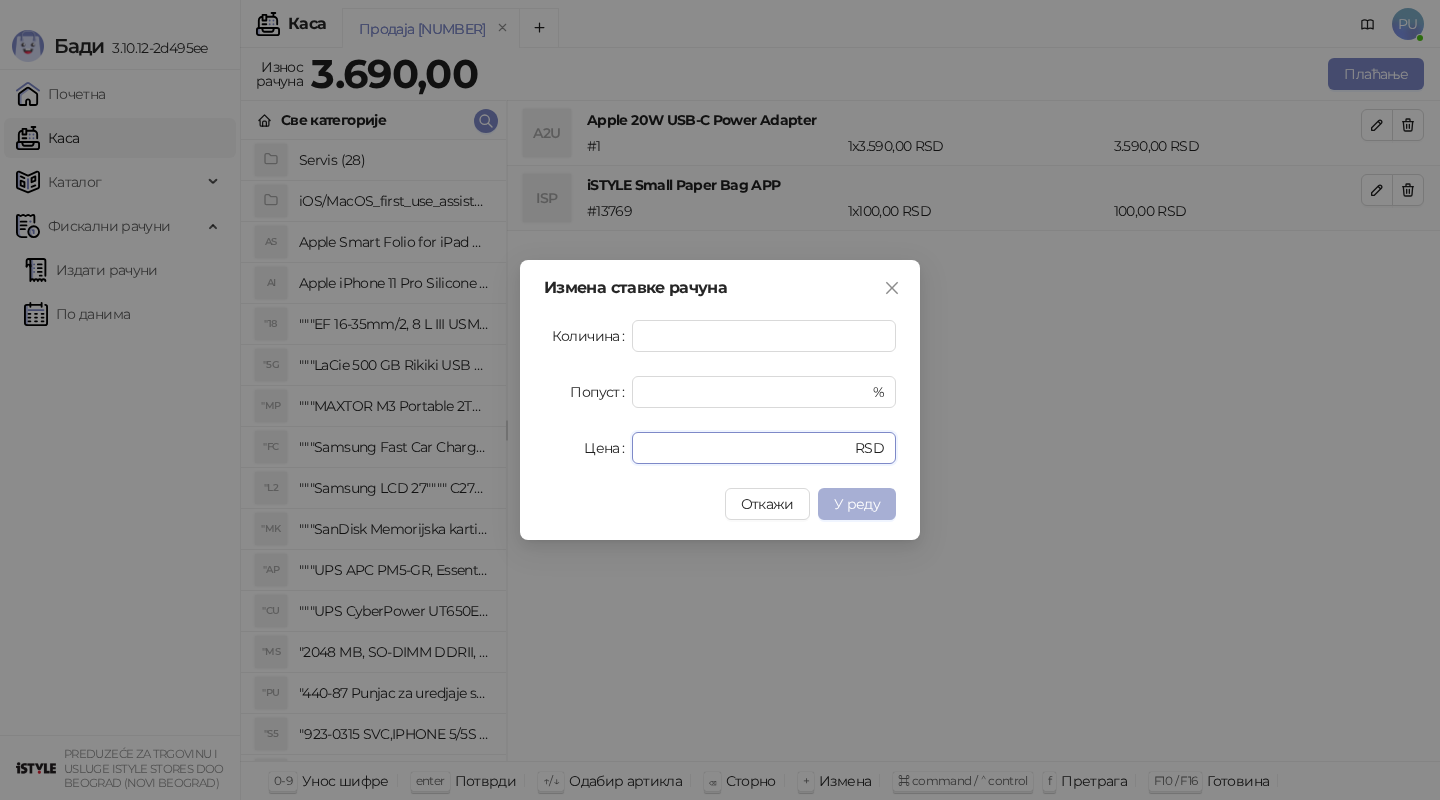 type on "**" 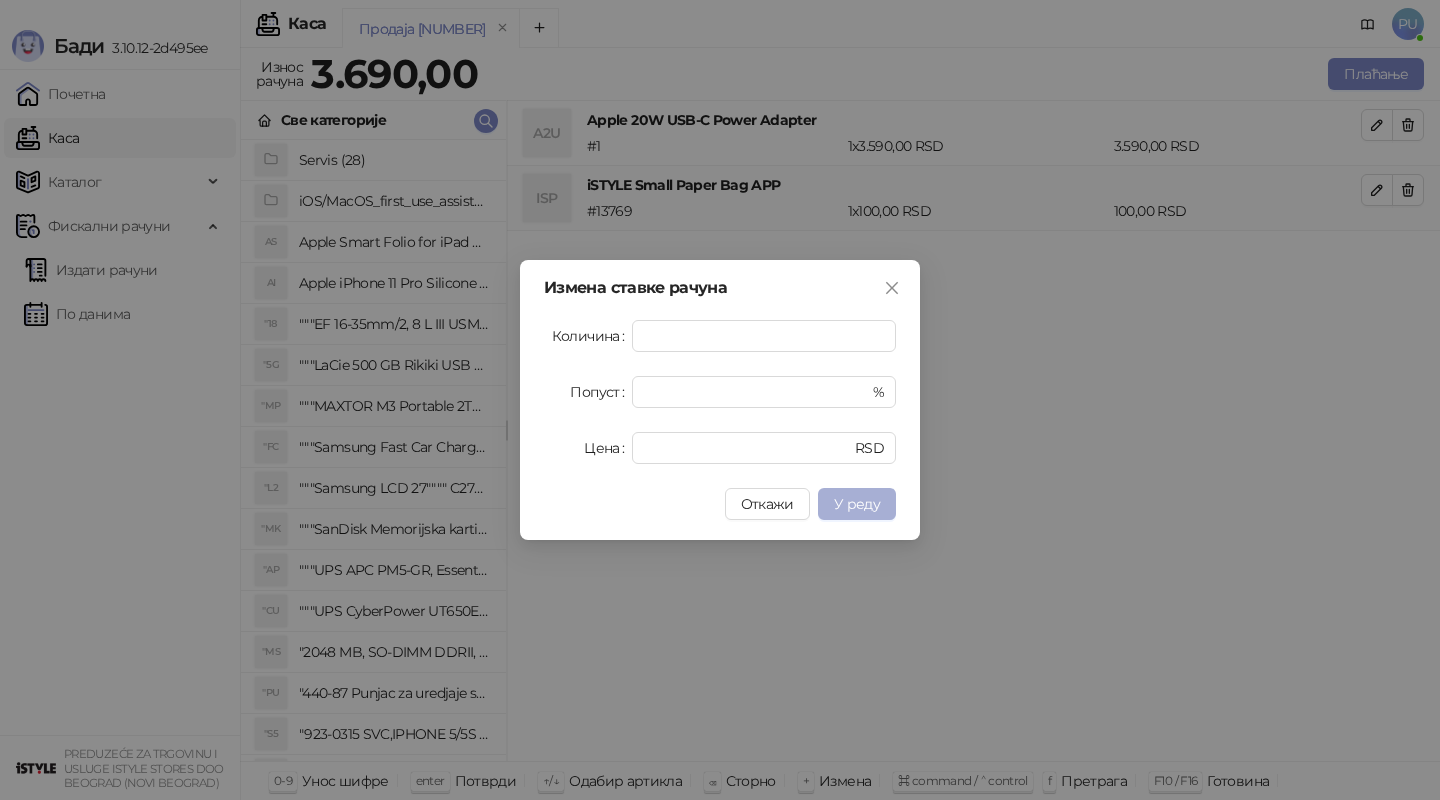 click on "У реду" at bounding box center (857, 504) 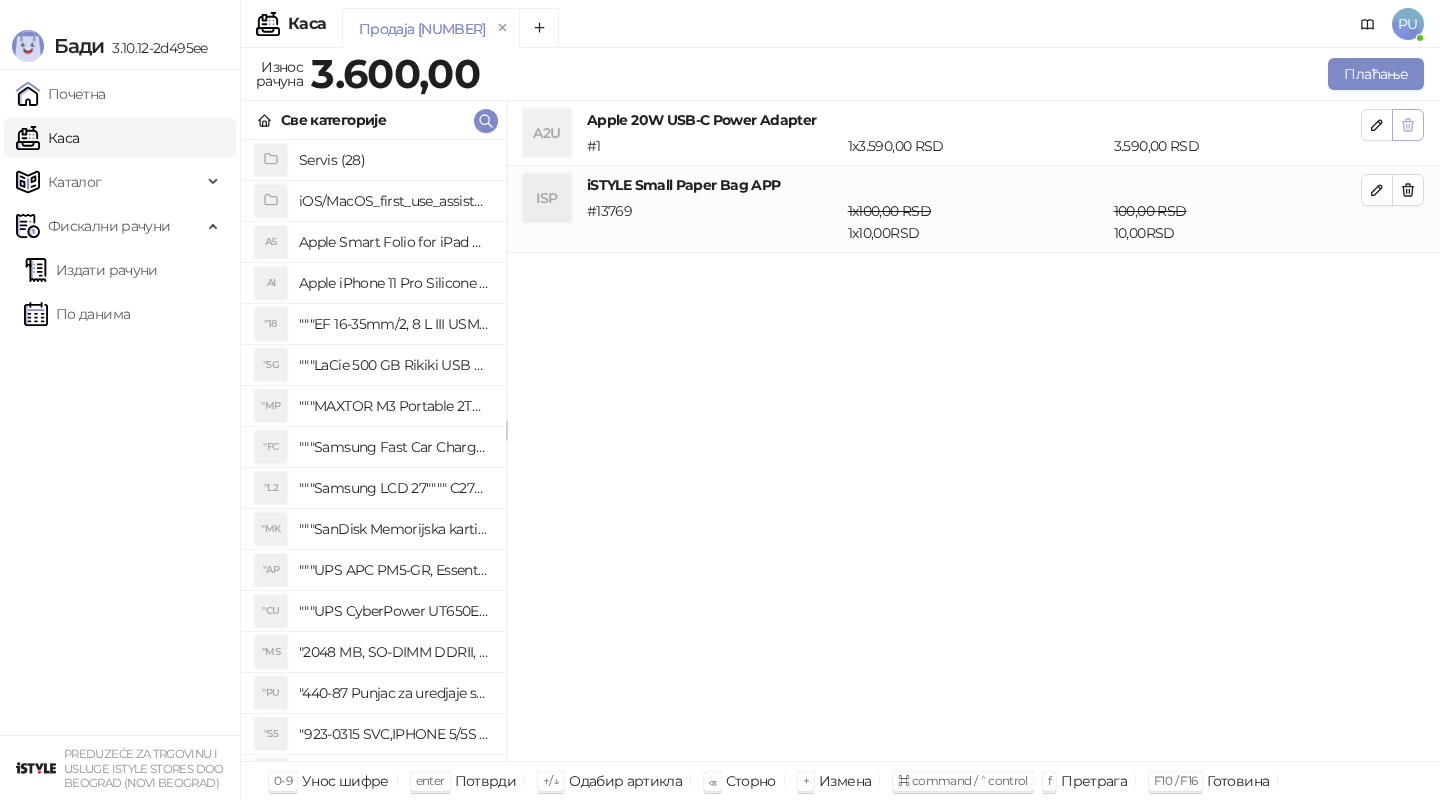 click 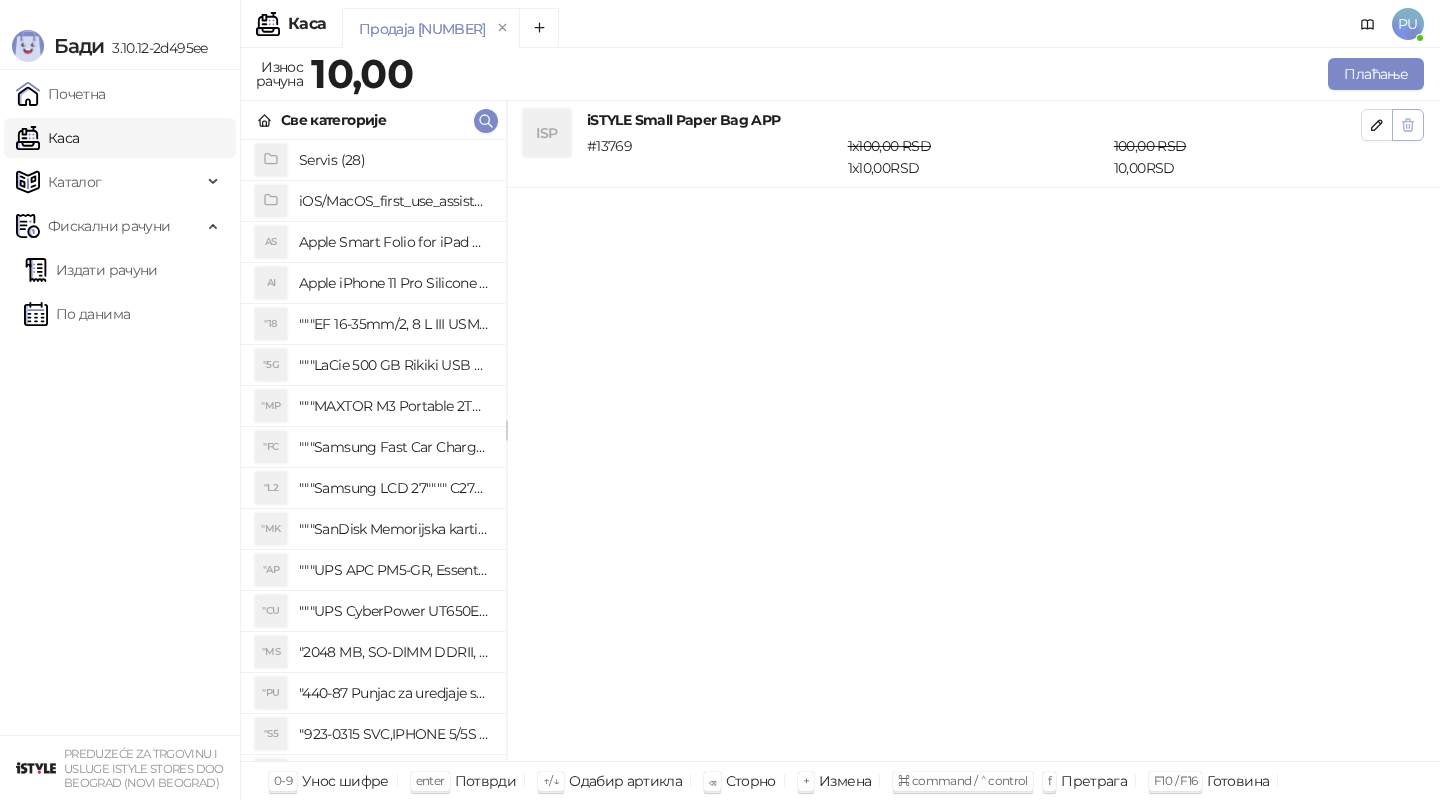 click 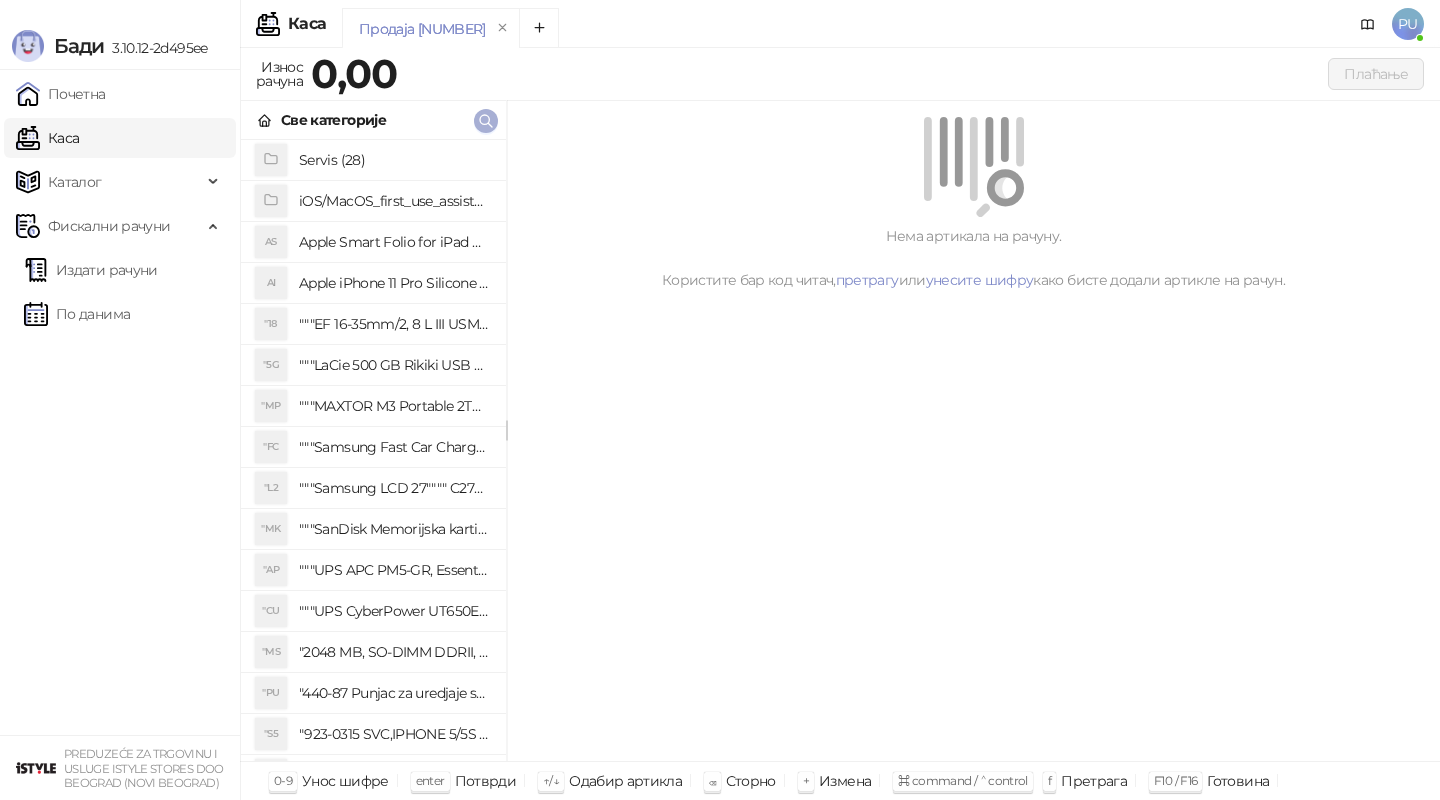 click 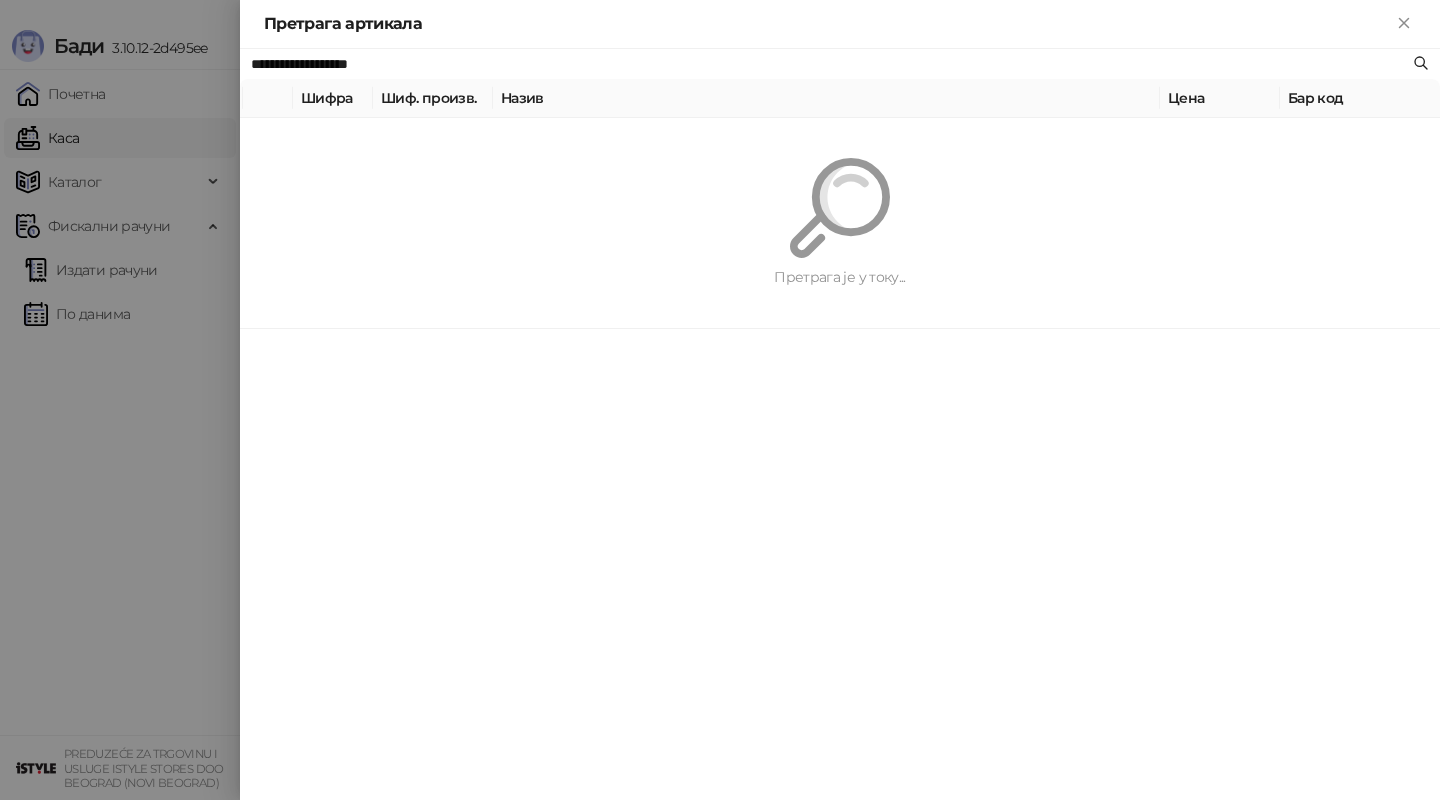 paste 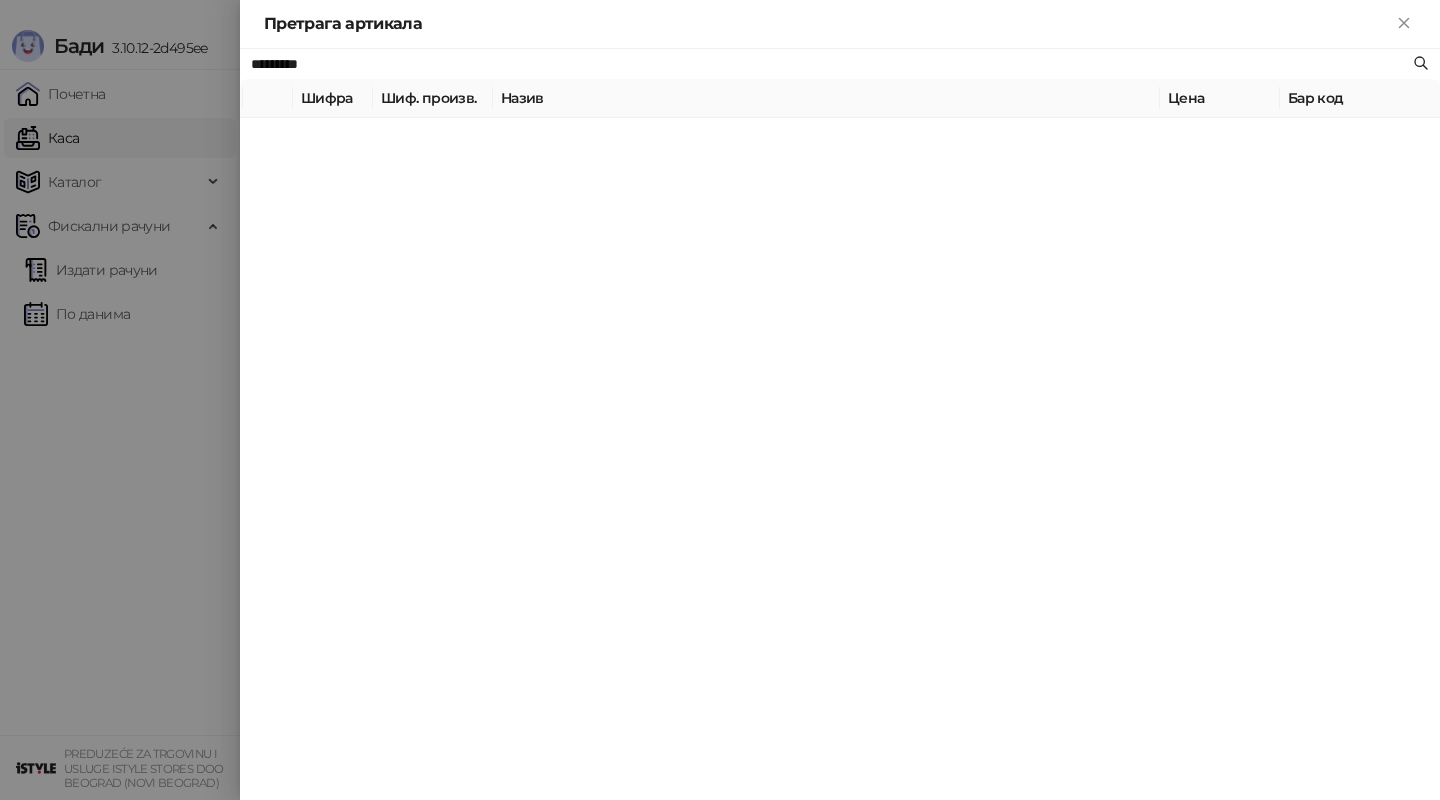 type on "*********" 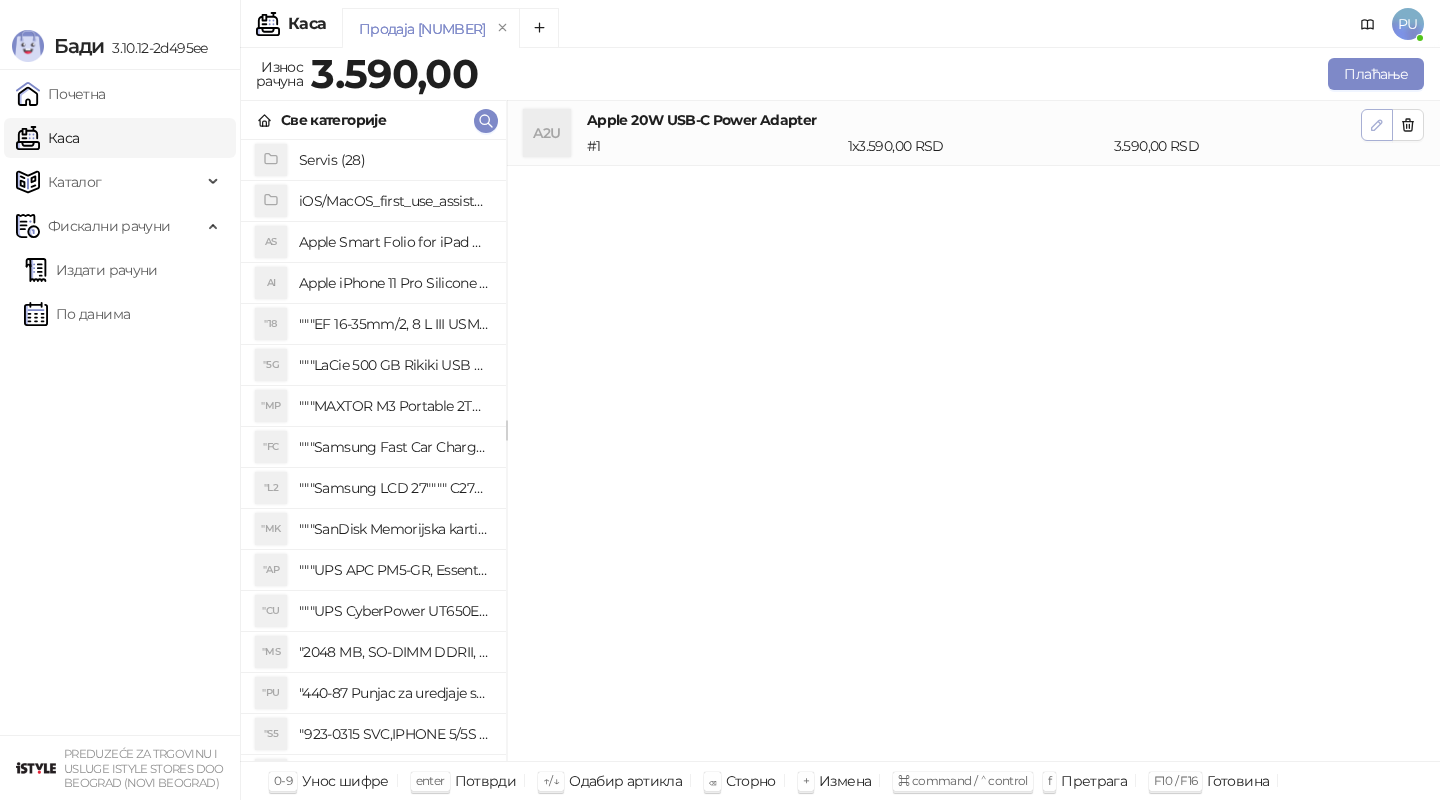click 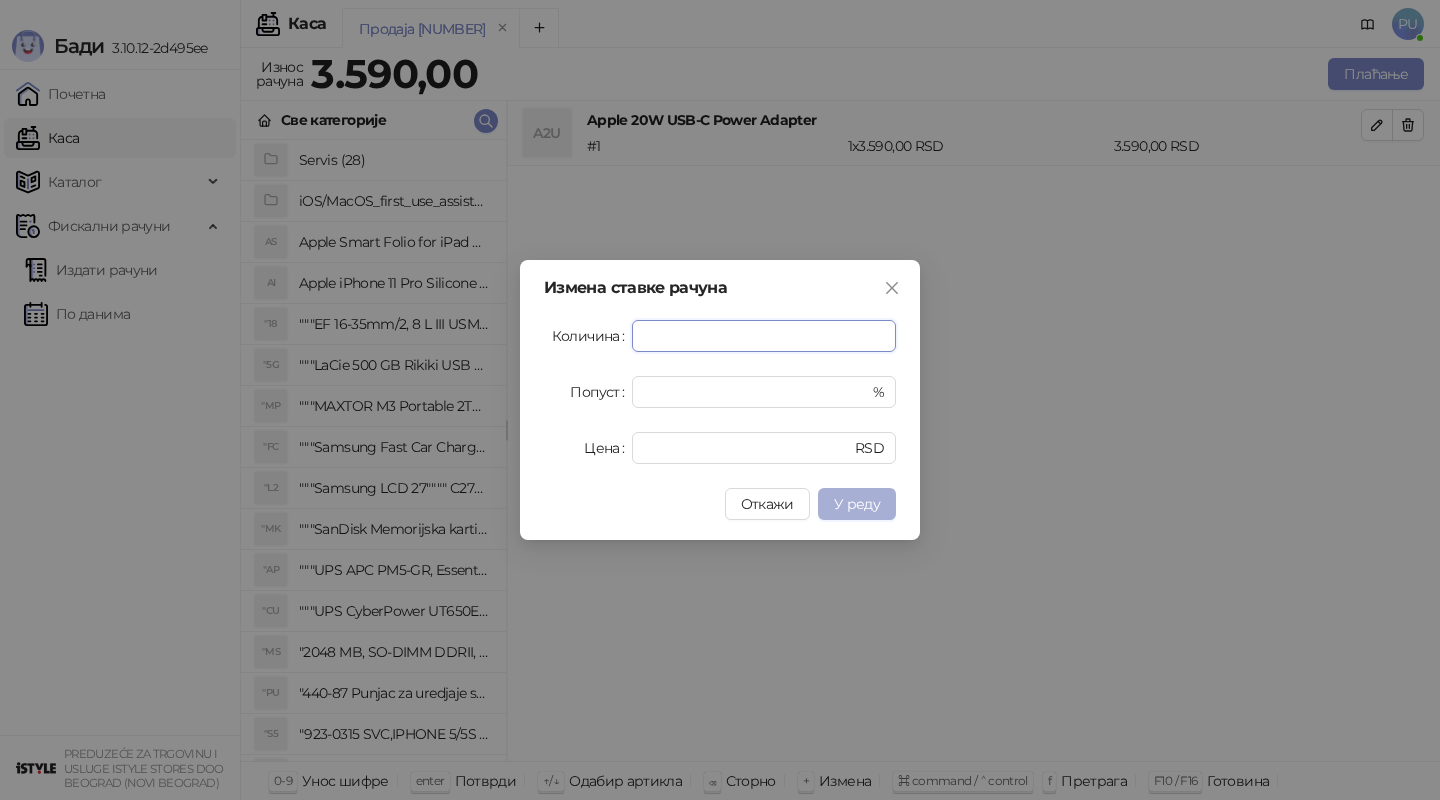 type on "*" 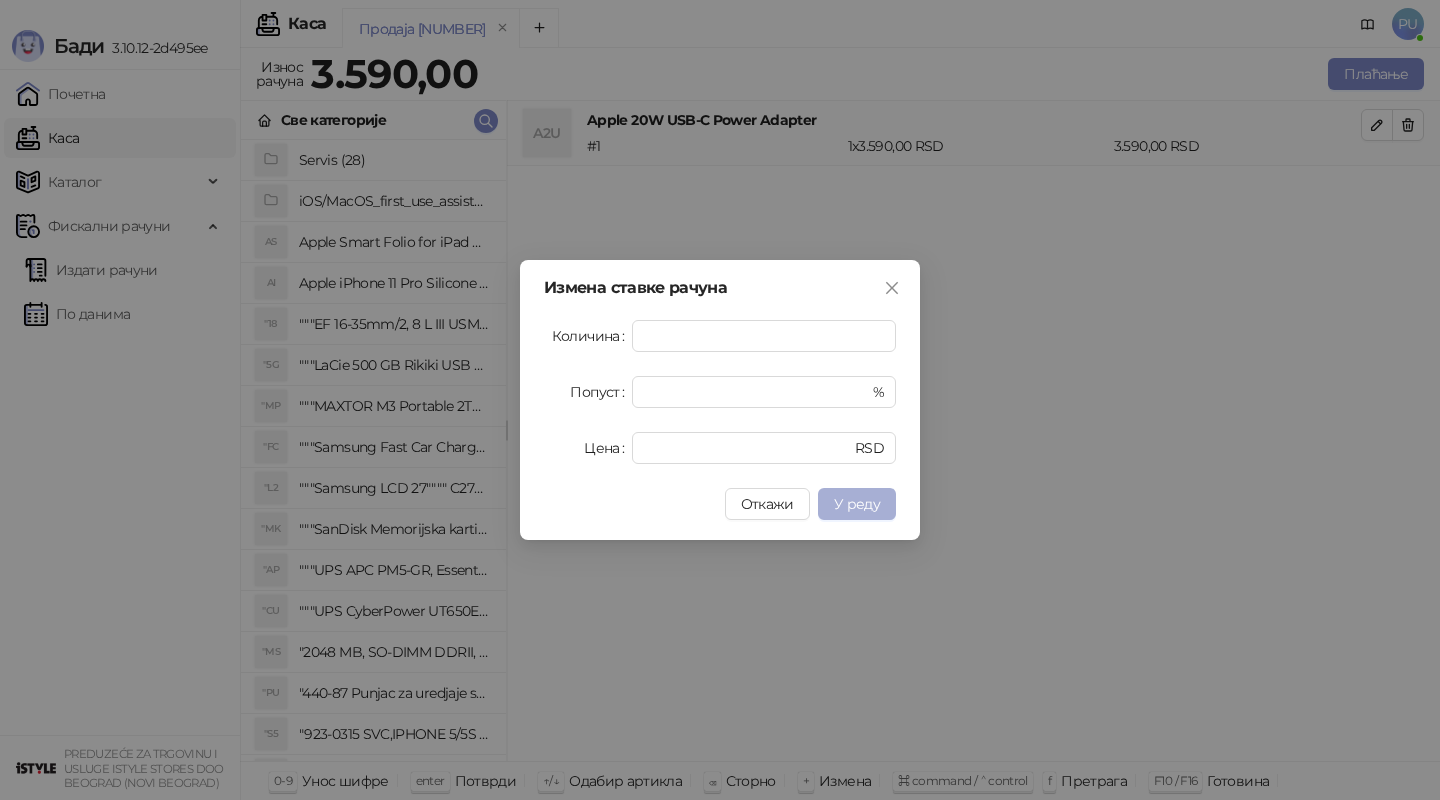 click on "У реду" at bounding box center (857, 504) 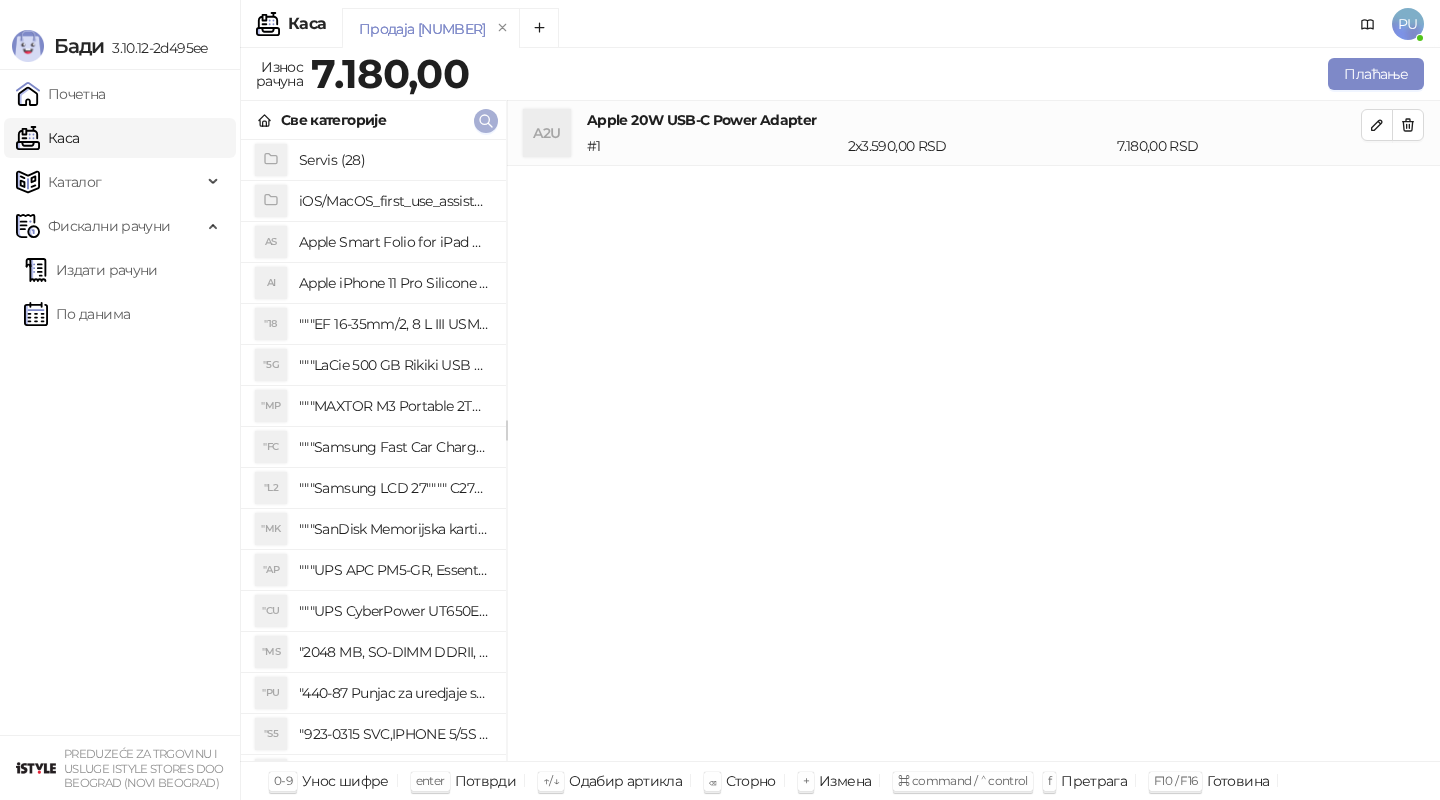 click 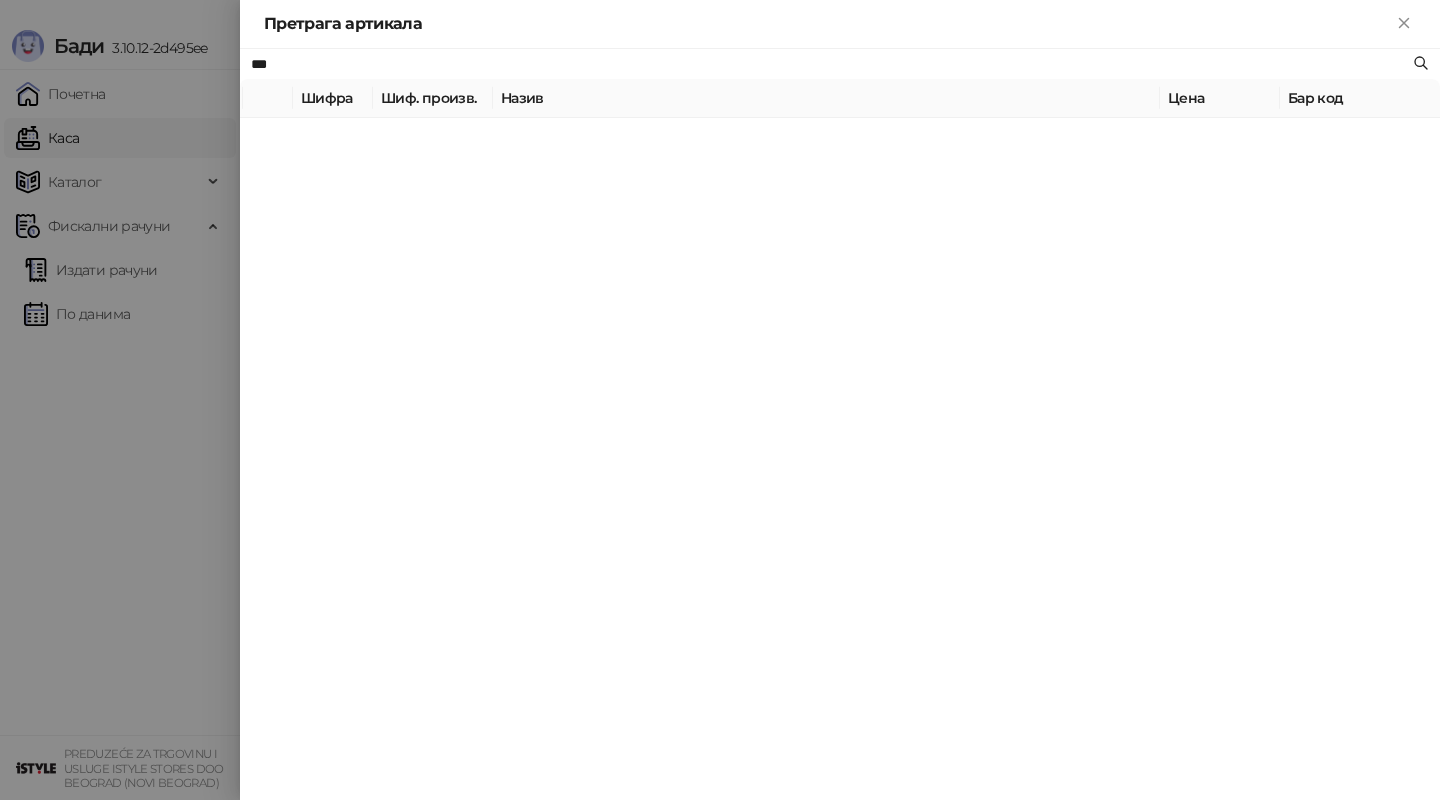 type on "***" 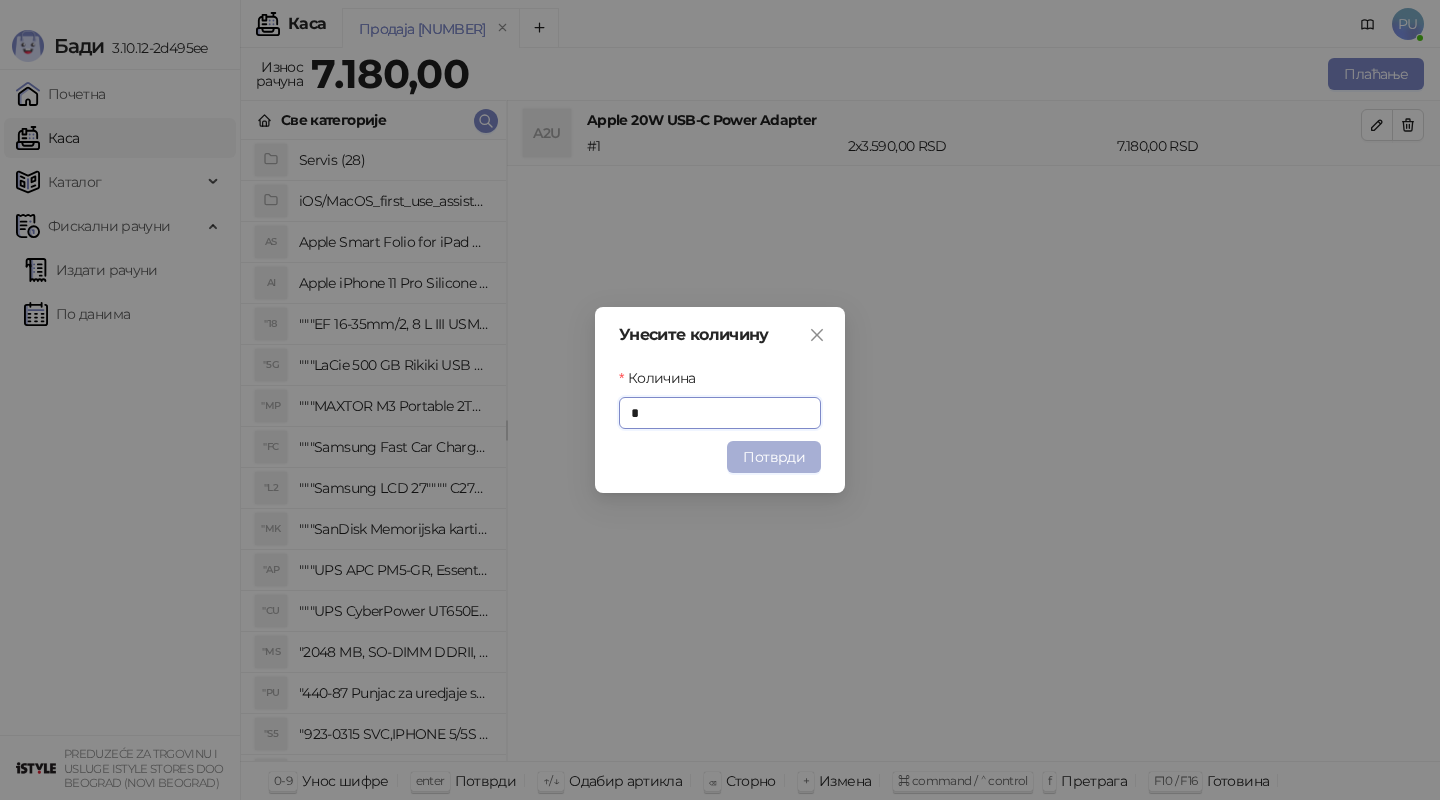 click on "Потврди" at bounding box center [774, 457] 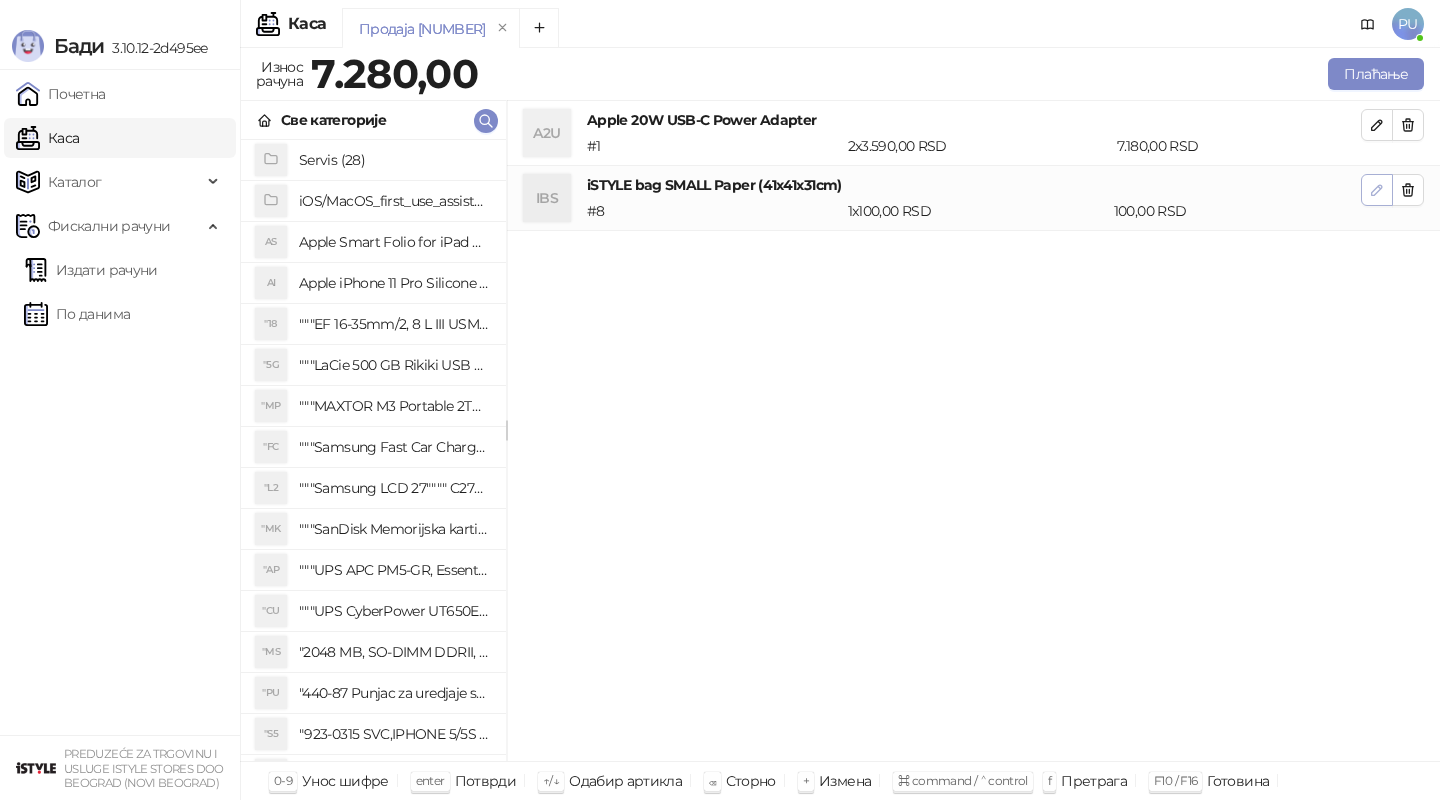 click 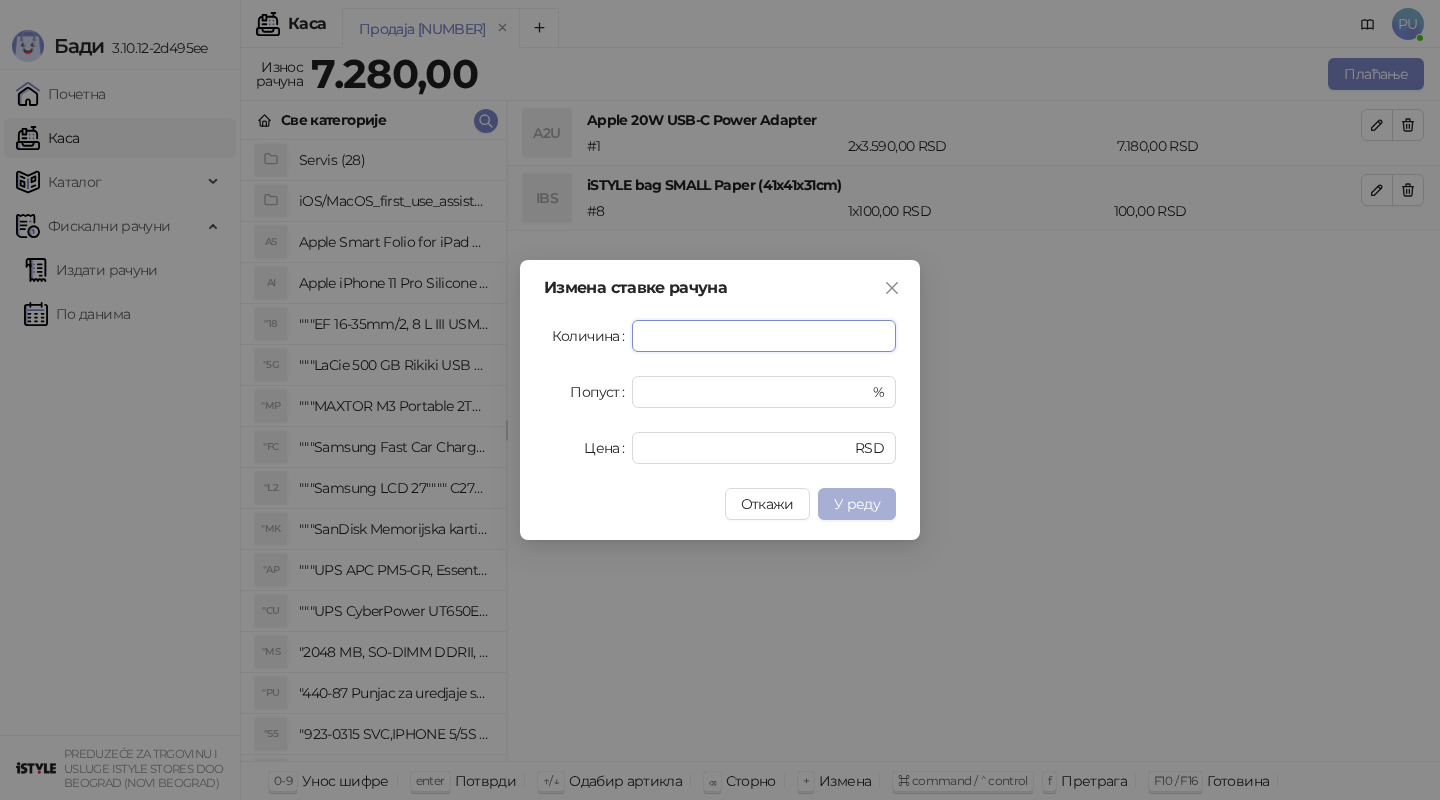 type on "*" 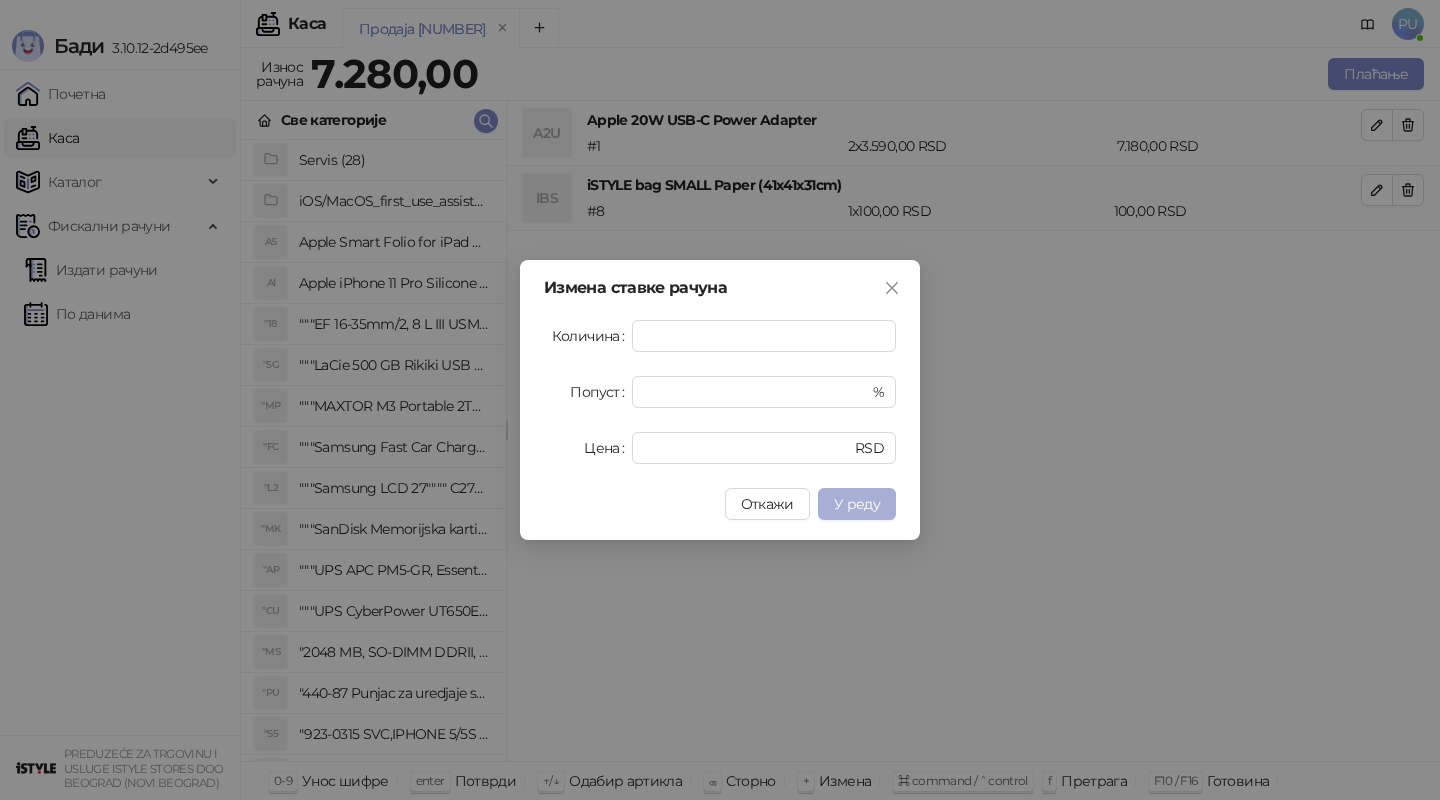 click on "У реду" at bounding box center [857, 504] 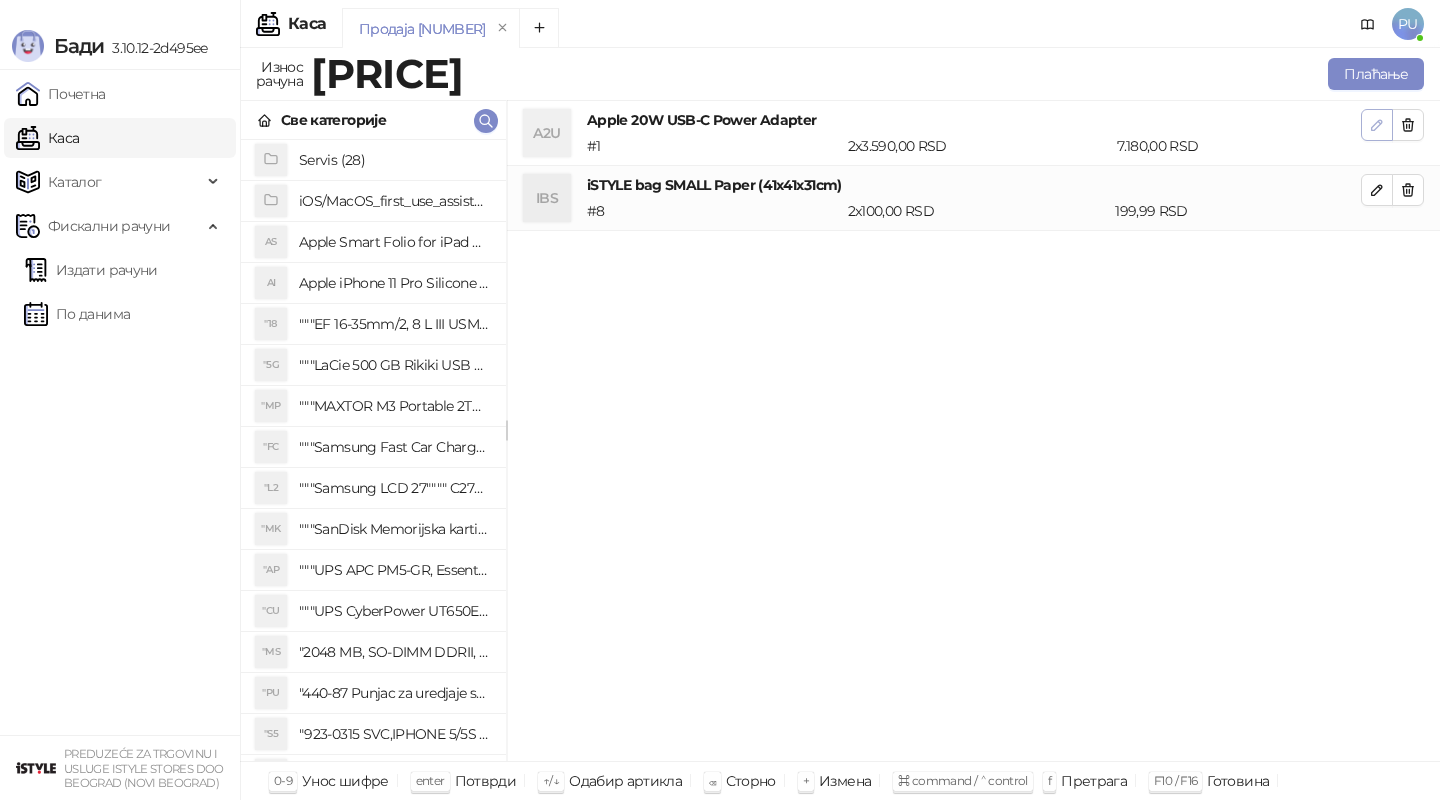click 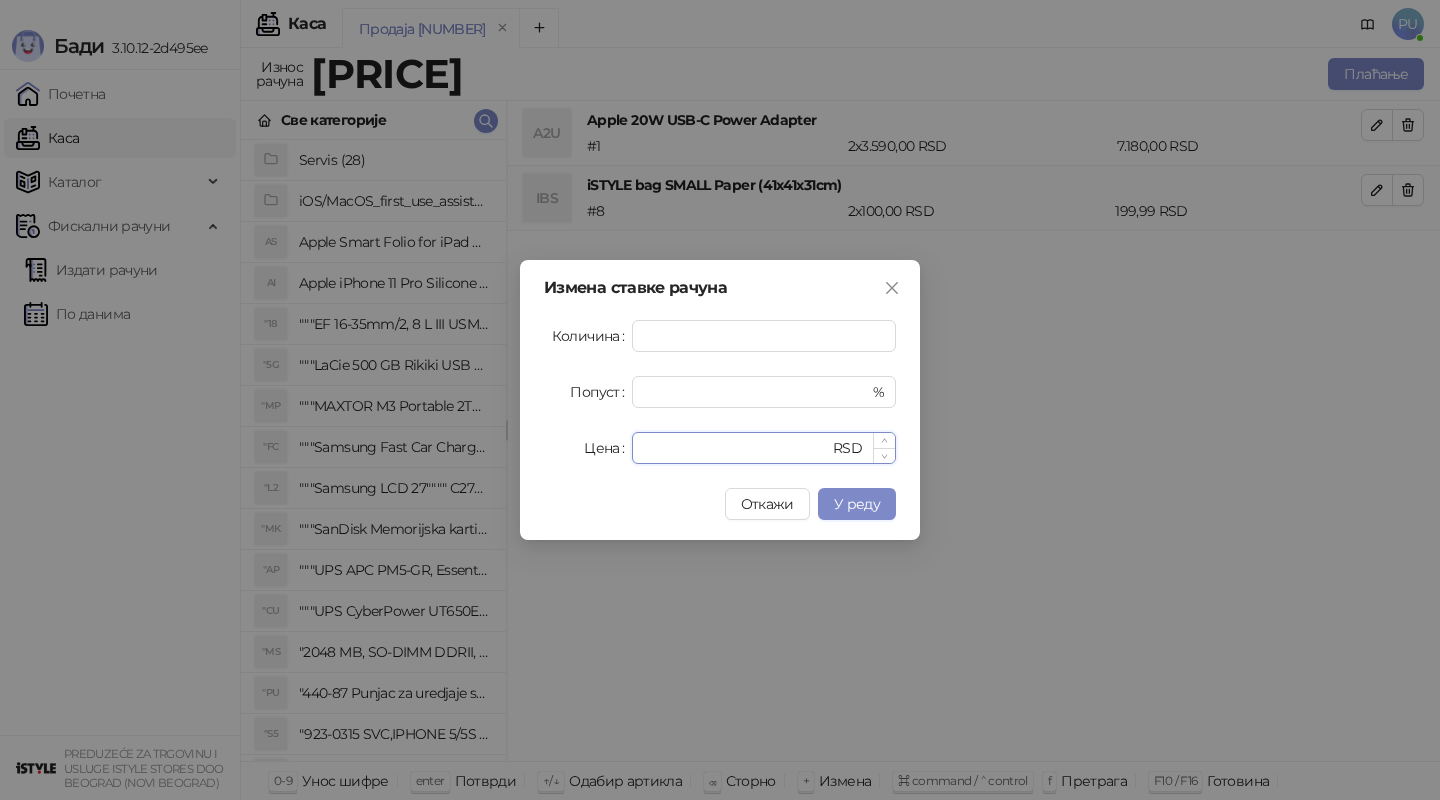 click on "****" at bounding box center (736, 448) 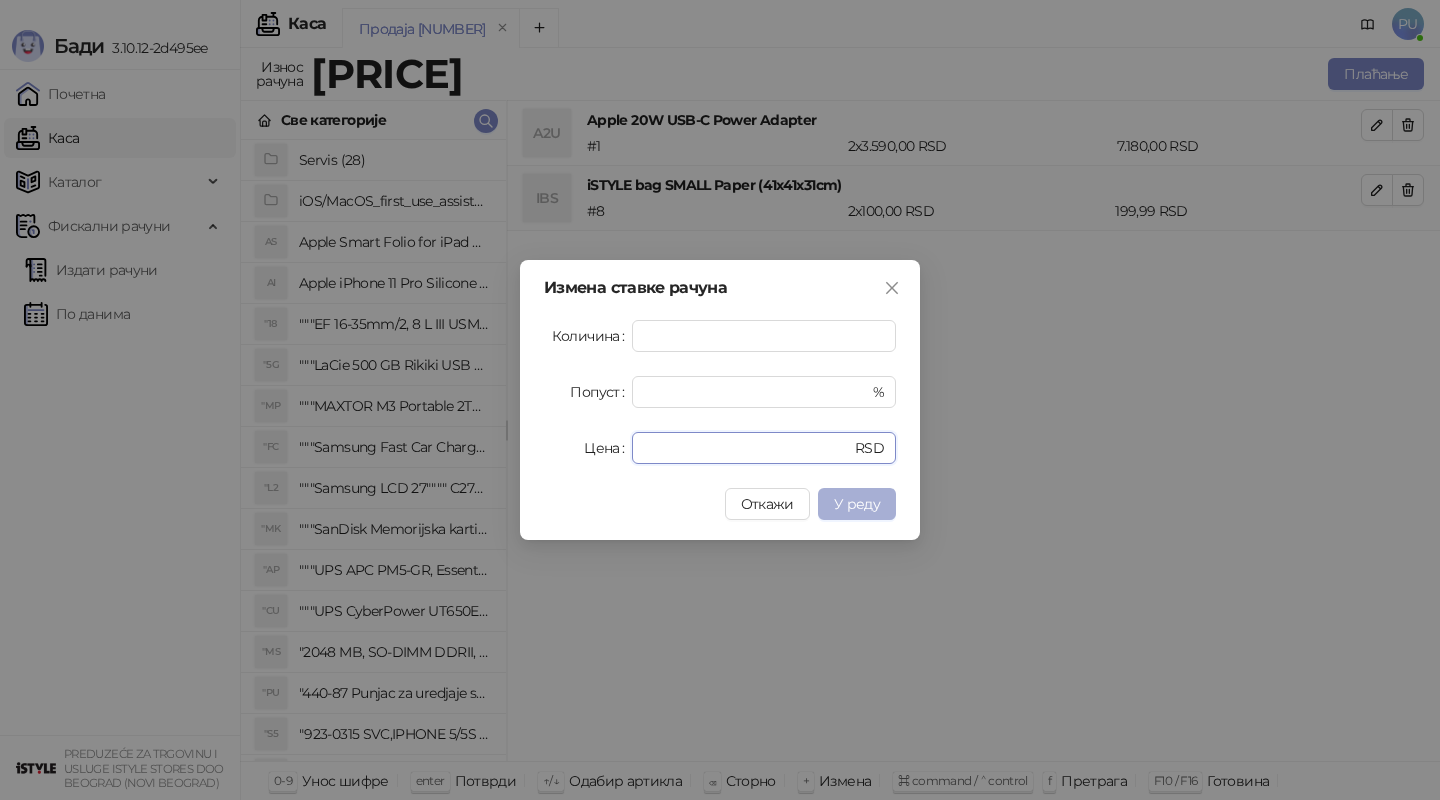type on "****" 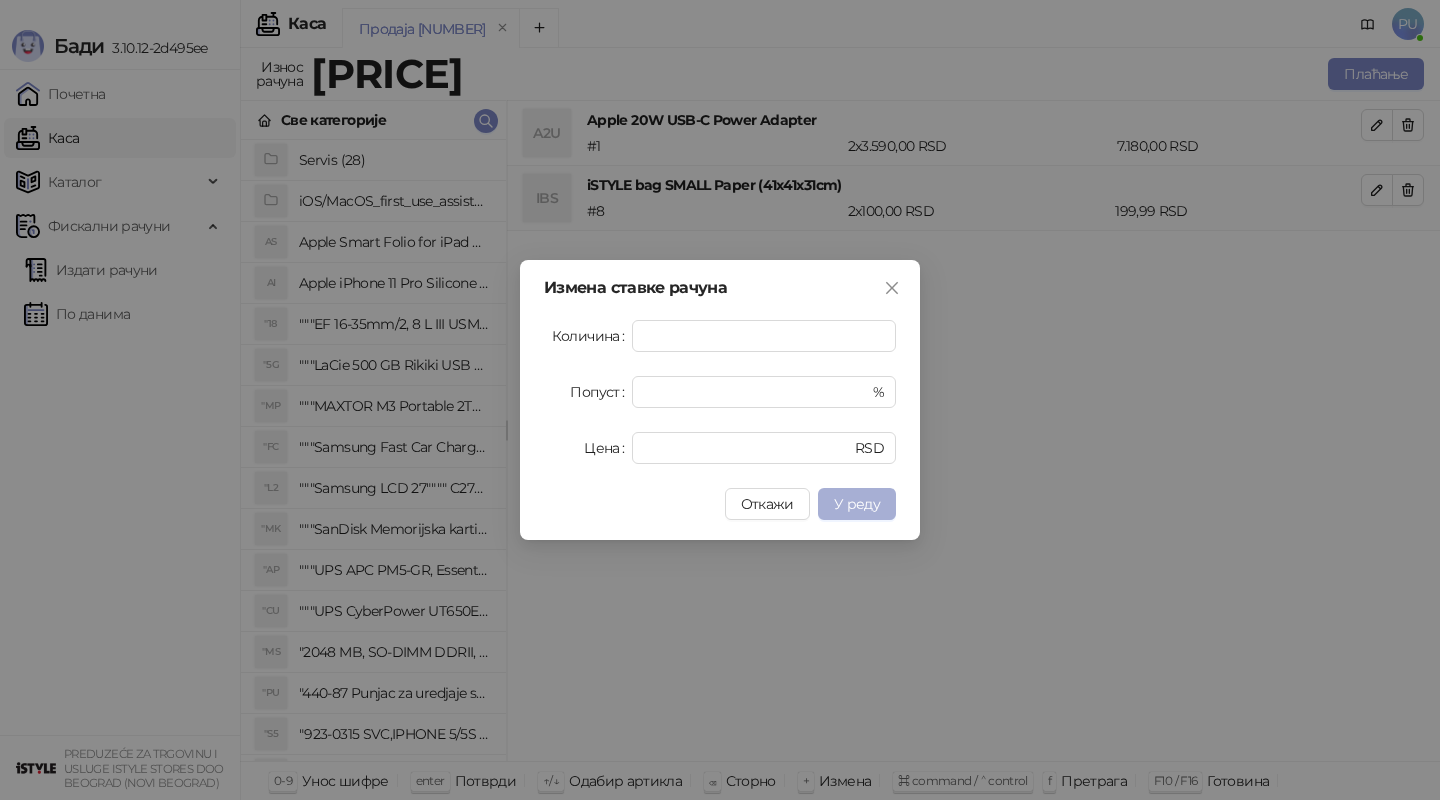 click on "У реду" at bounding box center (857, 504) 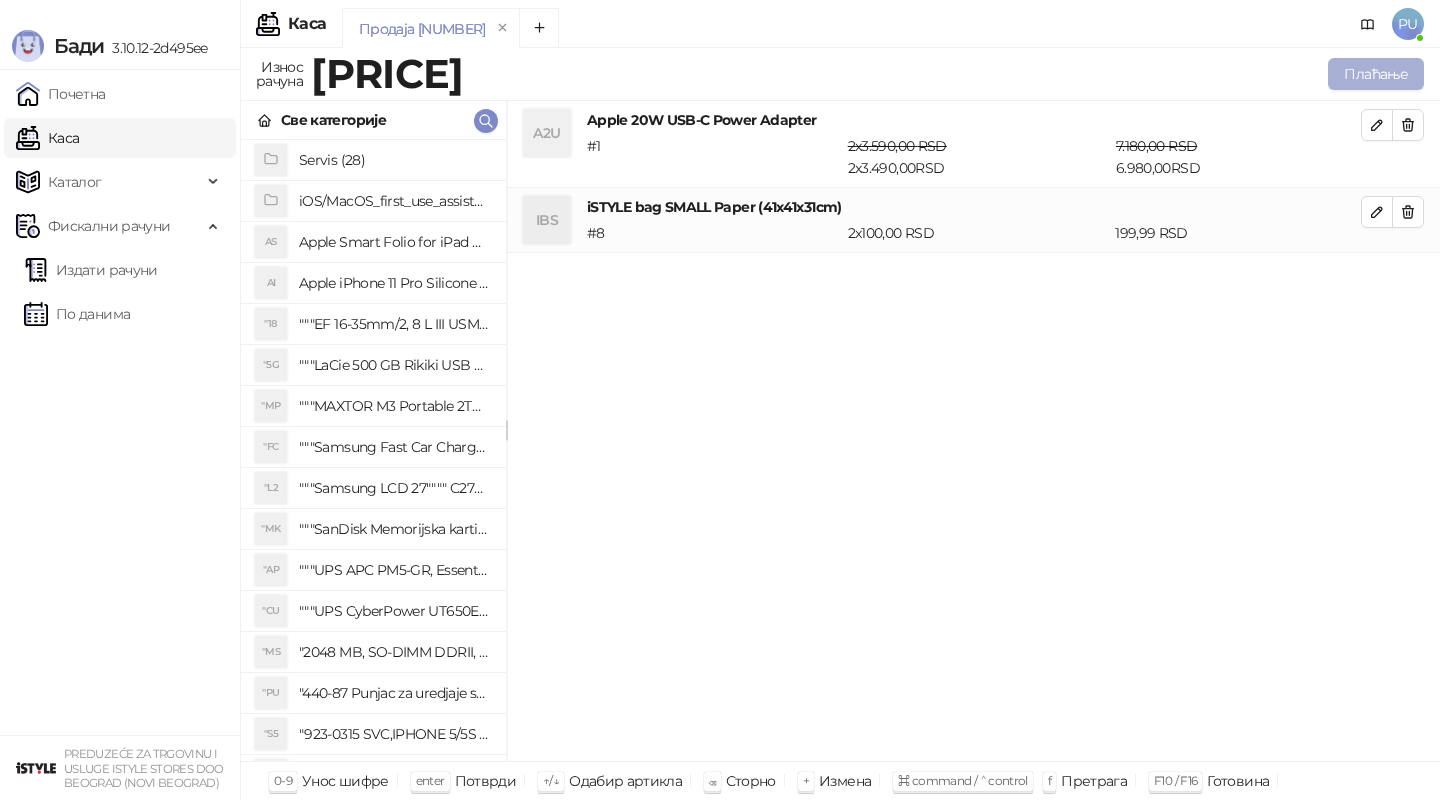 click on "Плаћање" at bounding box center (1376, 74) 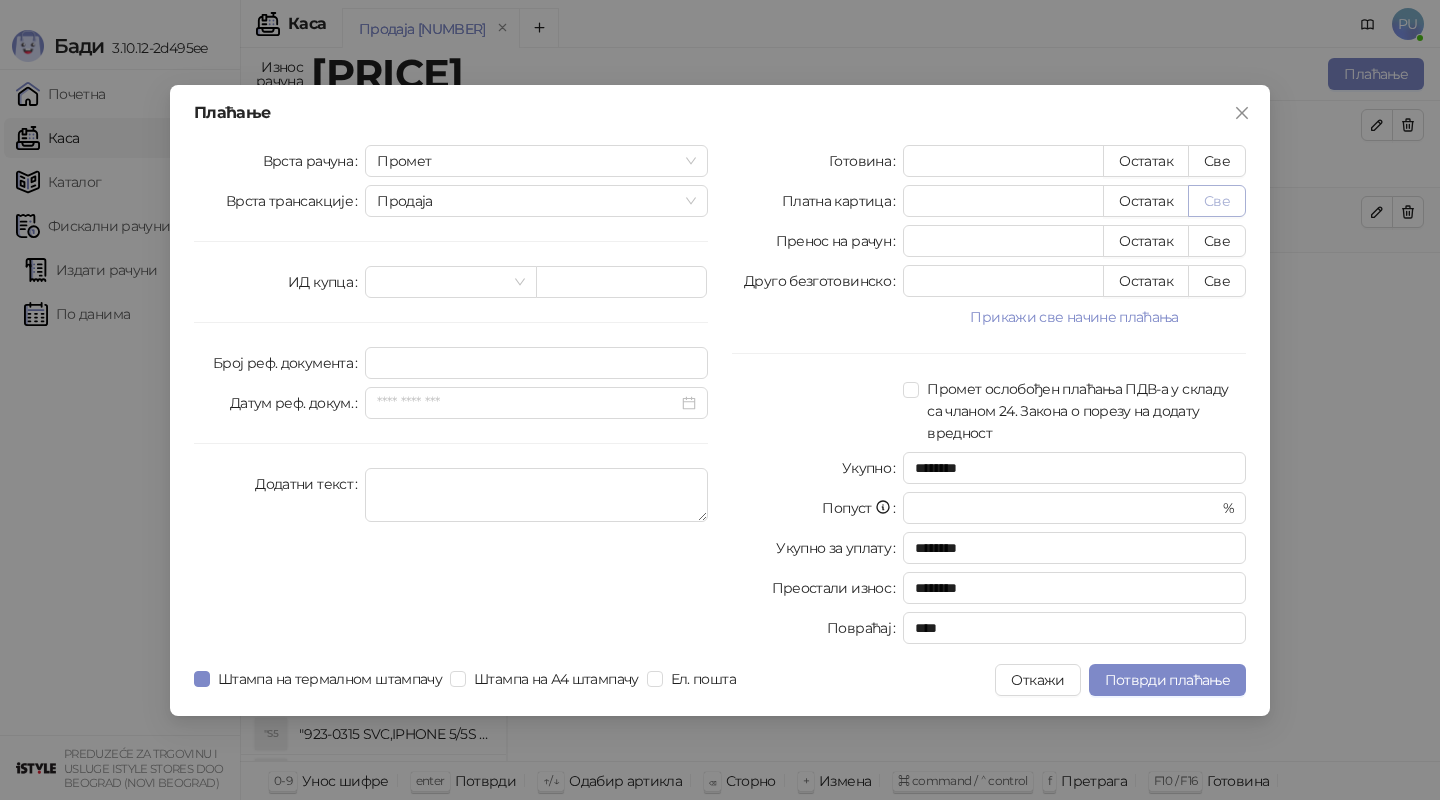 click on "Све" at bounding box center (1217, 201) 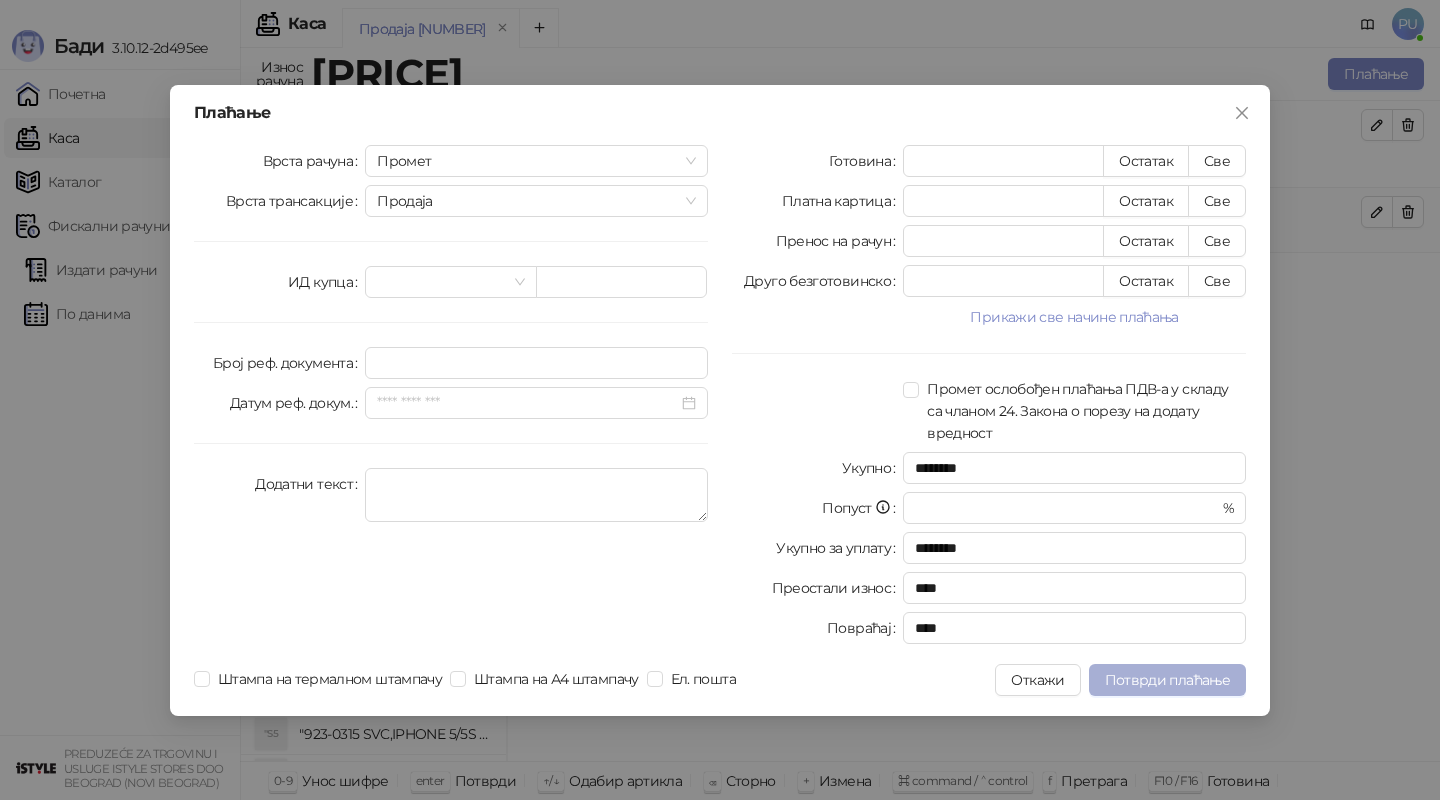 click on "Потврди плаћање" at bounding box center [1167, 680] 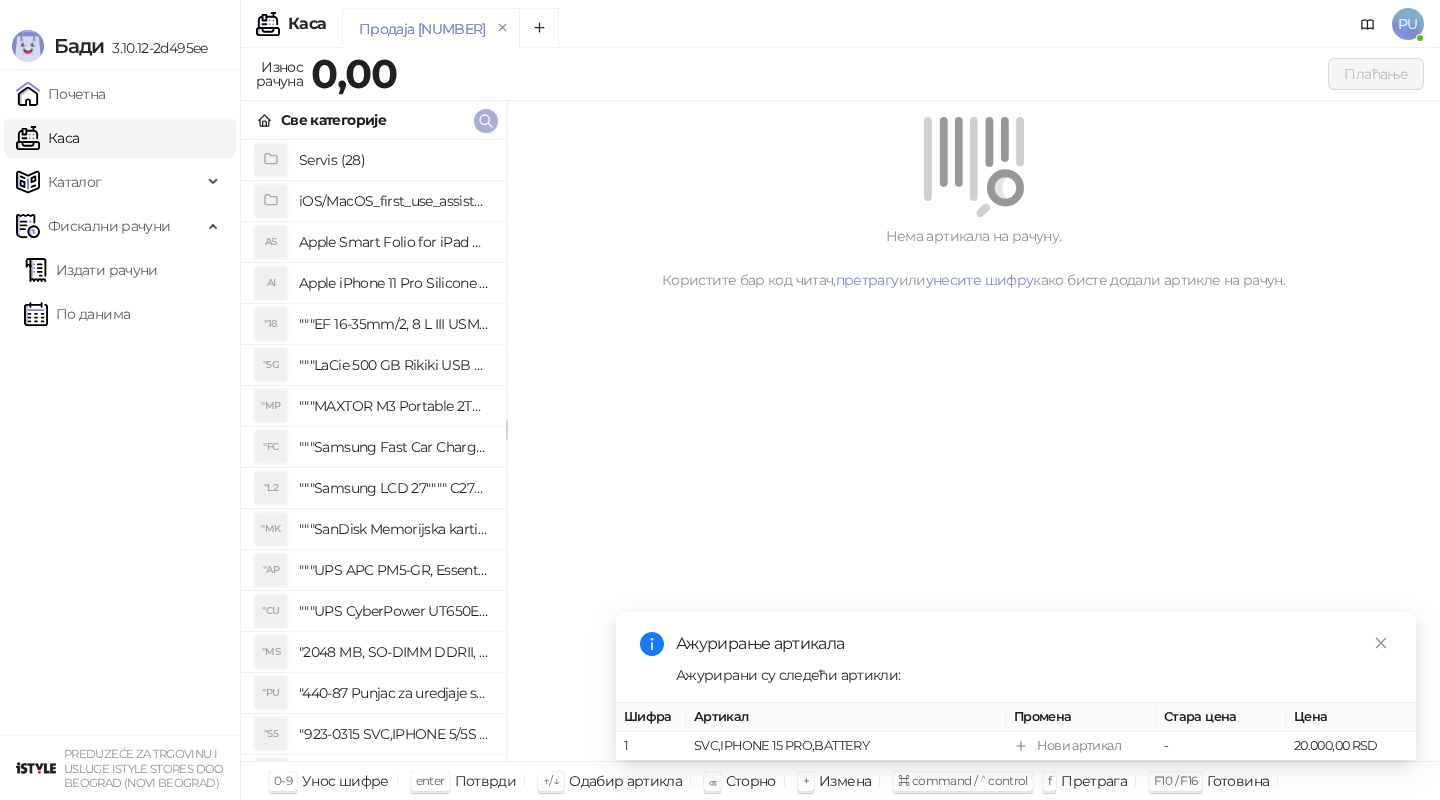 click 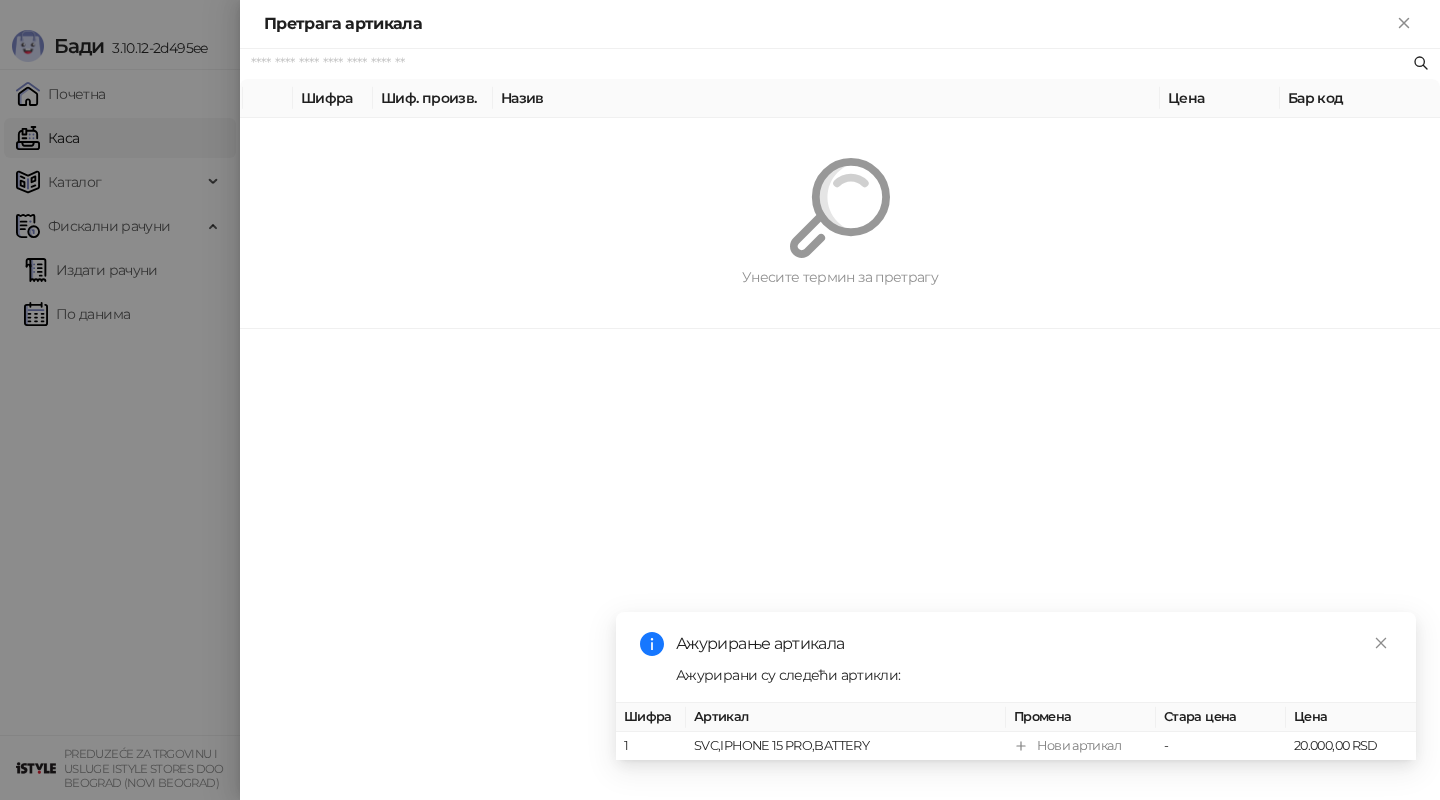 paste on "*********" 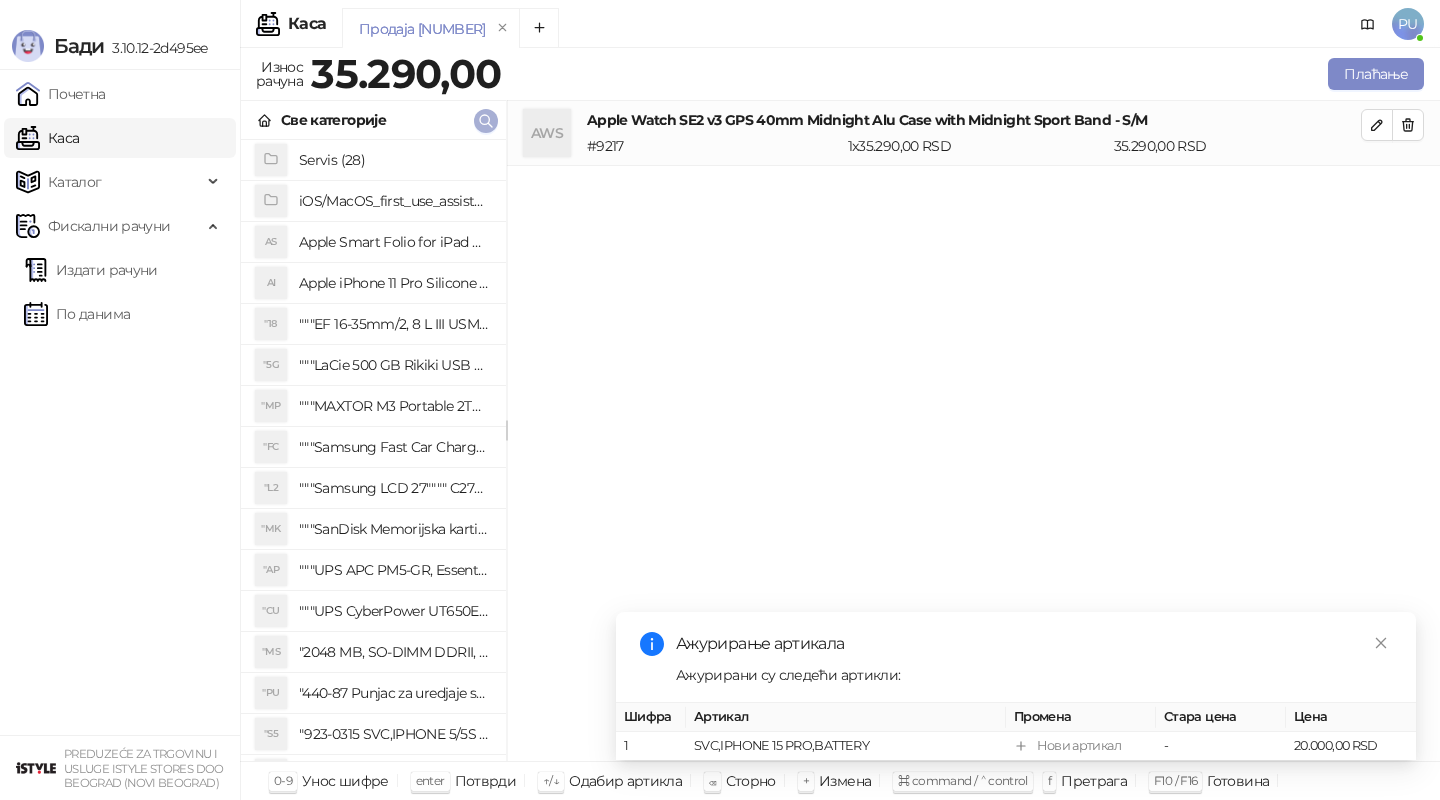 click 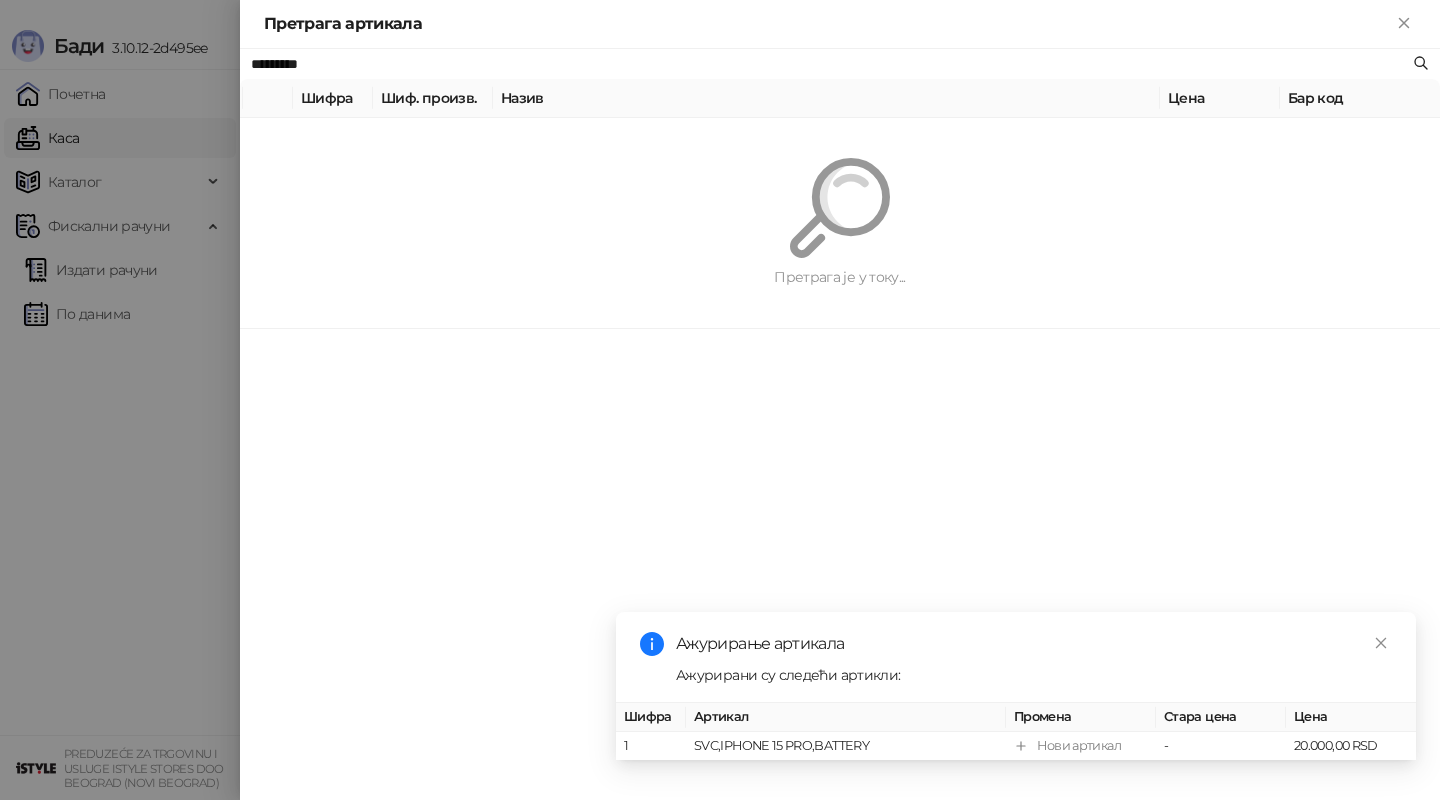 paste on "*" 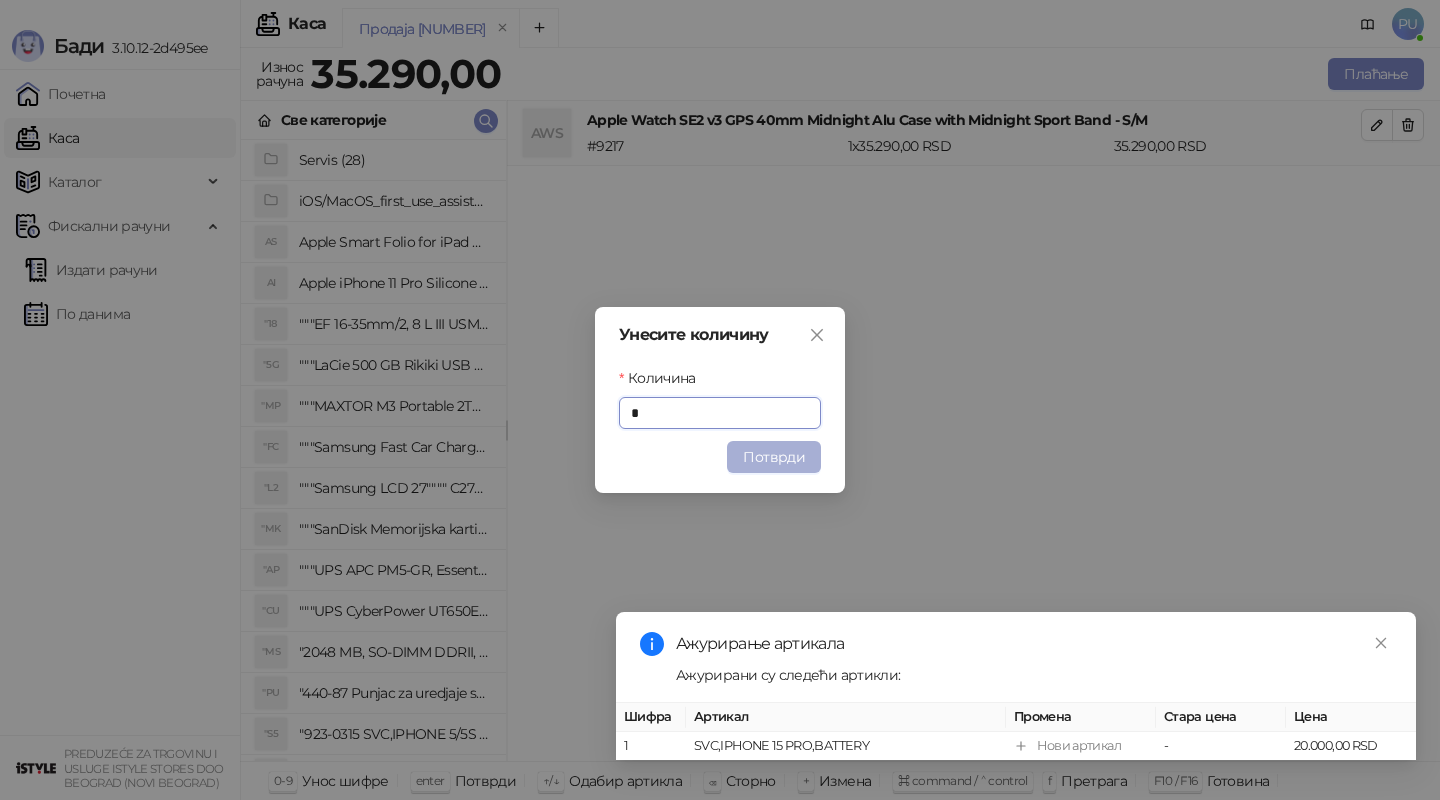 click on "Потврди" at bounding box center (774, 457) 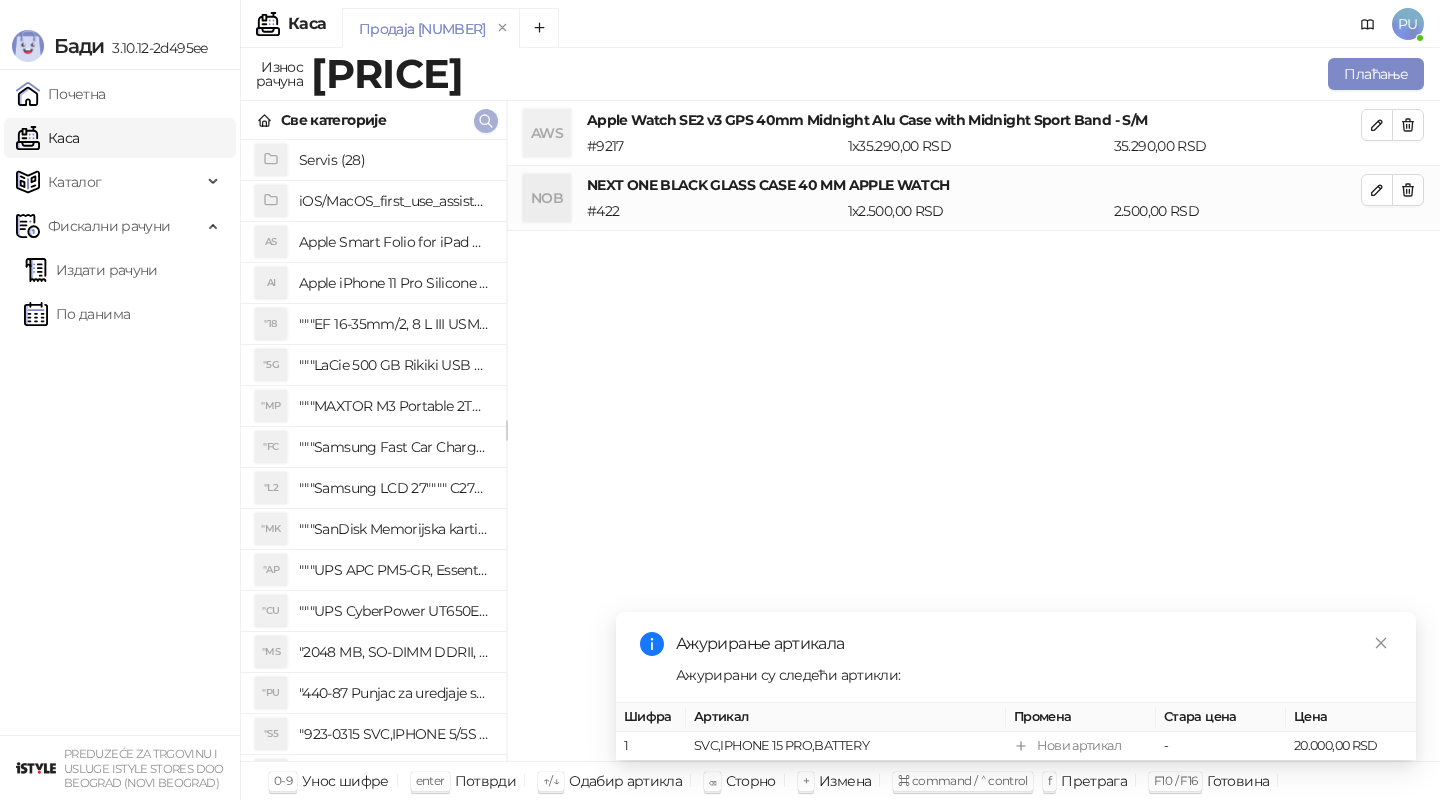 click 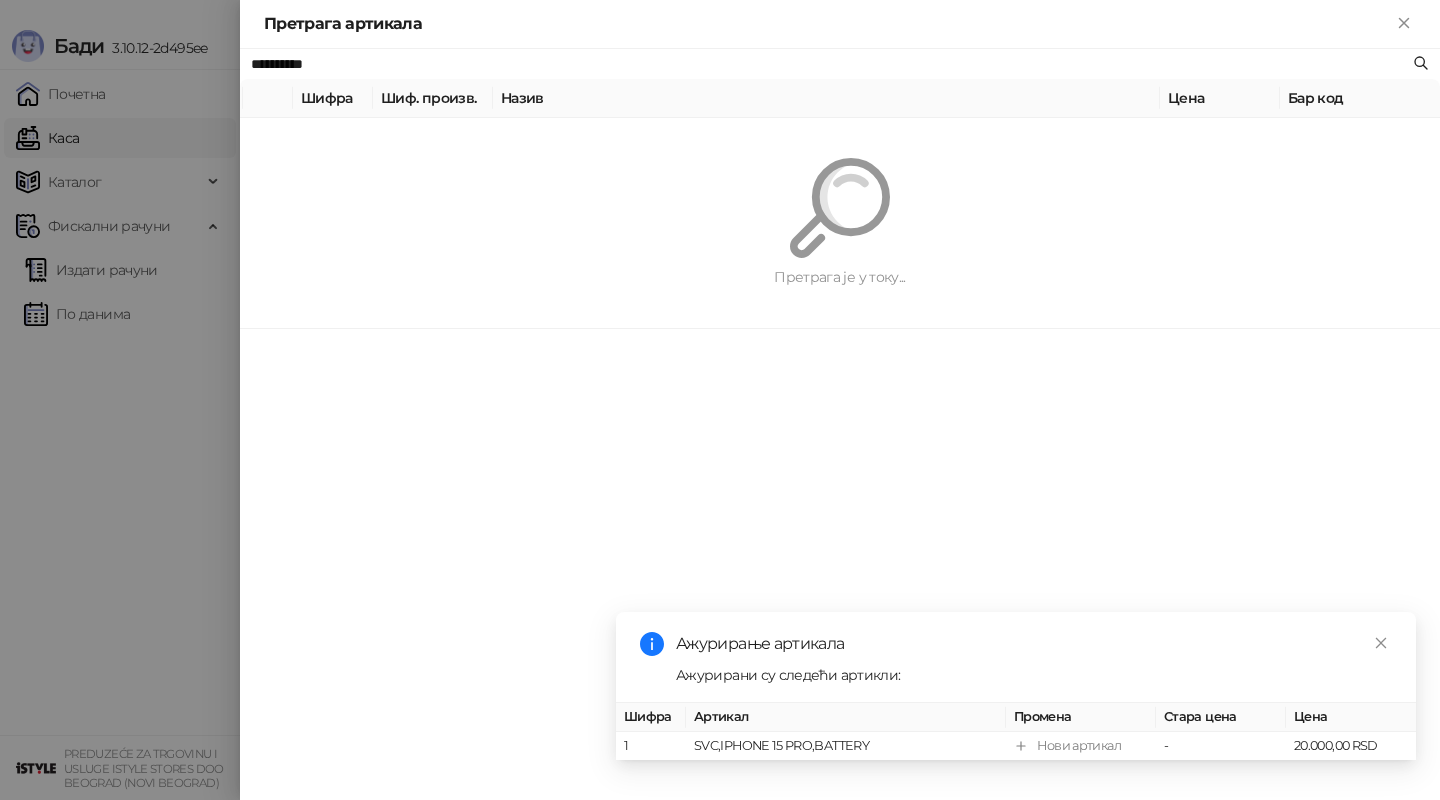 paste on "**********" 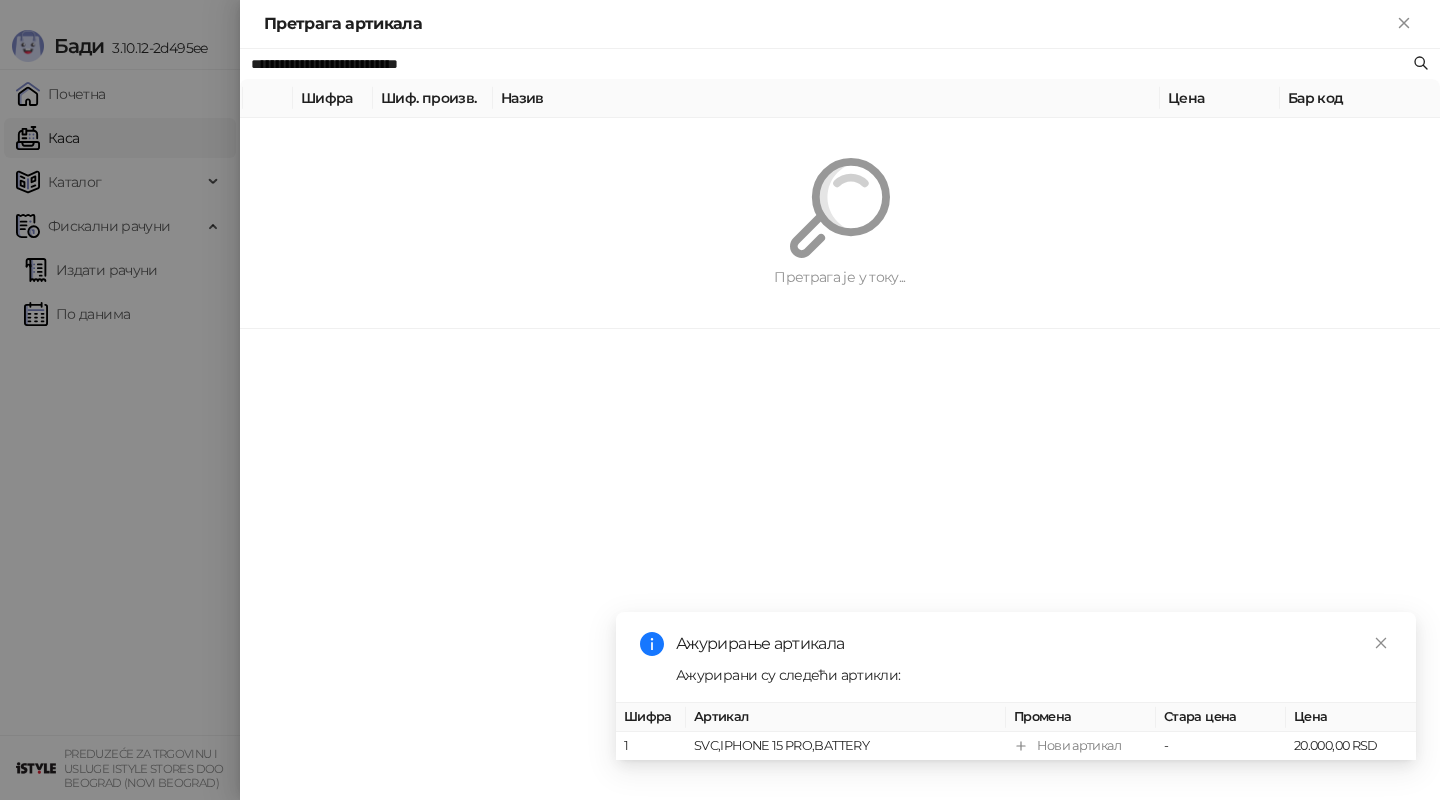 type on "**********" 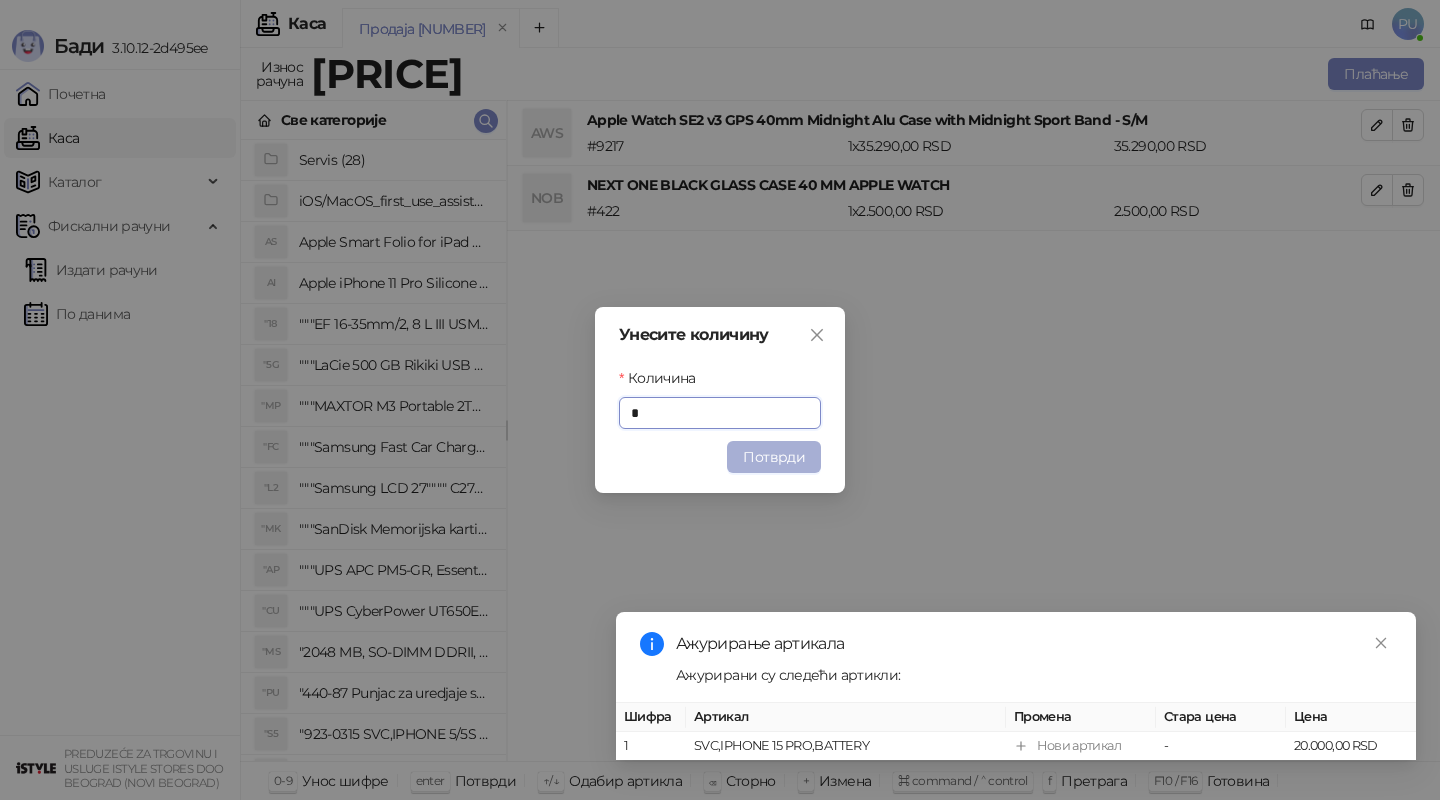 click on "Потврди" at bounding box center (774, 457) 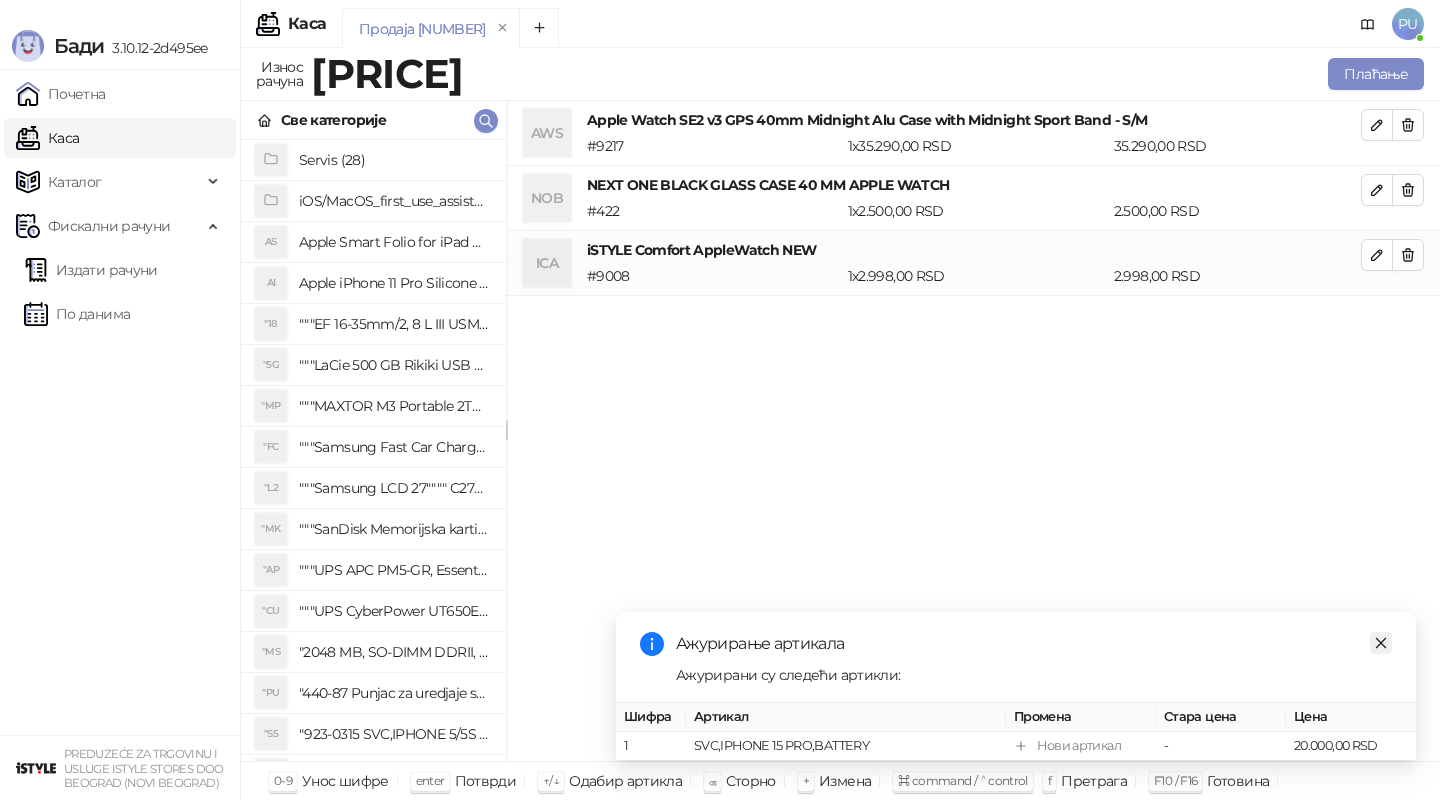 click 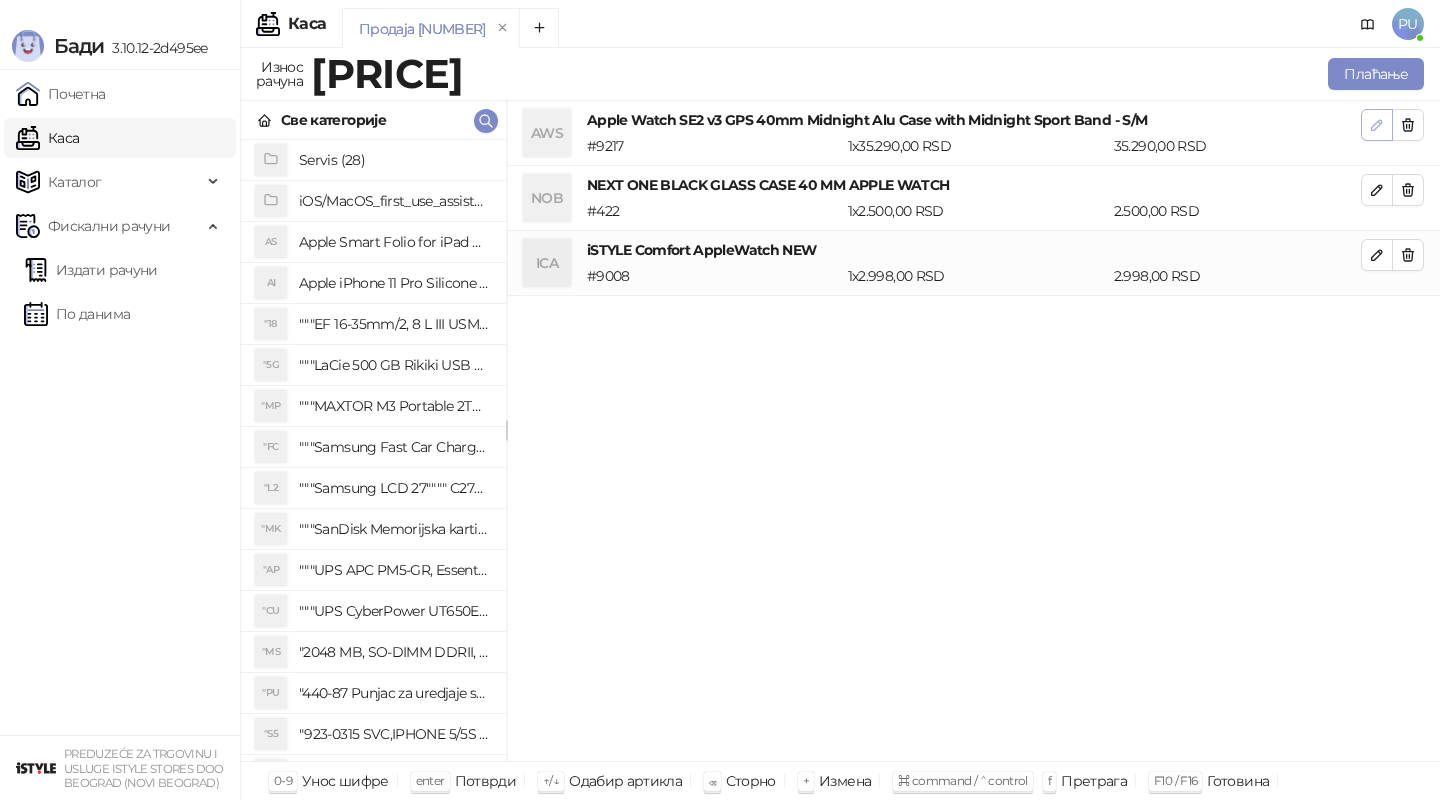 click 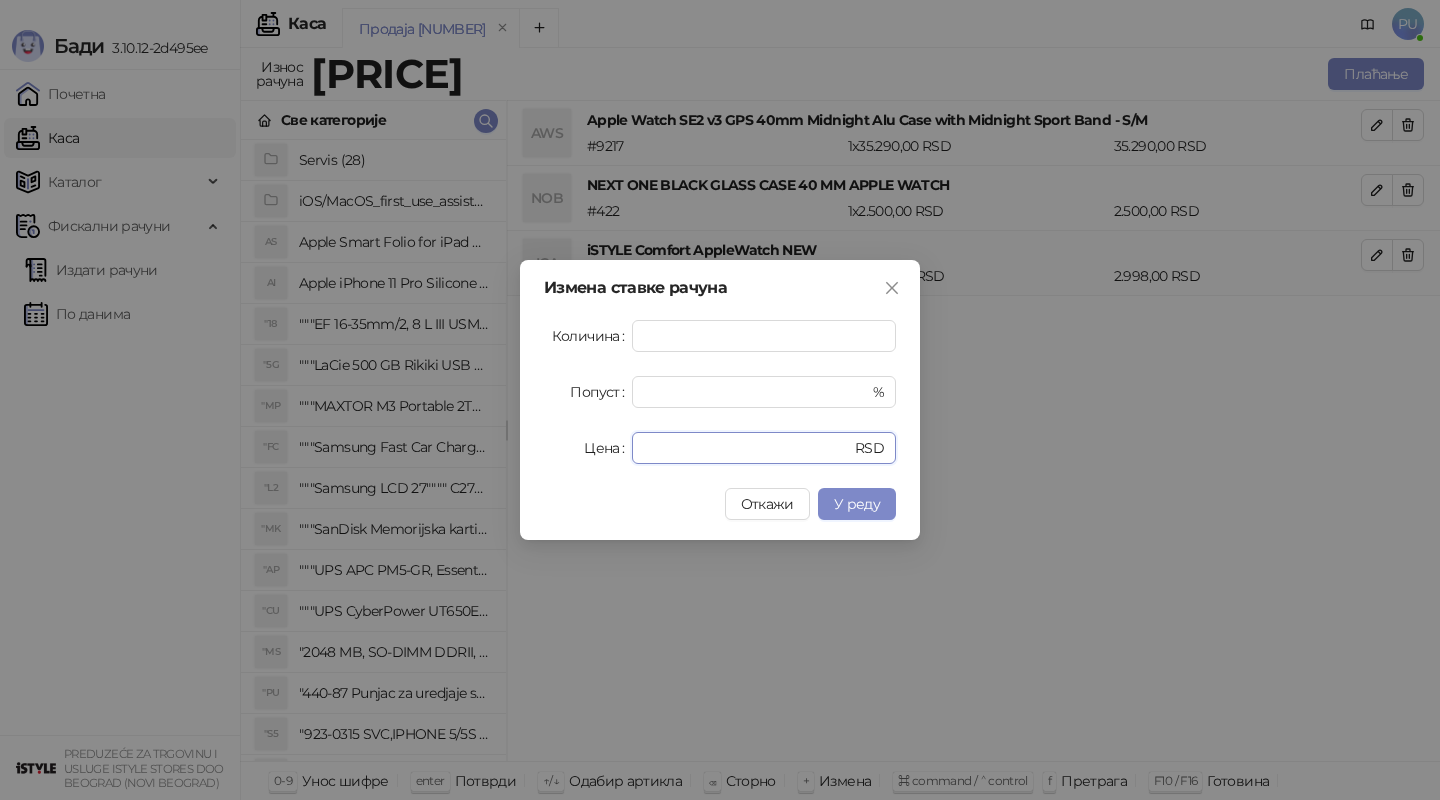 drag, startPoint x: 705, startPoint y: 448, endPoint x: 402, endPoint y: 400, distance: 306.7784 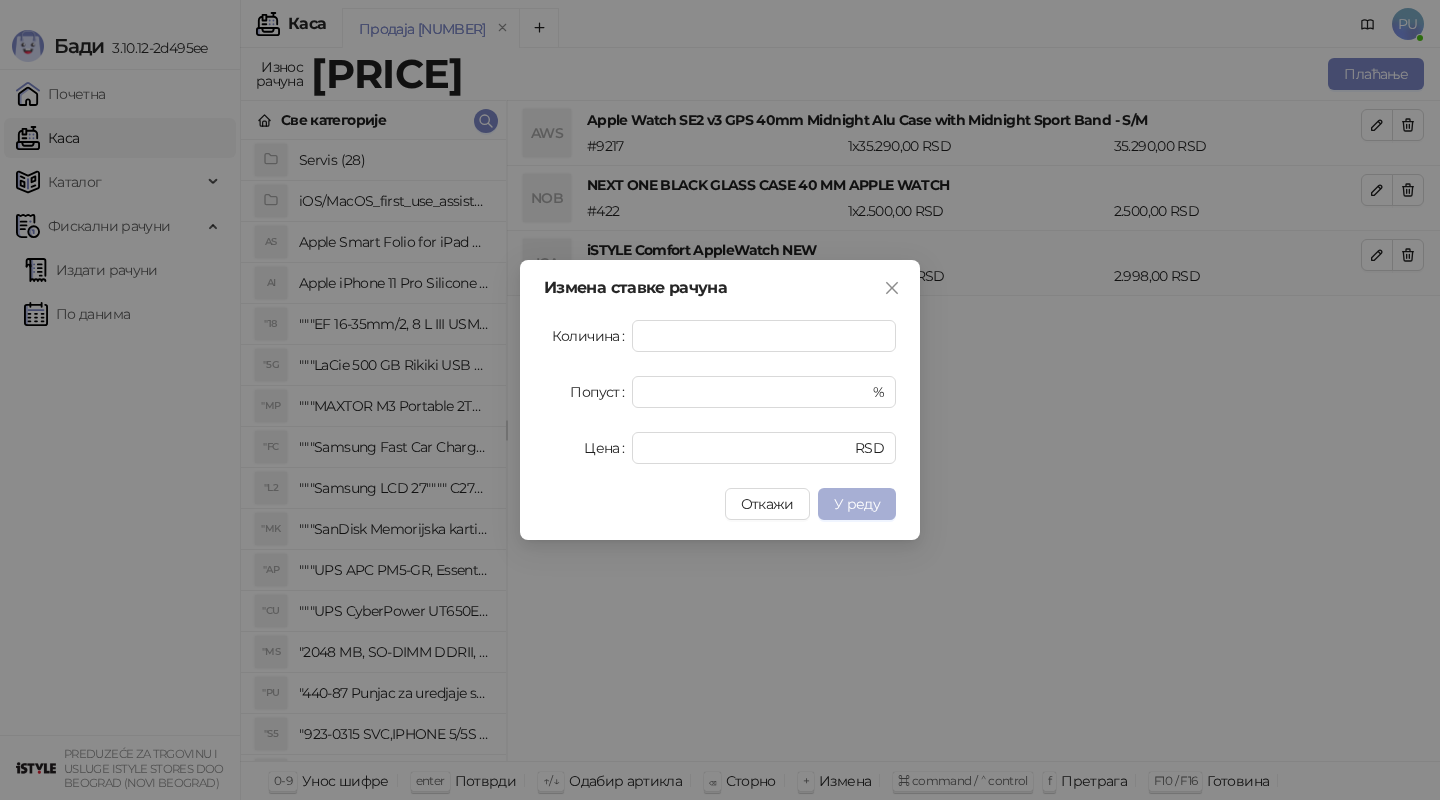 click on "У реду" at bounding box center [857, 504] 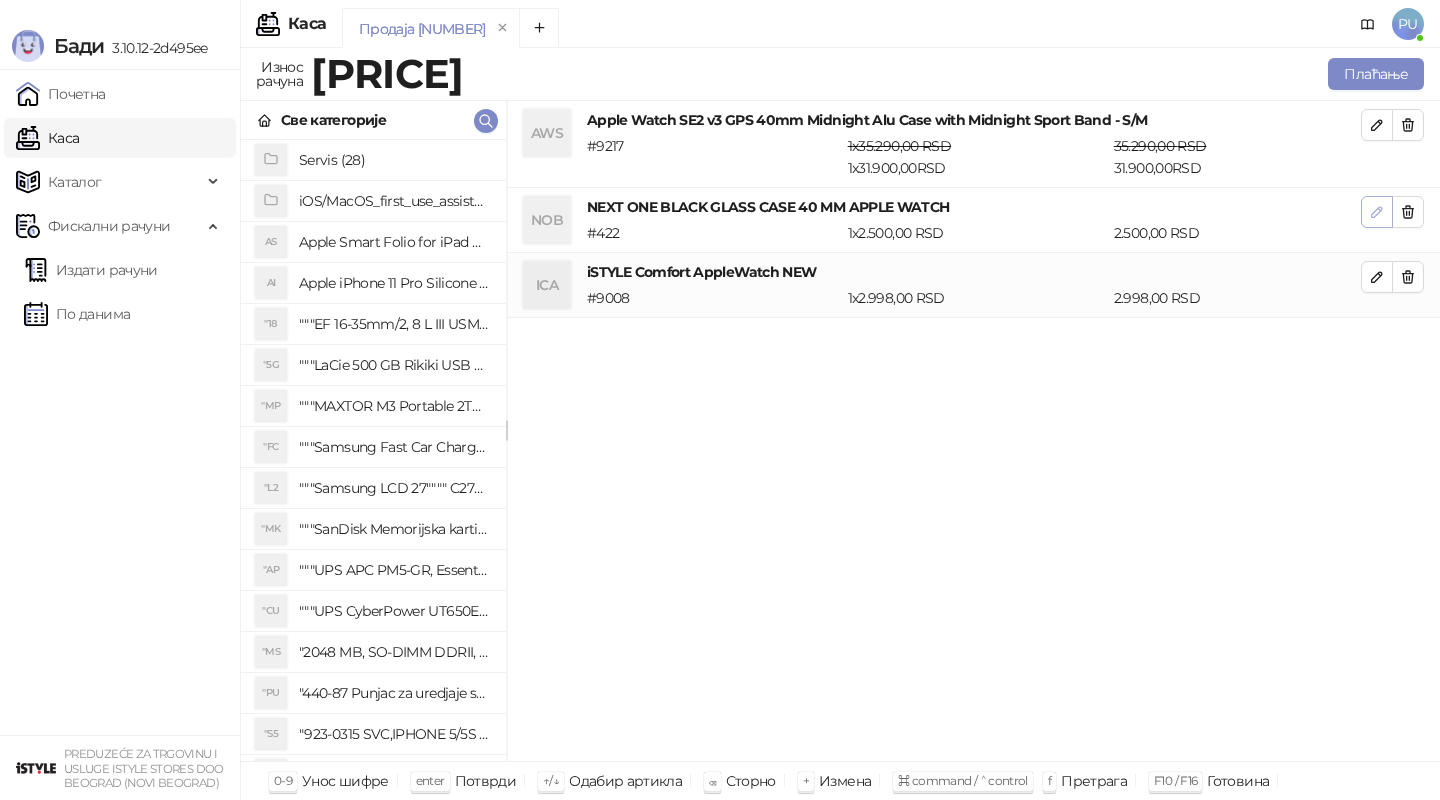 click 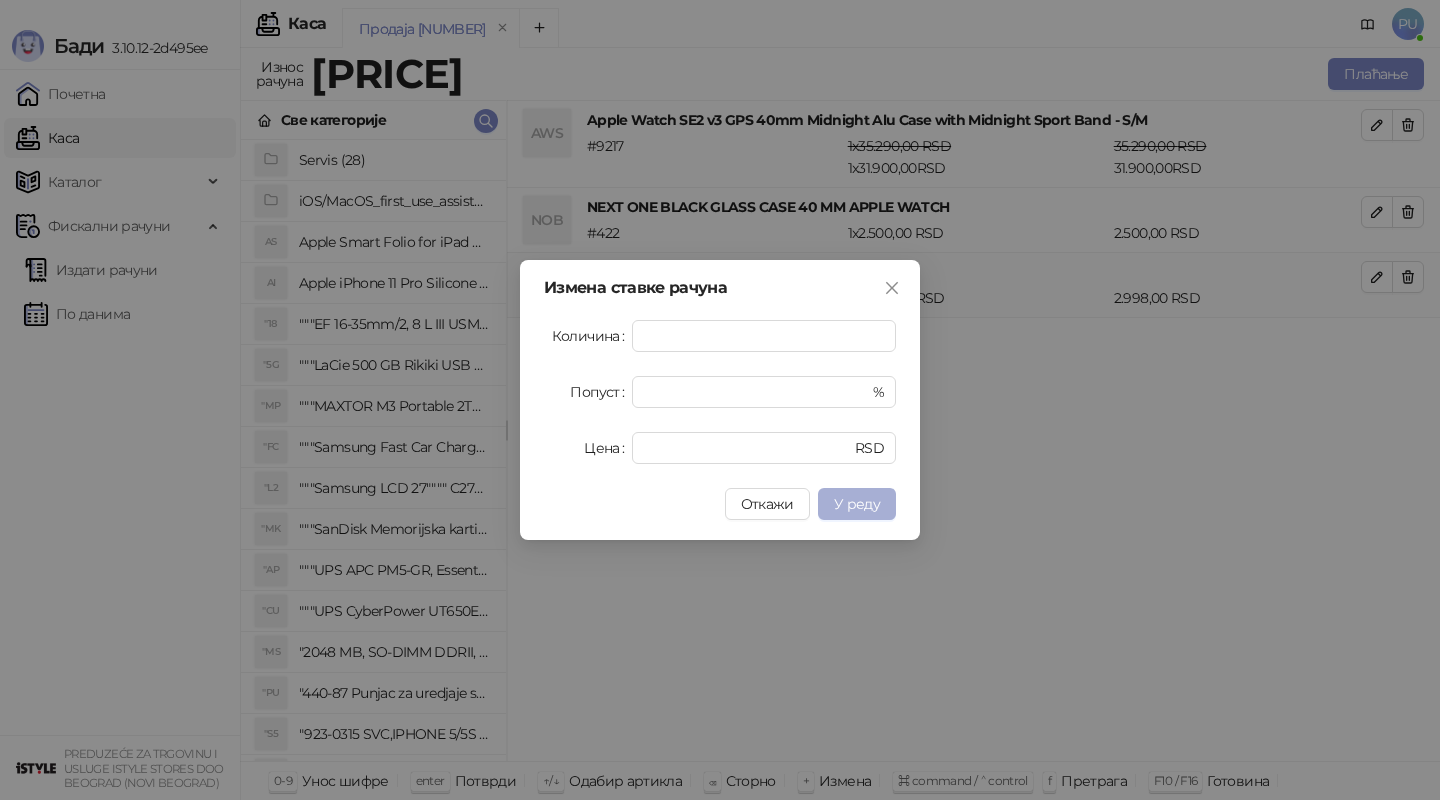 click on "У реду" at bounding box center (857, 504) 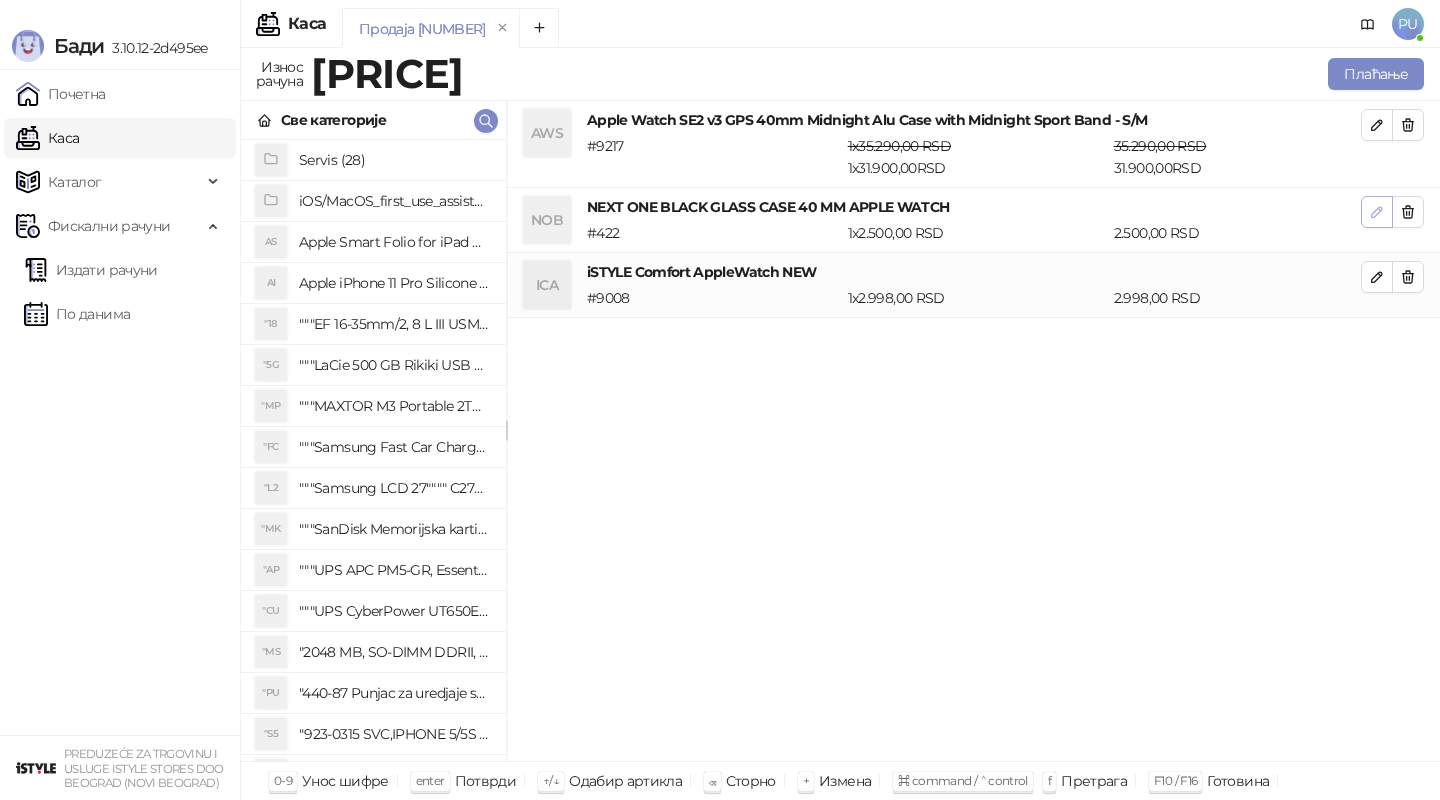 click 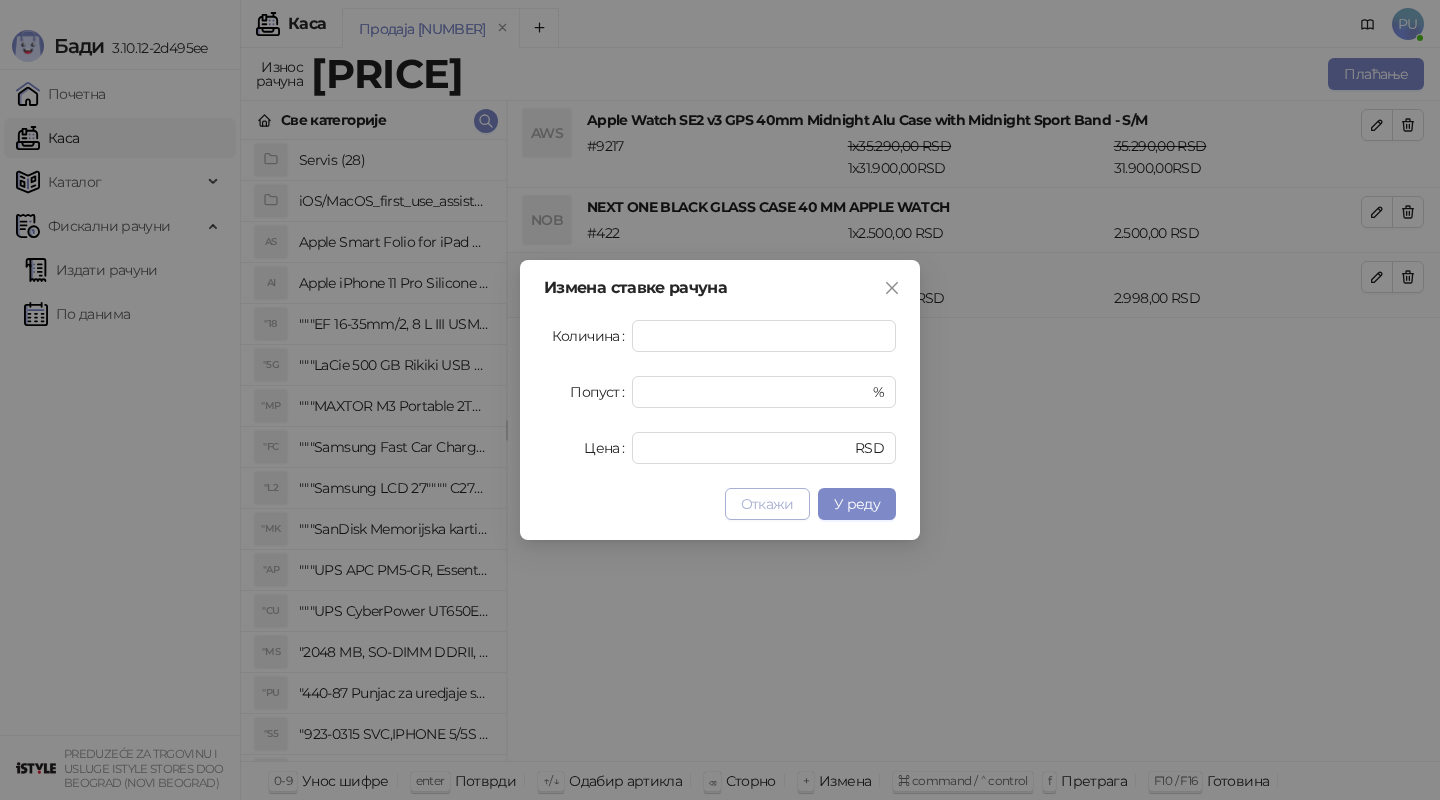click on "Откажи" at bounding box center [767, 504] 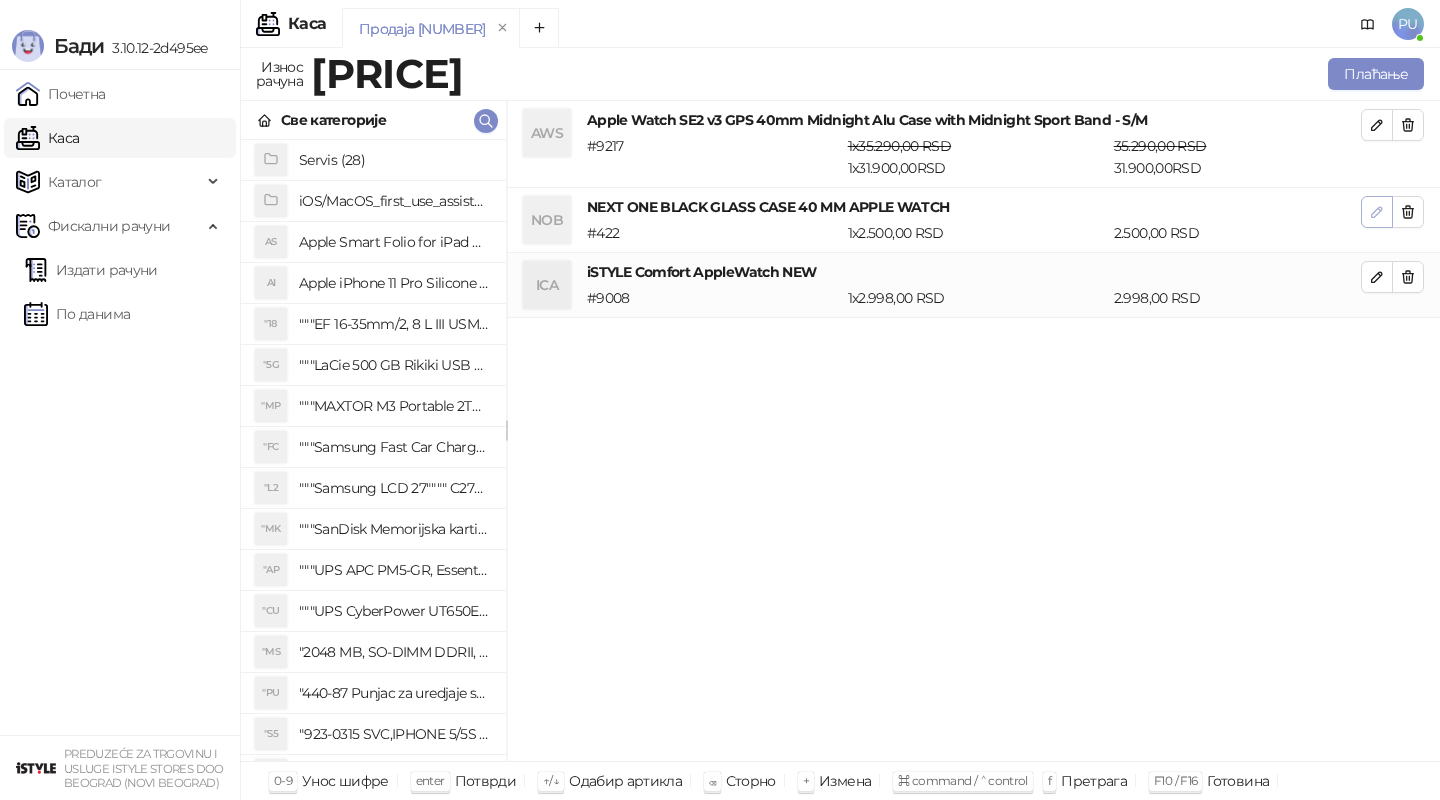 click at bounding box center [1377, 212] 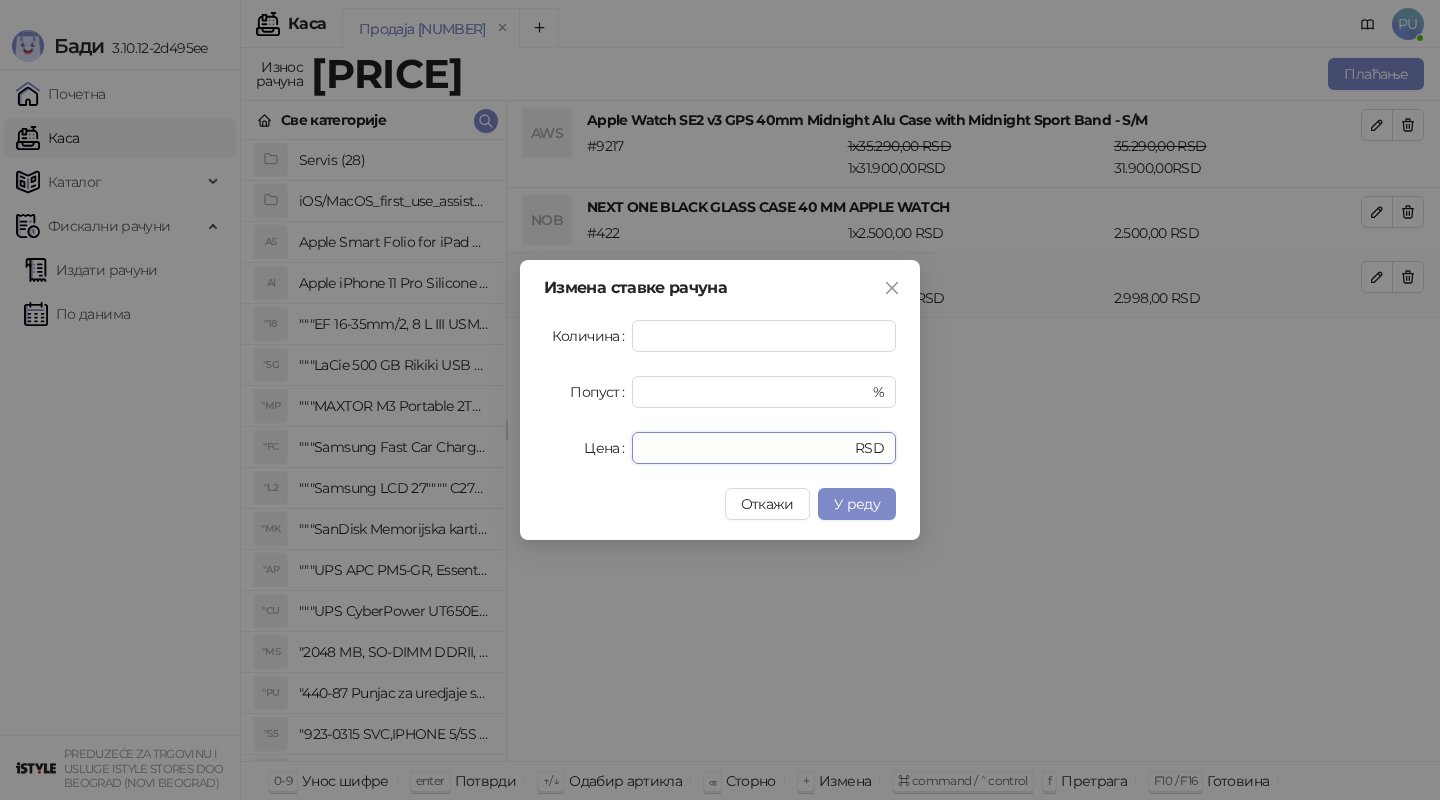 drag, startPoint x: 744, startPoint y: 438, endPoint x: 541, endPoint y: 438, distance: 203 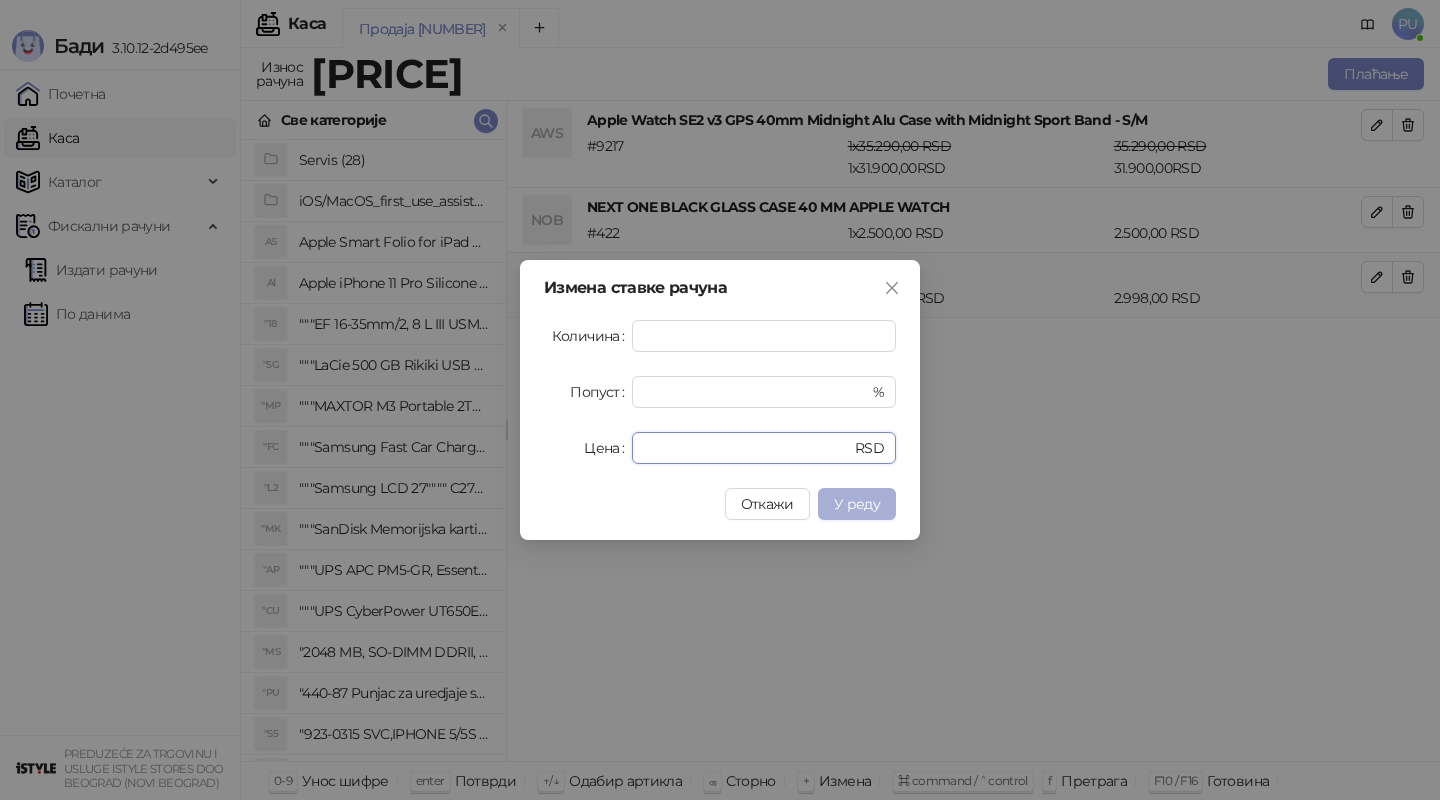 type on "*" 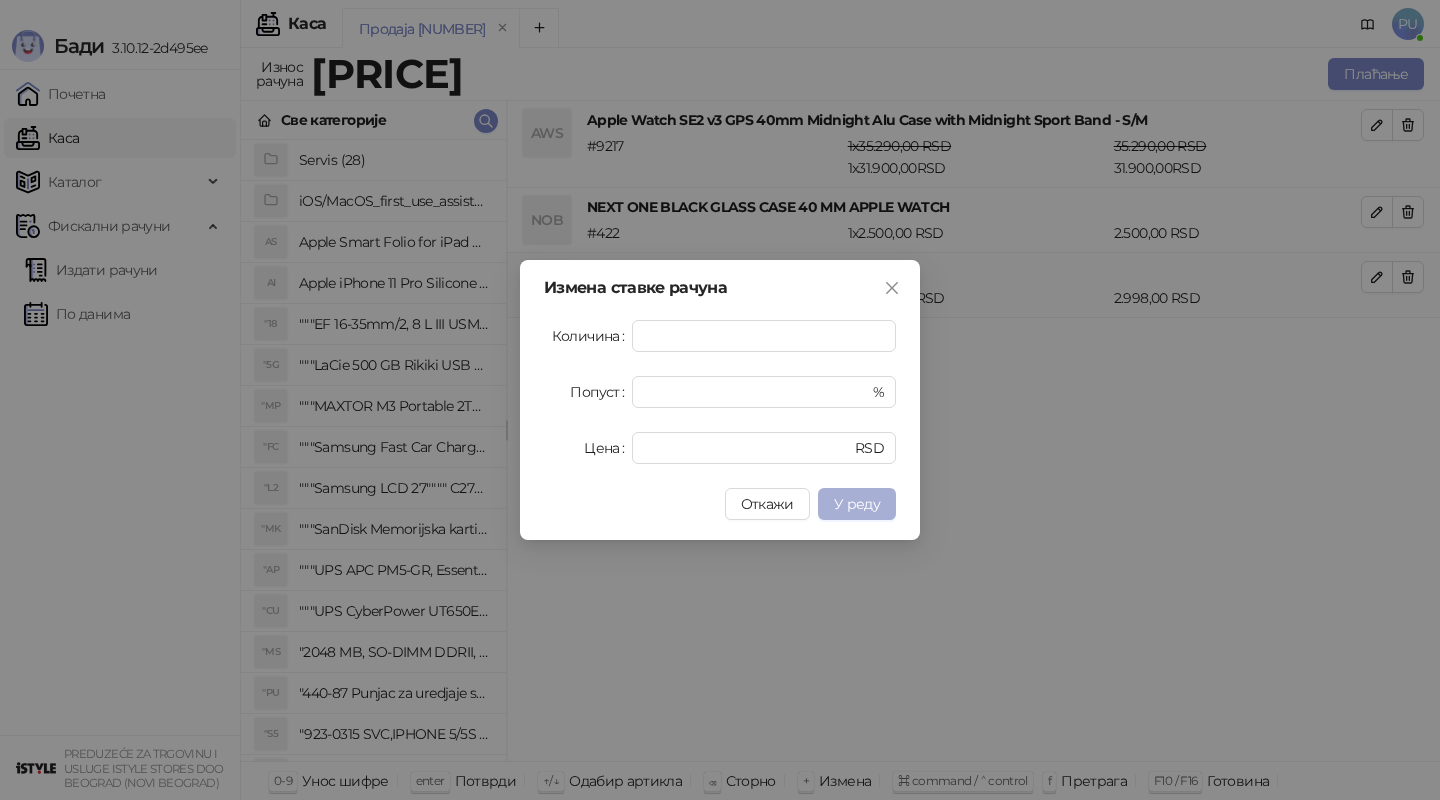 click on "У реду" at bounding box center (857, 504) 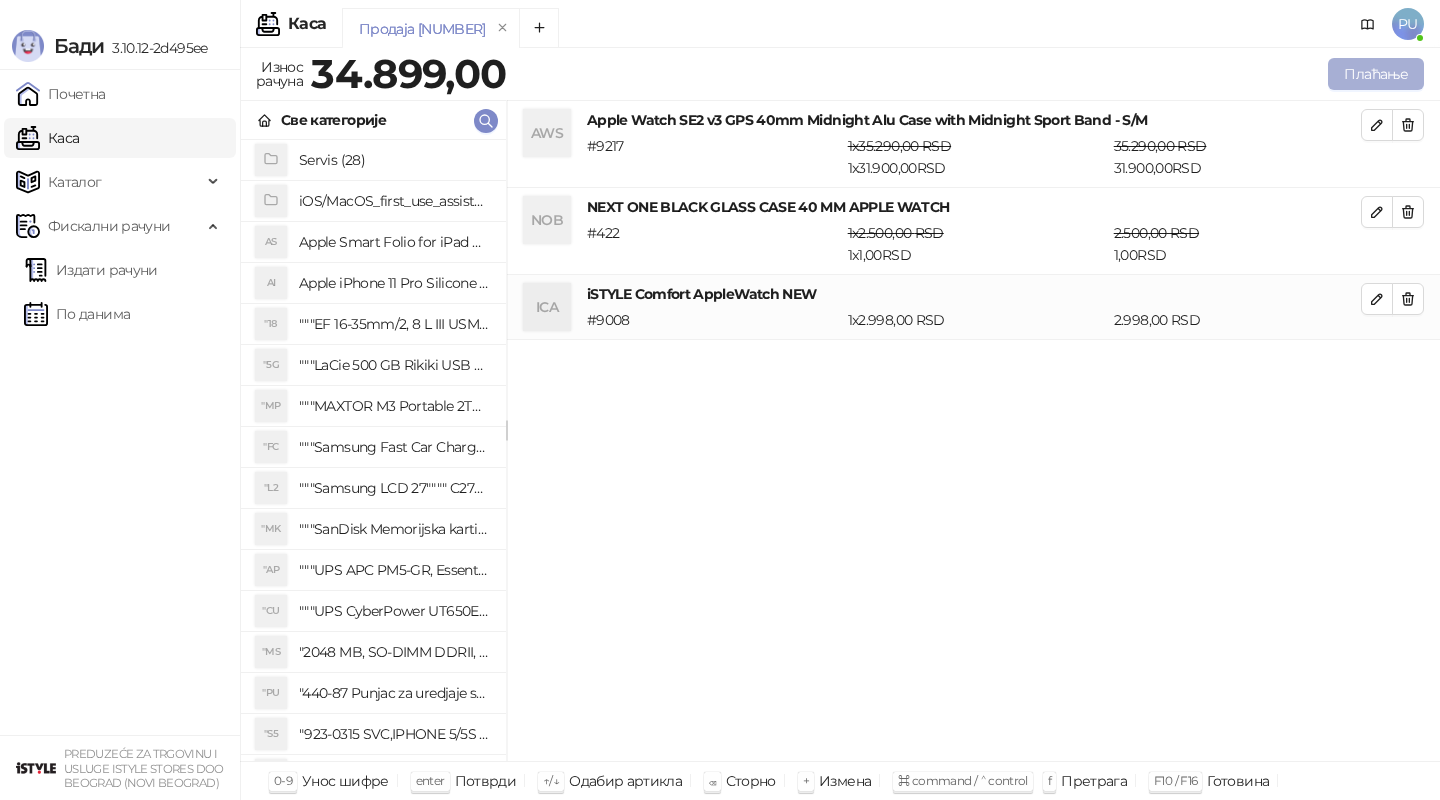 click on "Плаћање" at bounding box center [1376, 74] 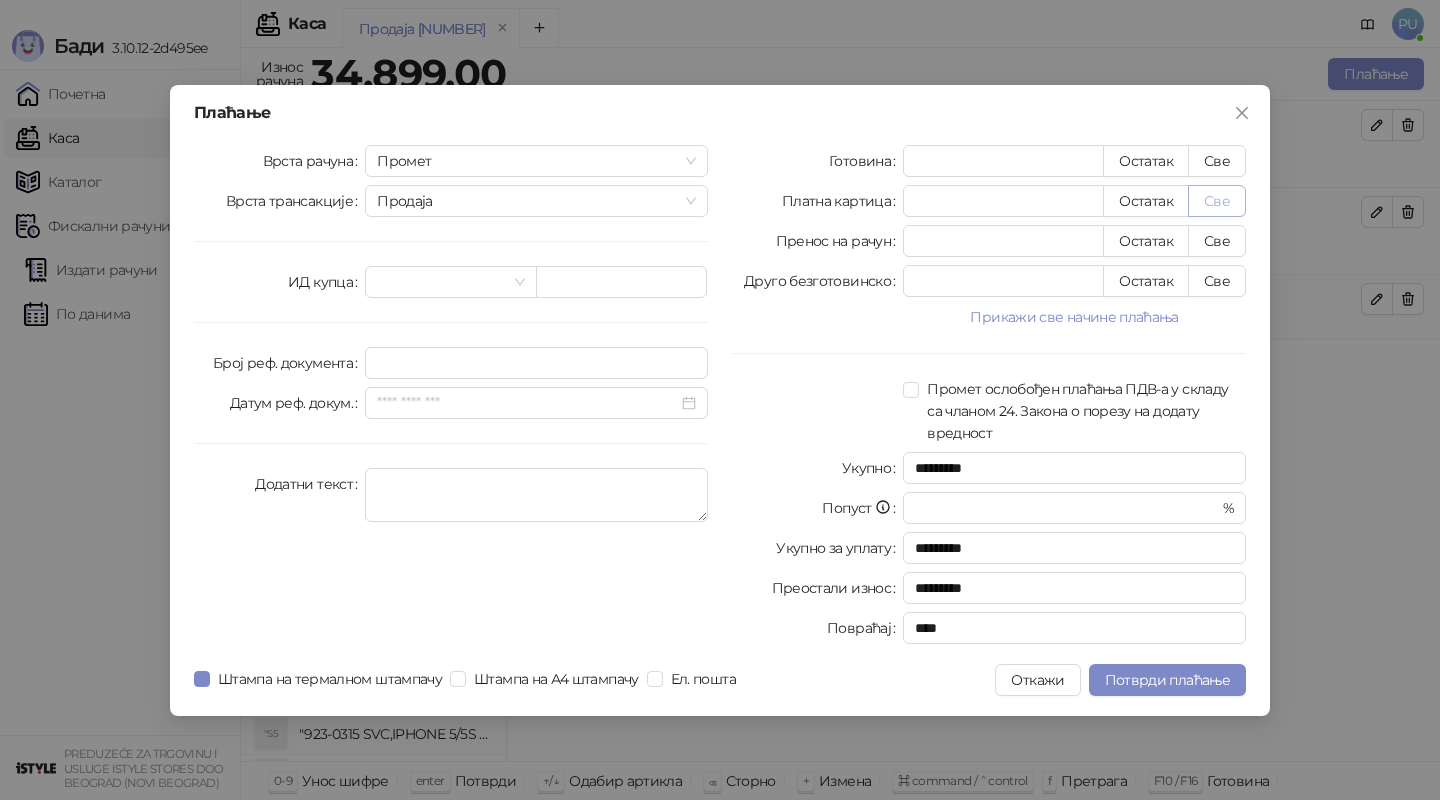 click on "Све" at bounding box center (1217, 201) 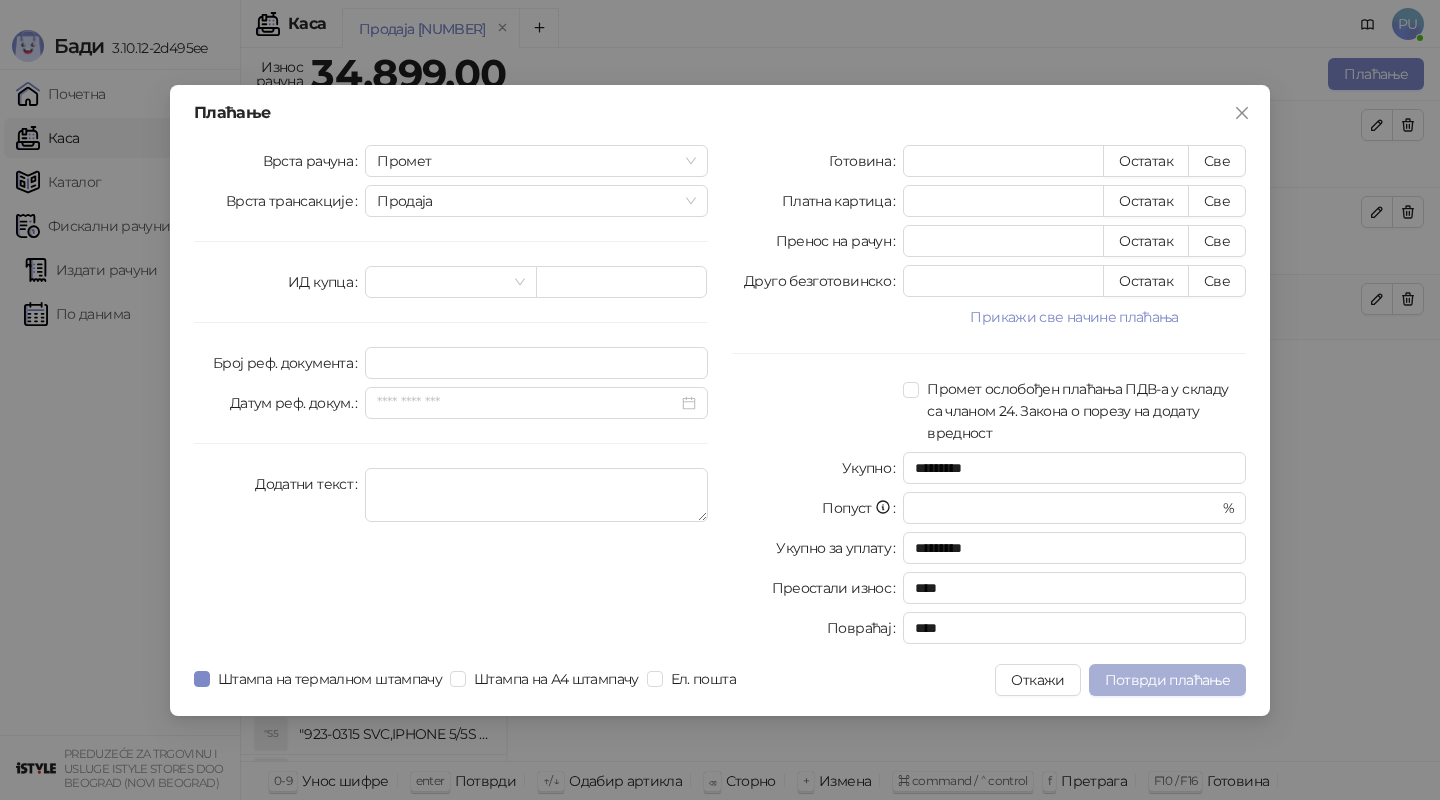 click on "Потврди плаћање" at bounding box center (1167, 680) 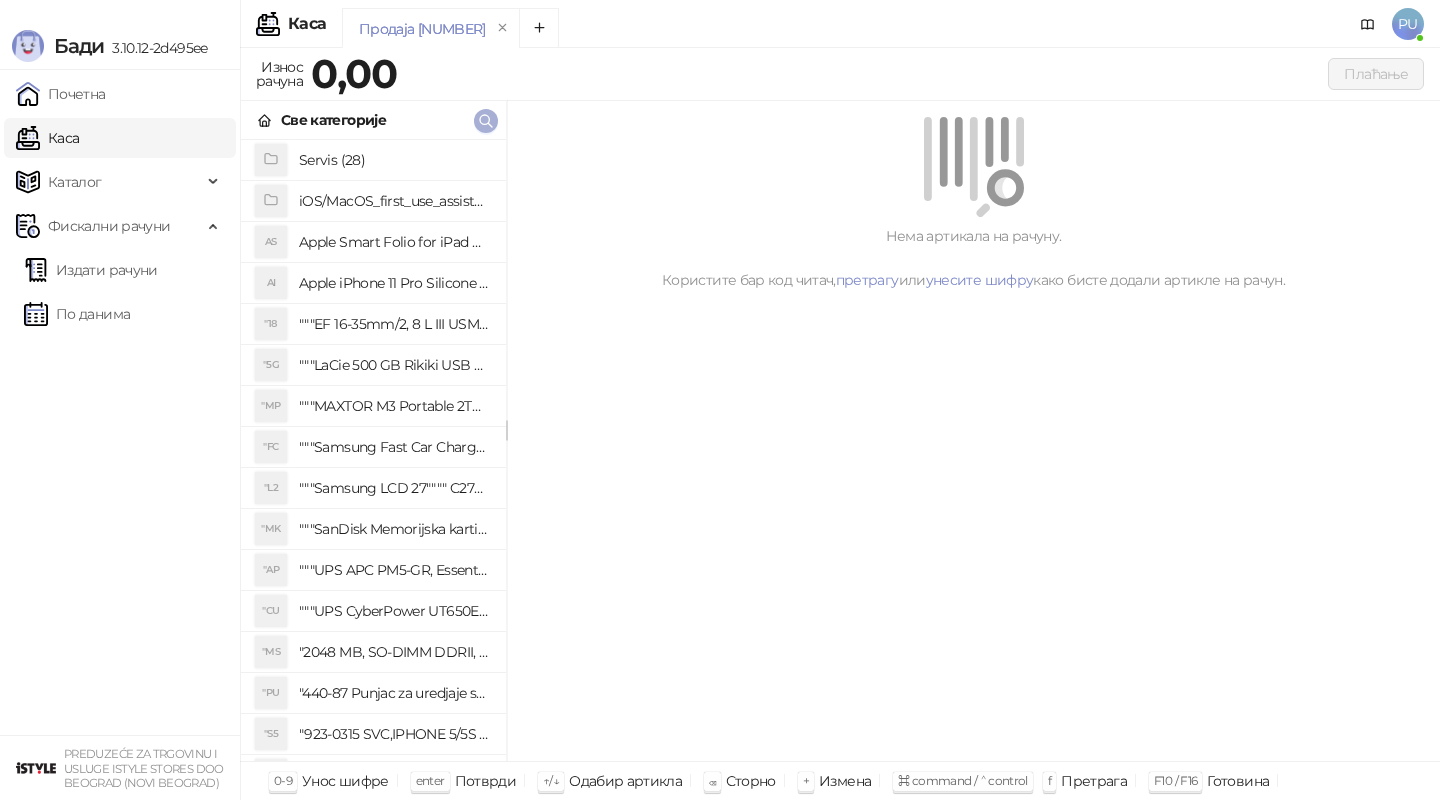 click 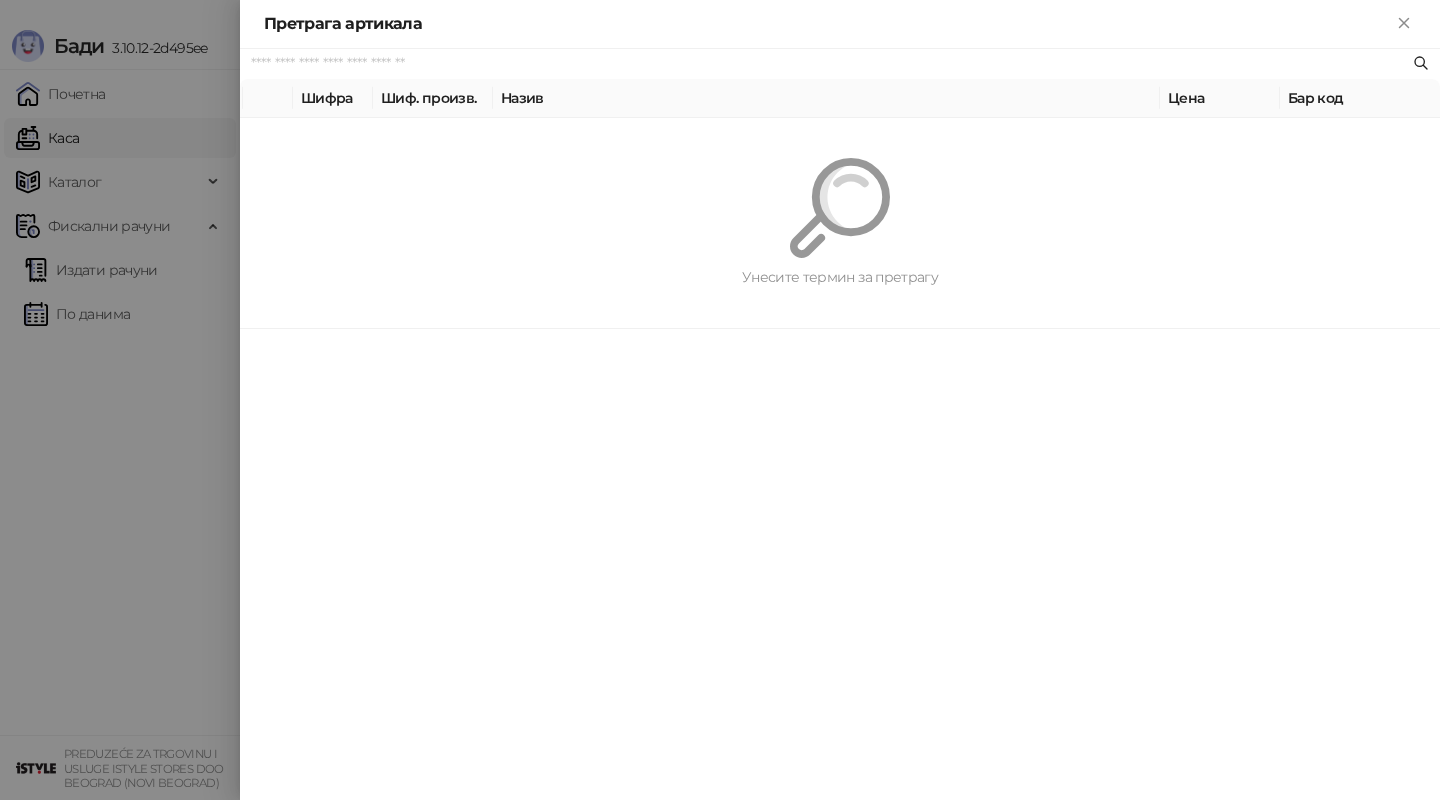 paste on "*********" 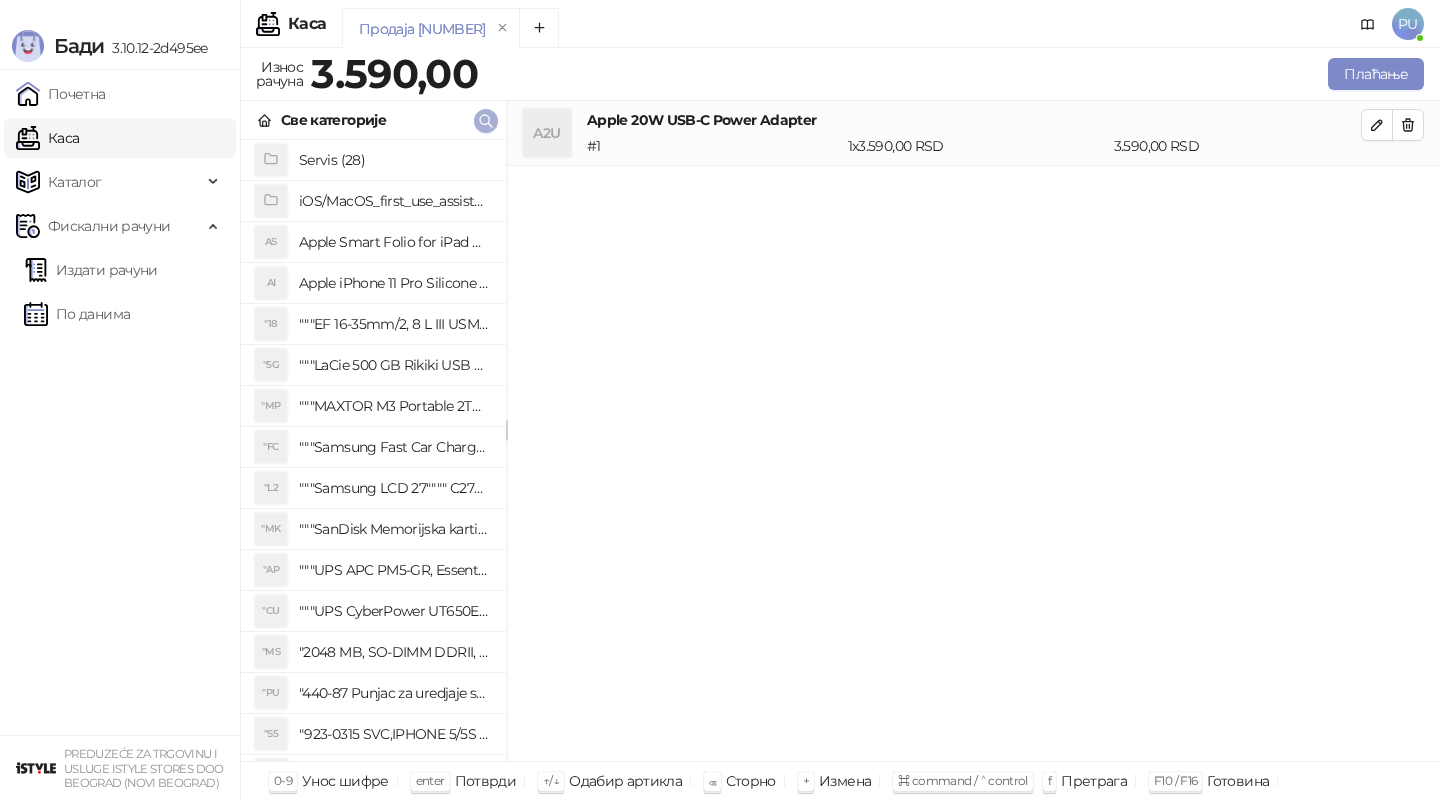 click 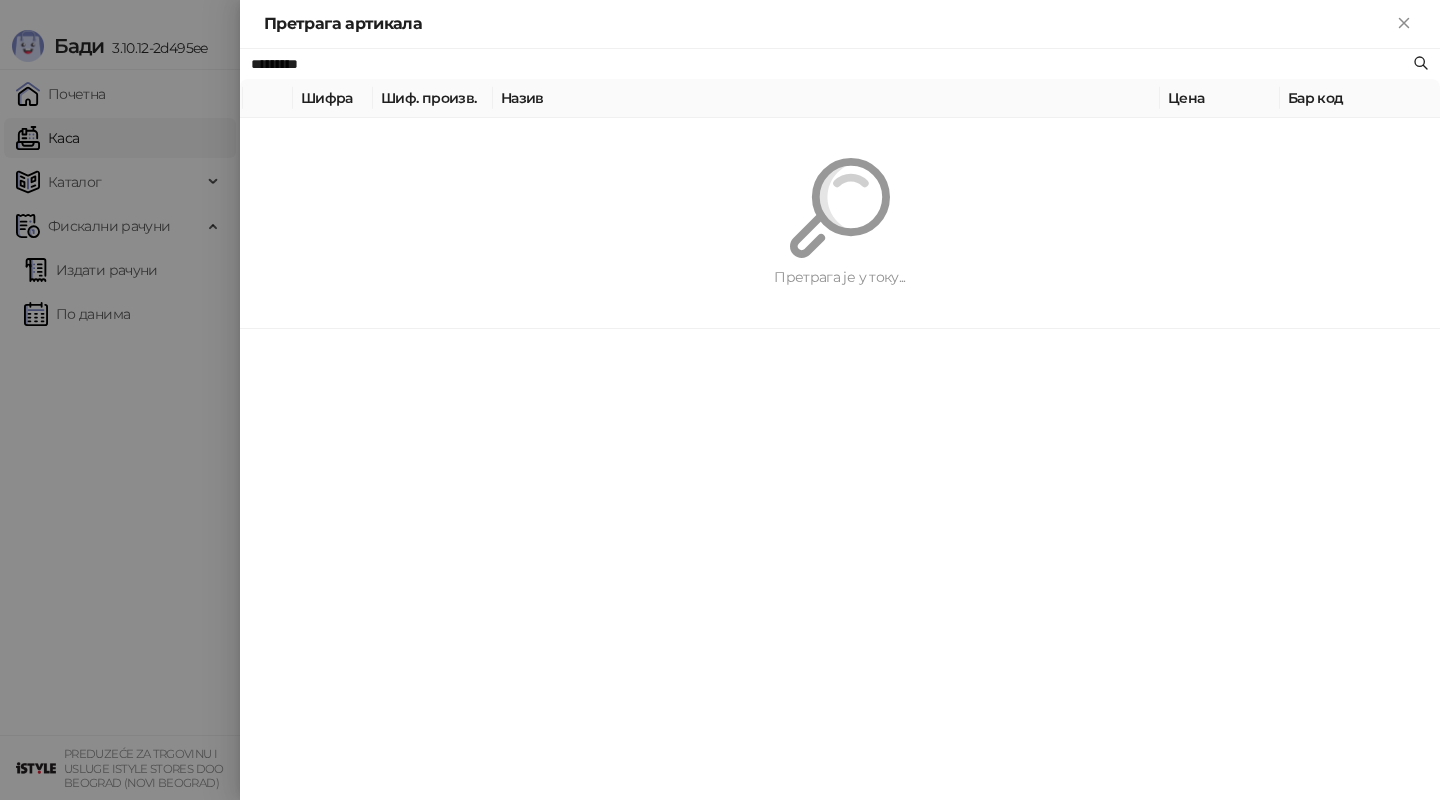 paste on "**********" 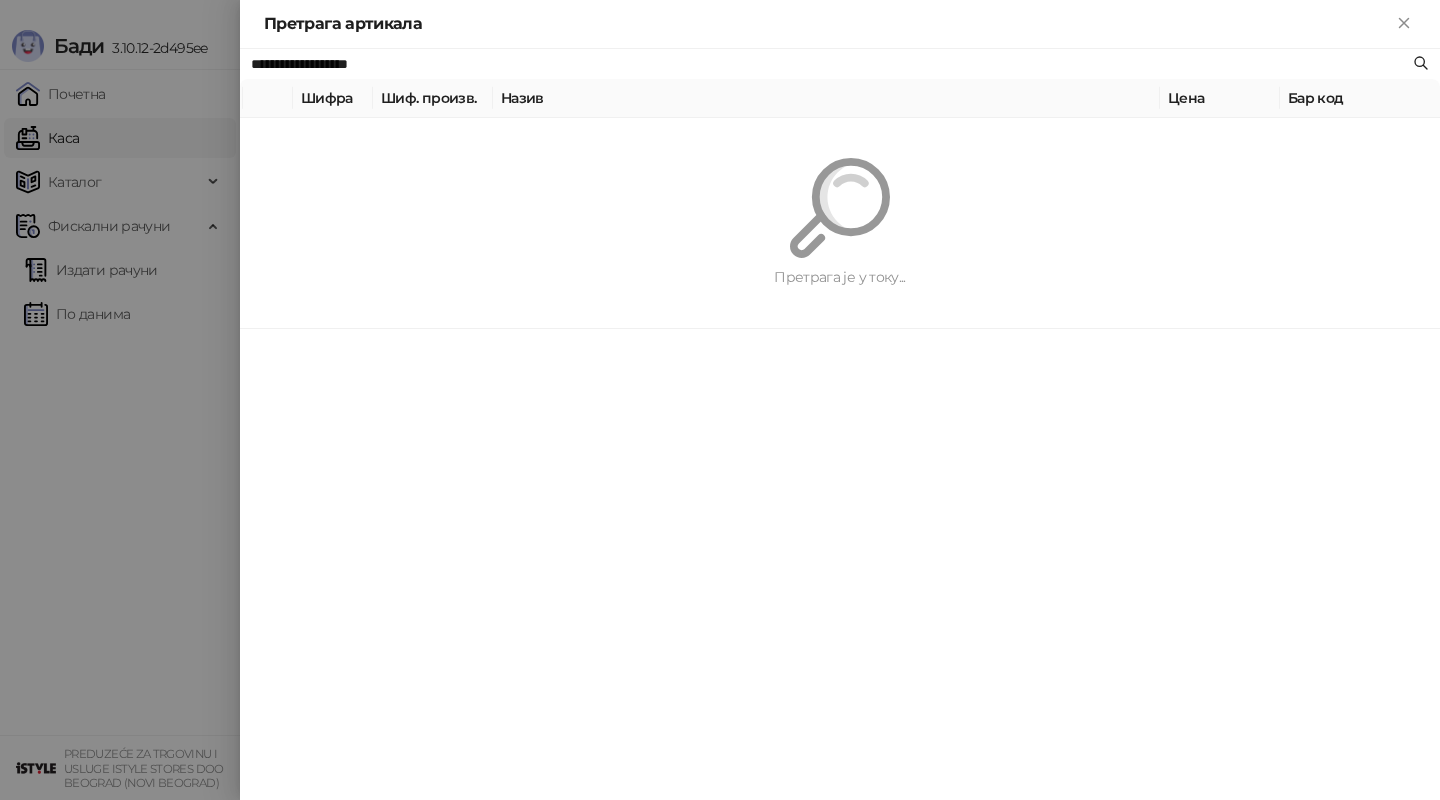 type on "**********" 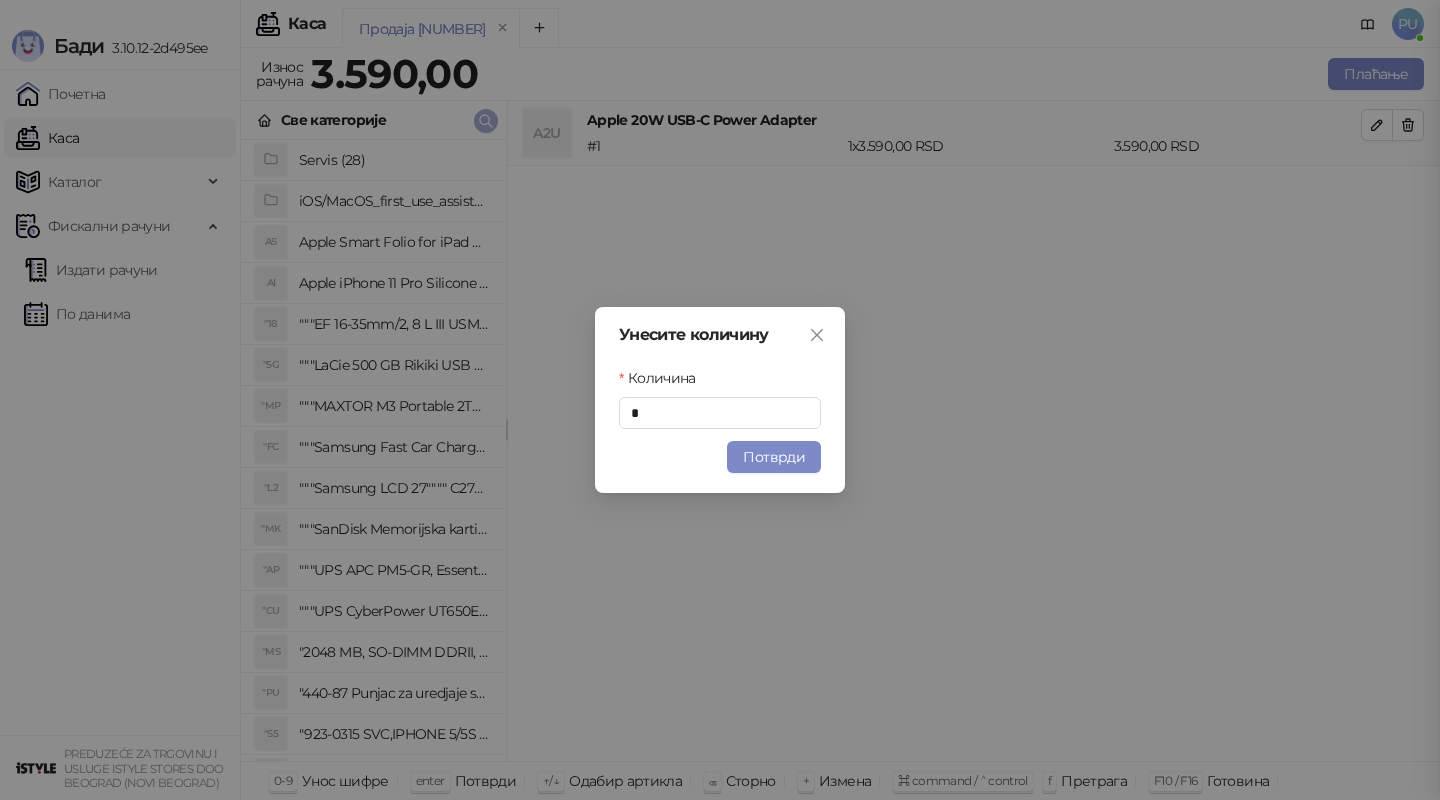 type 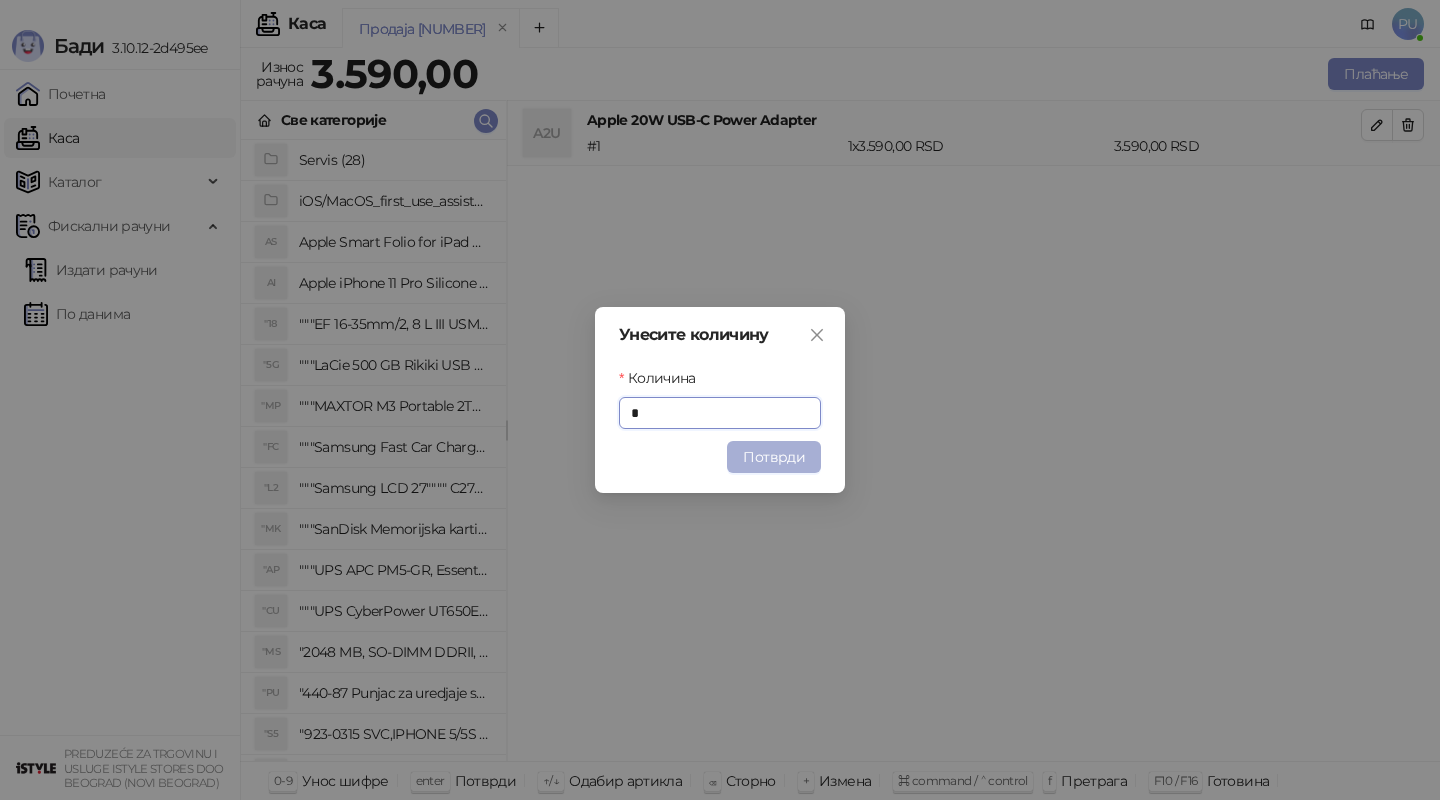 click on "Потврди" at bounding box center (774, 457) 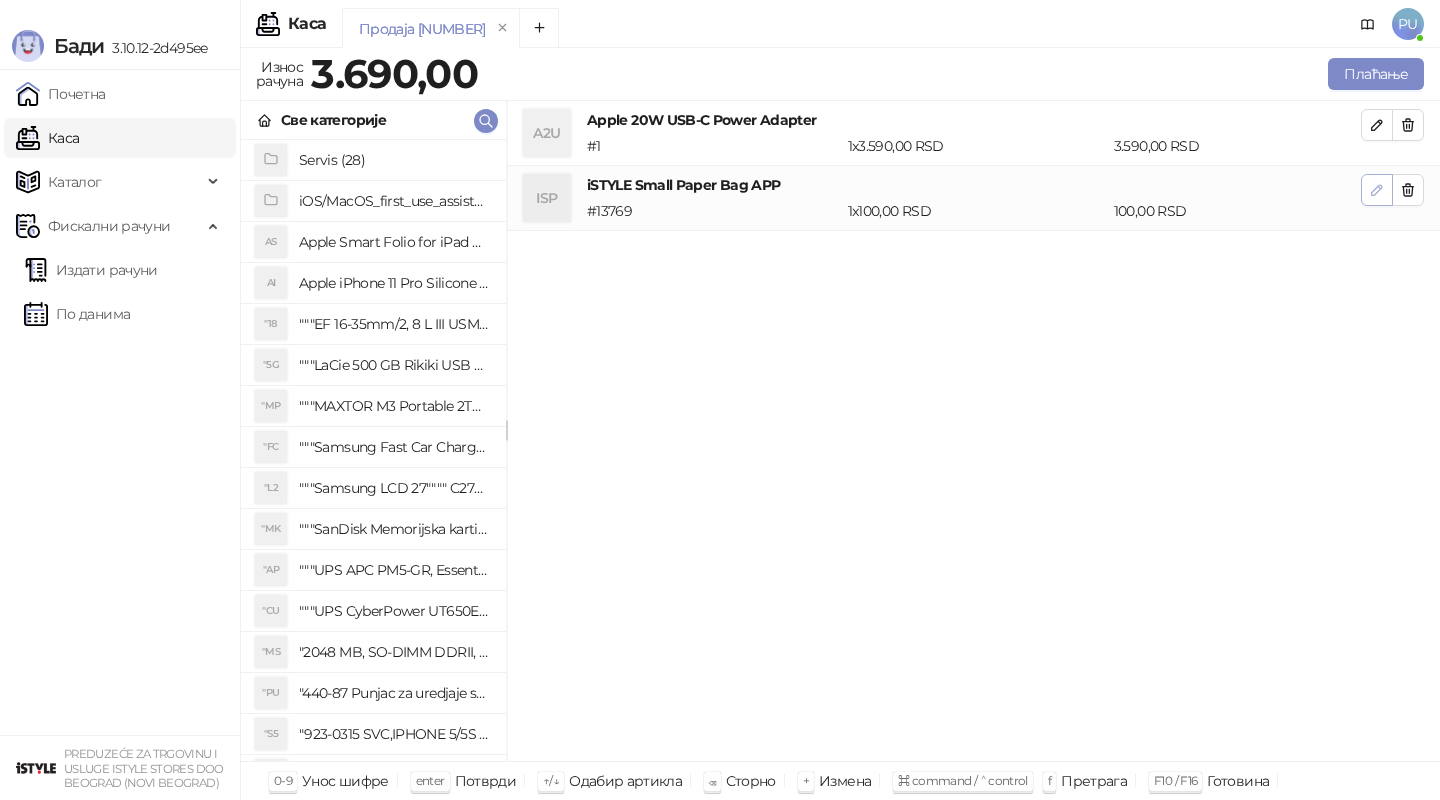 click 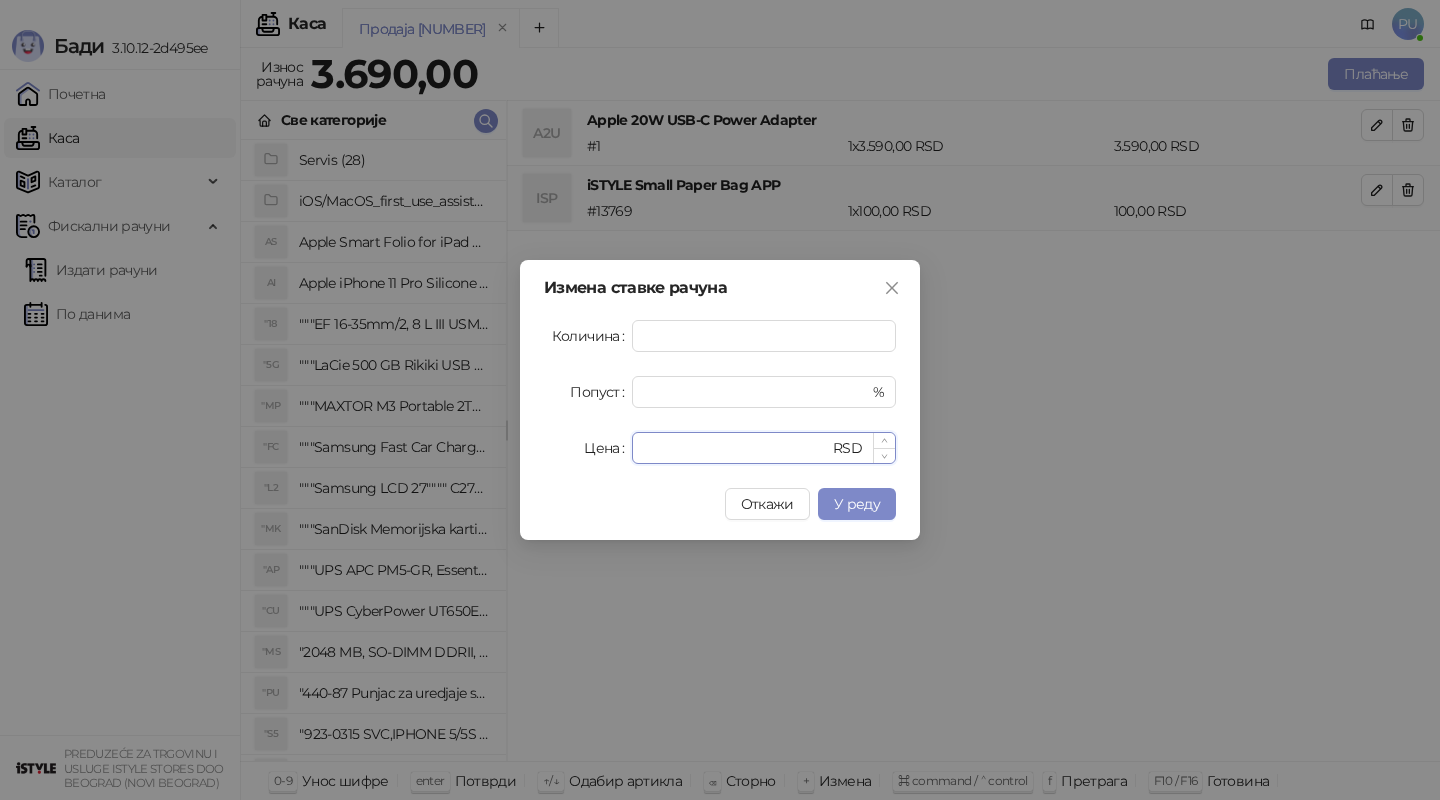 click on "***" at bounding box center [736, 448] 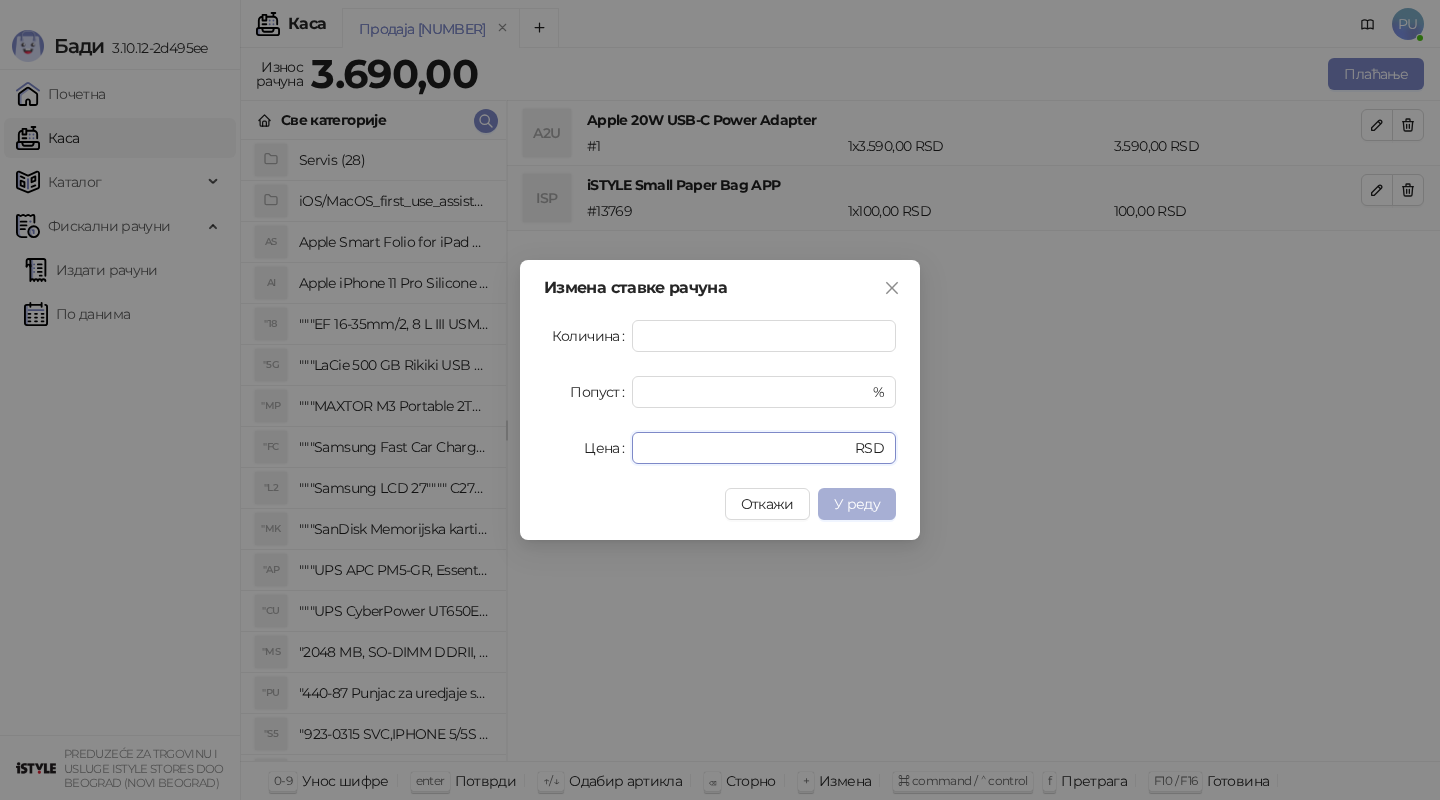 type on "**" 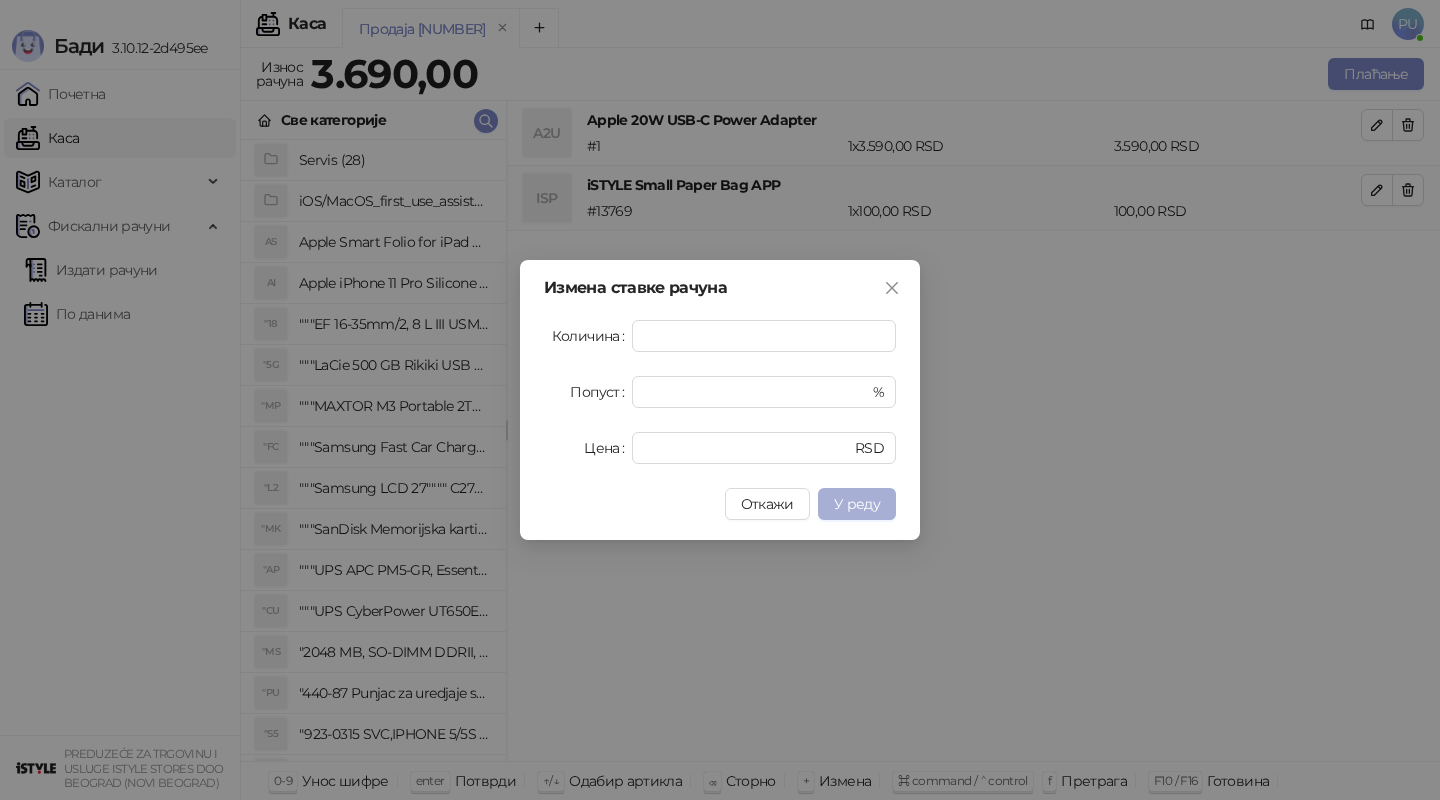click on "У реду" at bounding box center (857, 504) 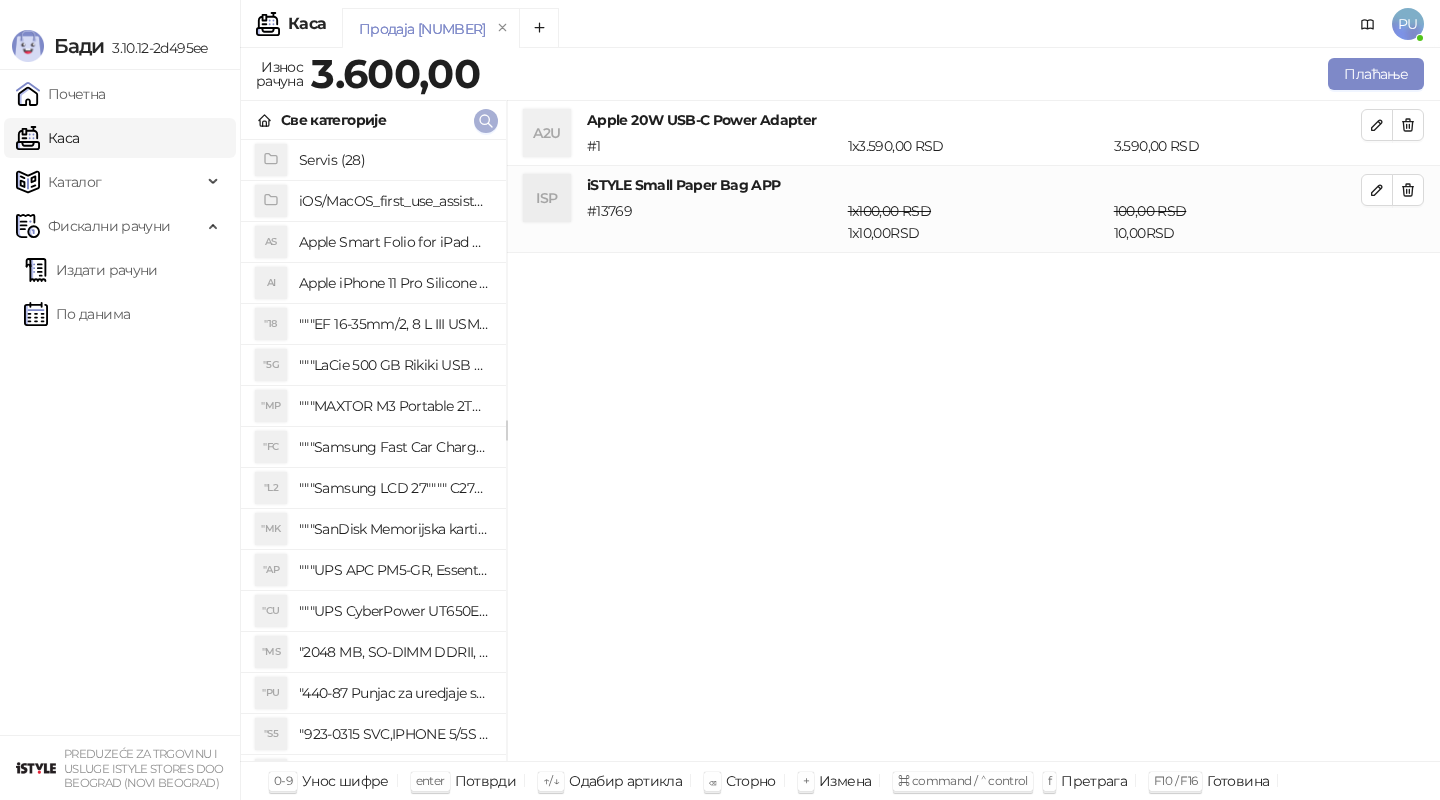 click 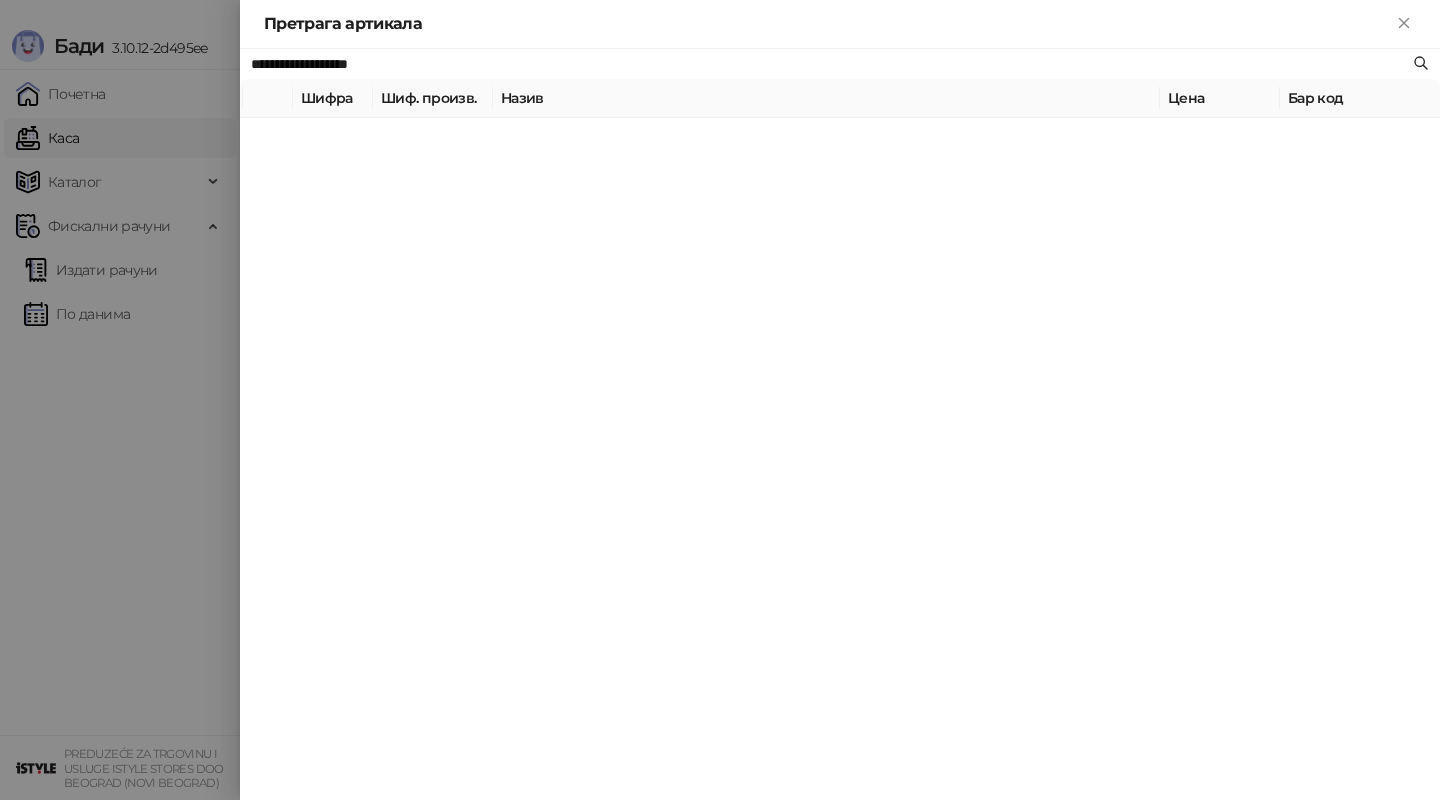 paste 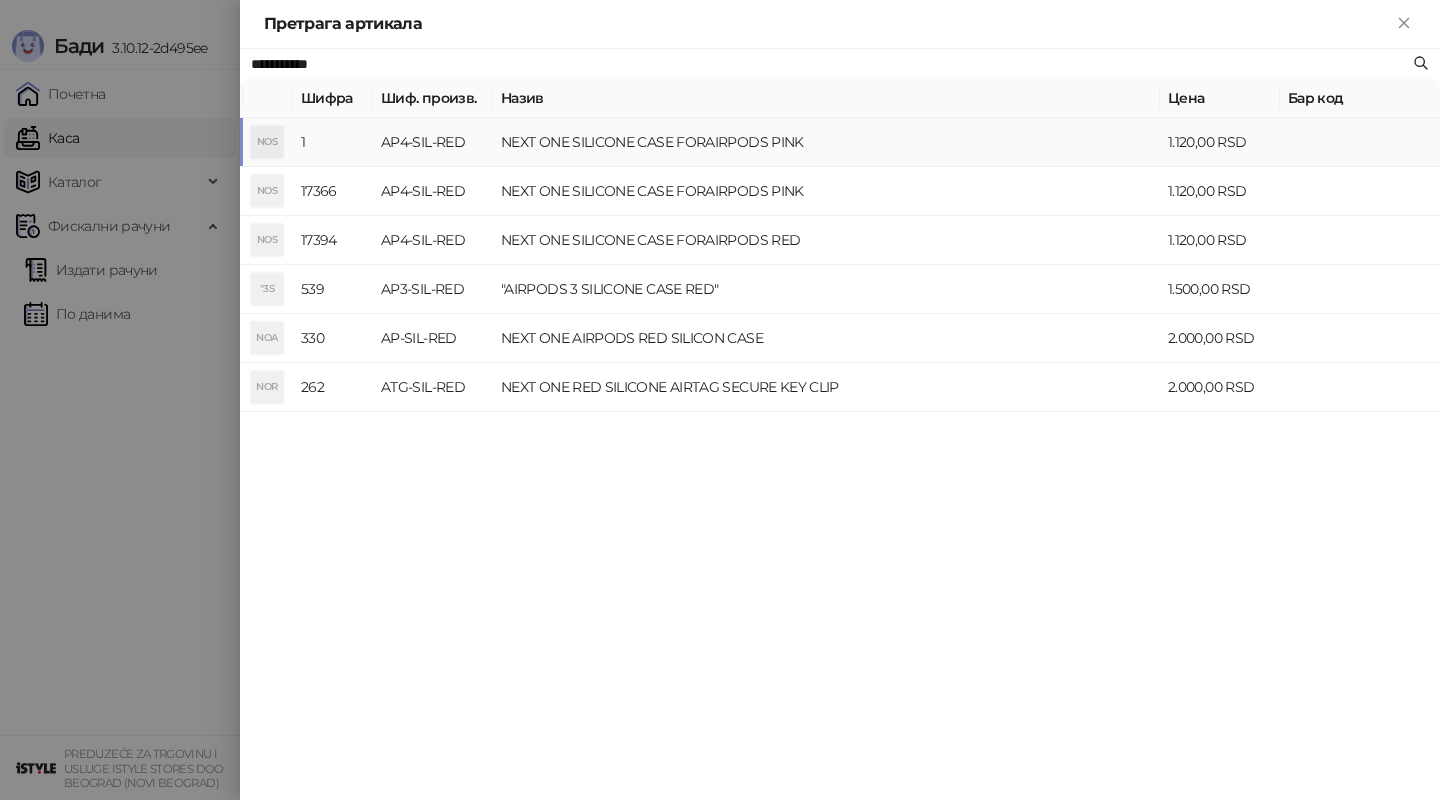 type on "**********" 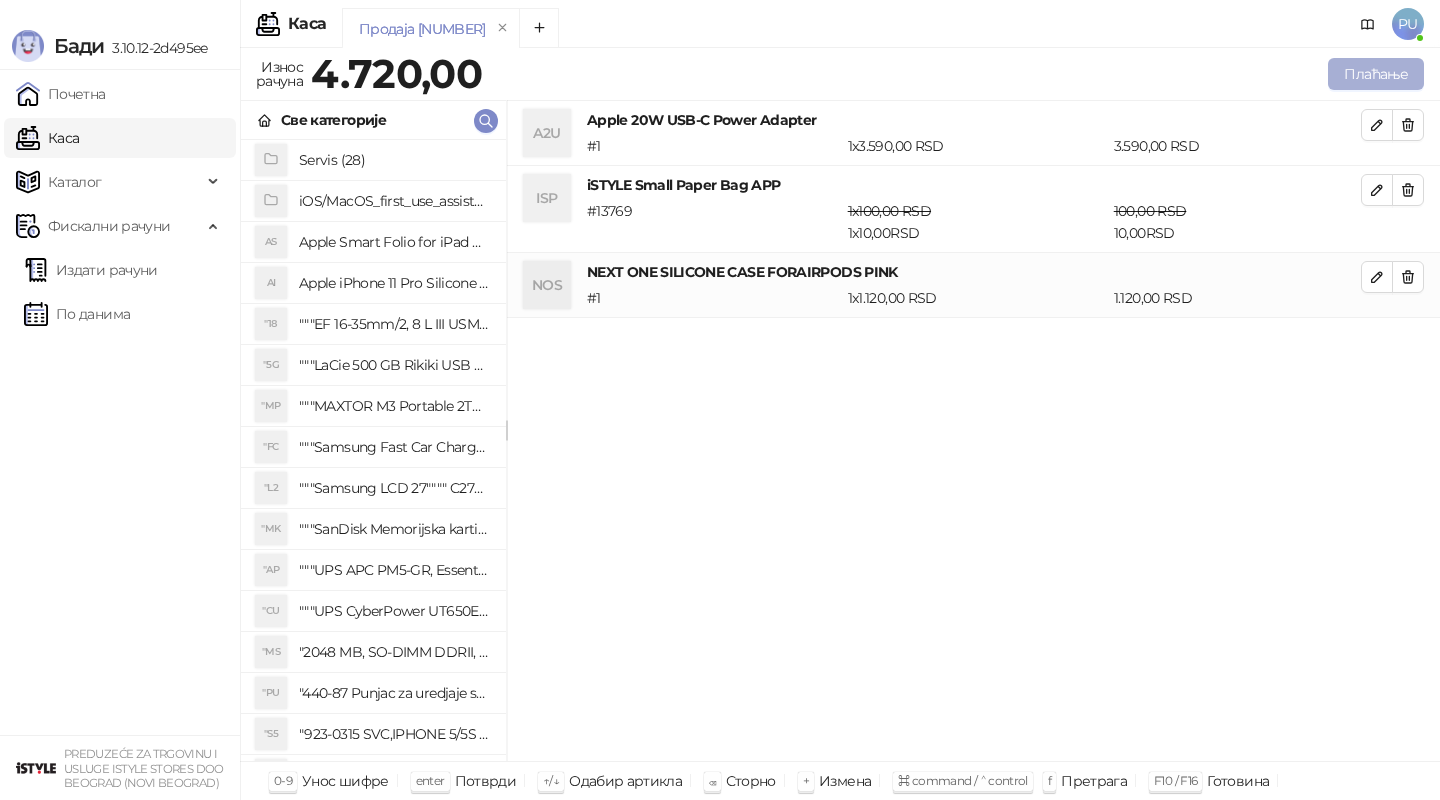 click on "Плаћање" at bounding box center [1376, 74] 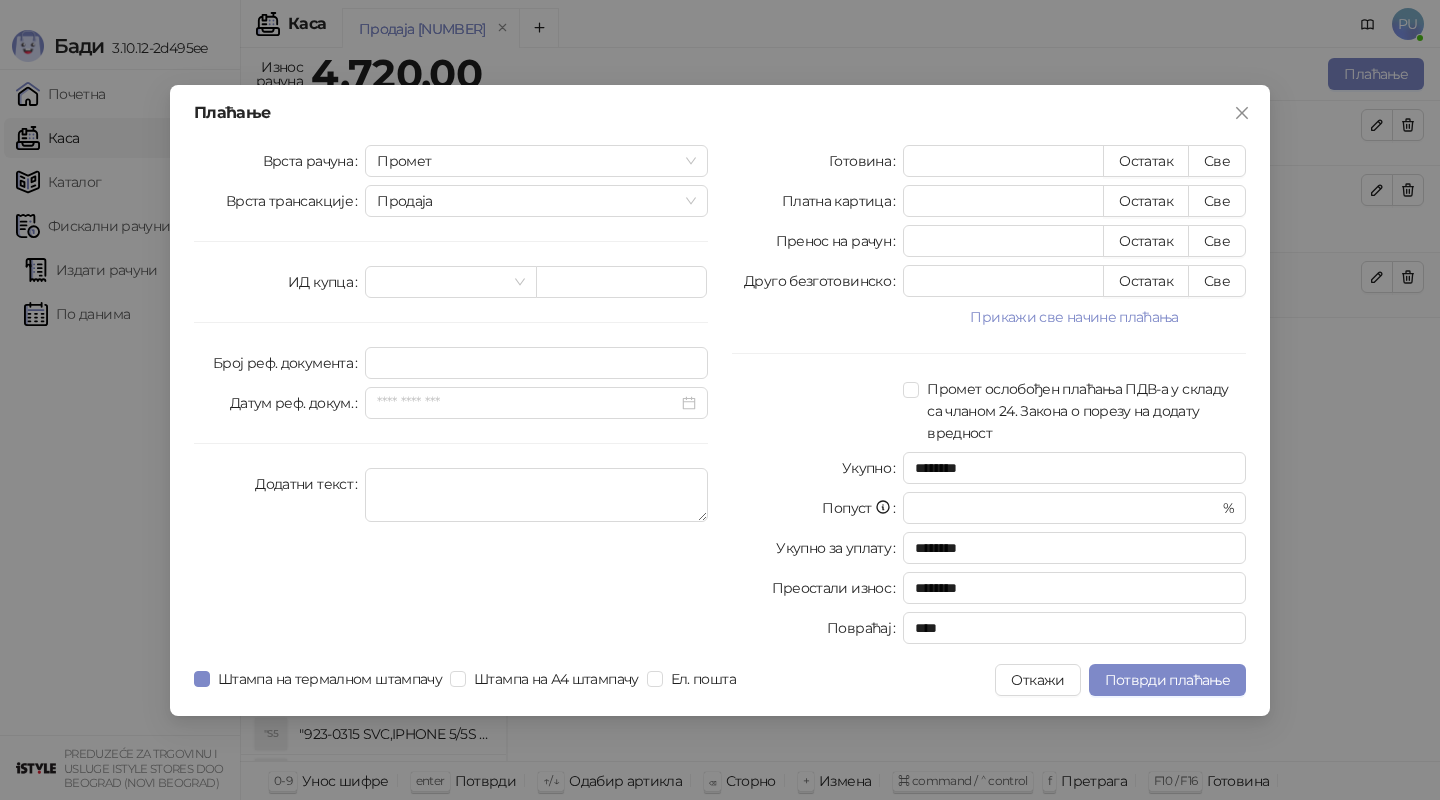 type on "*" 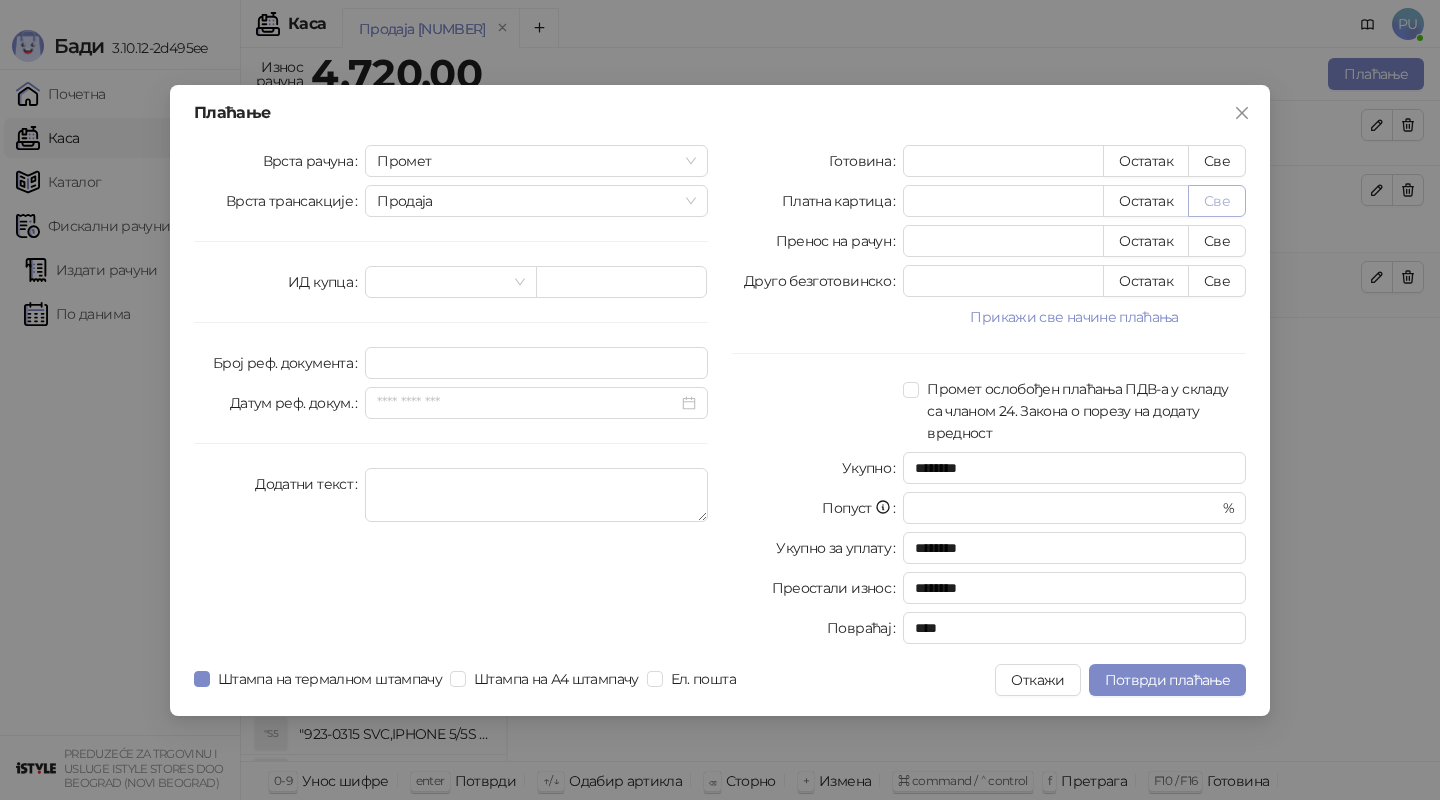 click on "Све" at bounding box center [1217, 201] 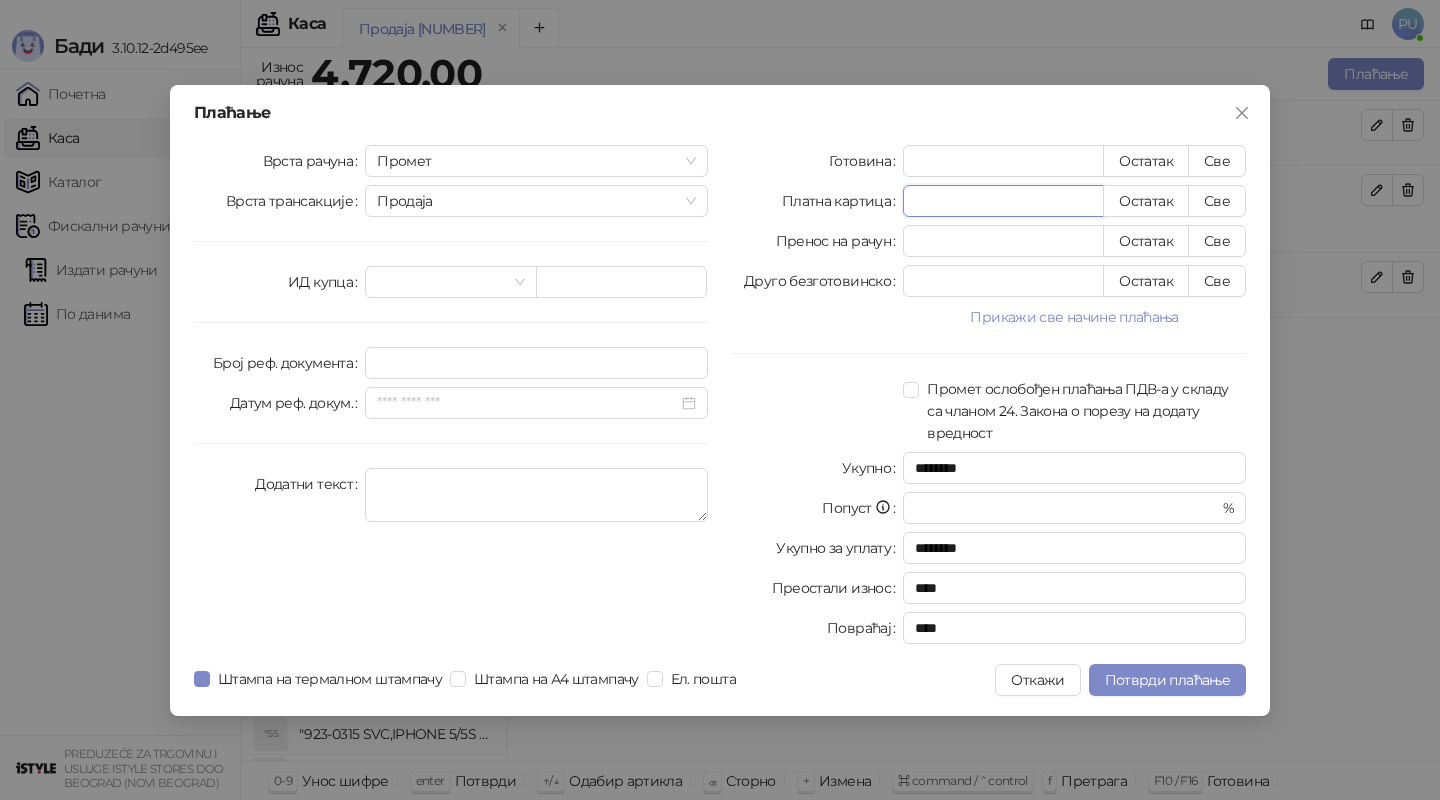 drag, startPoint x: 1002, startPoint y: 206, endPoint x: 739, endPoint y: 174, distance: 264.9396 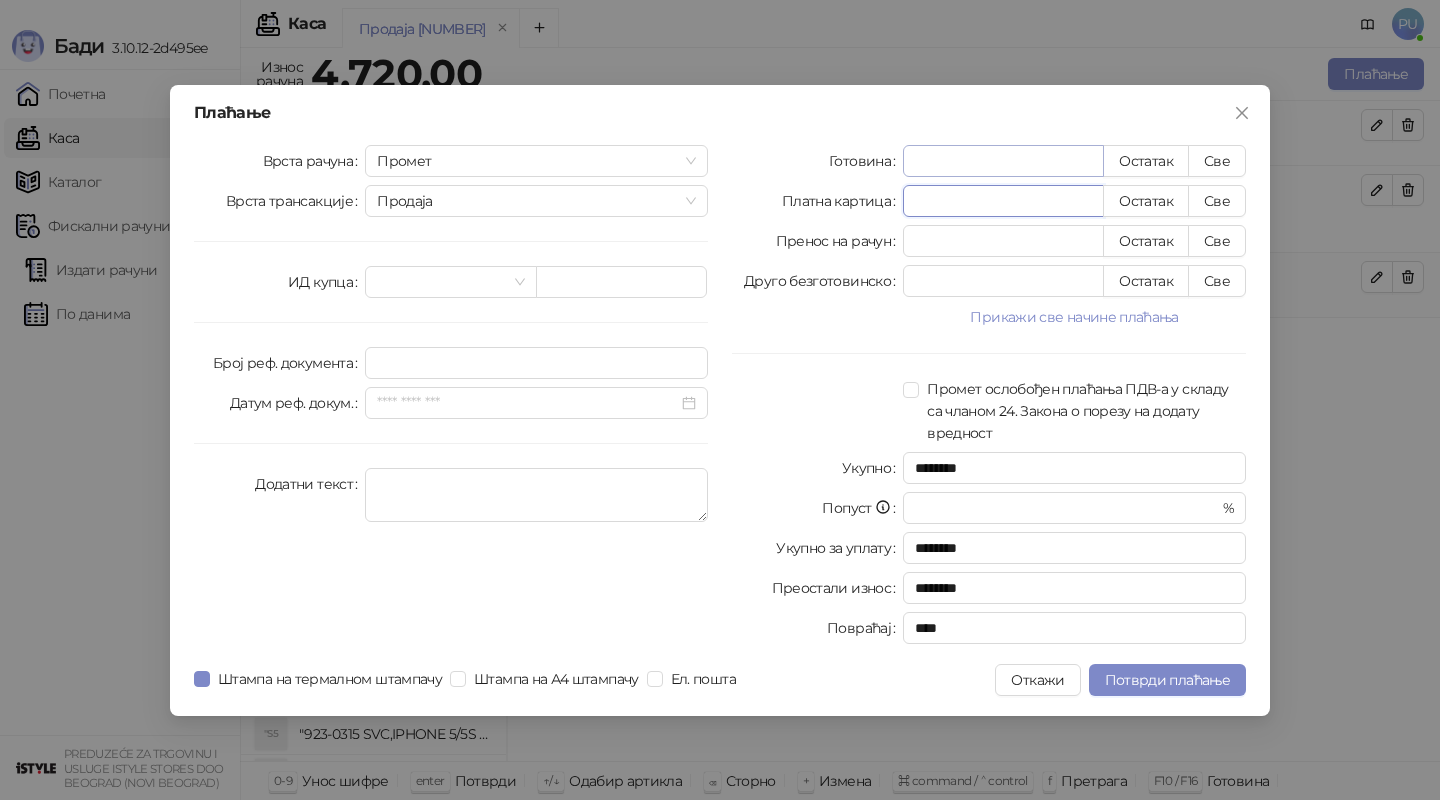 type 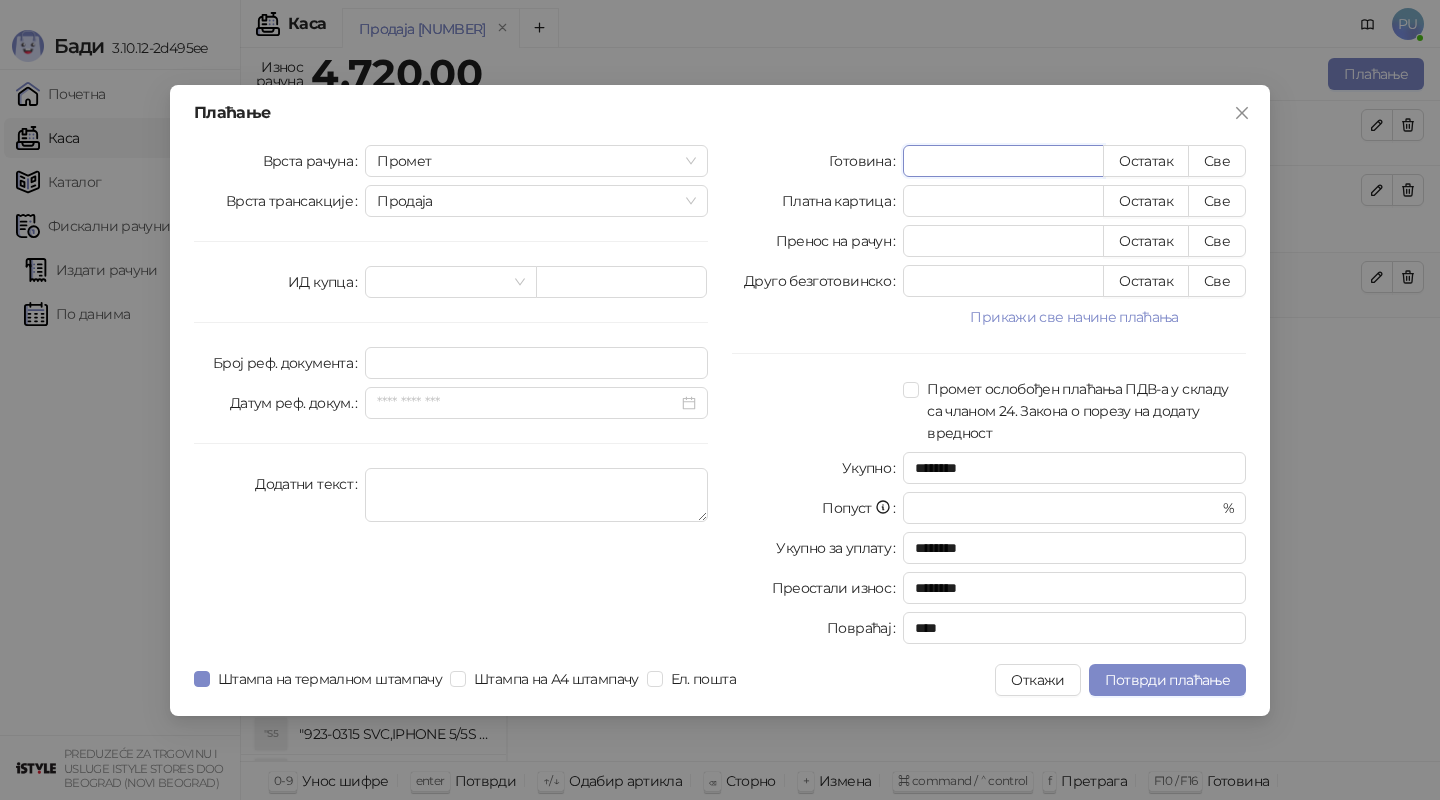 drag, startPoint x: 968, startPoint y: 163, endPoint x: 755, endPoint y: 156, distance: 213.11499 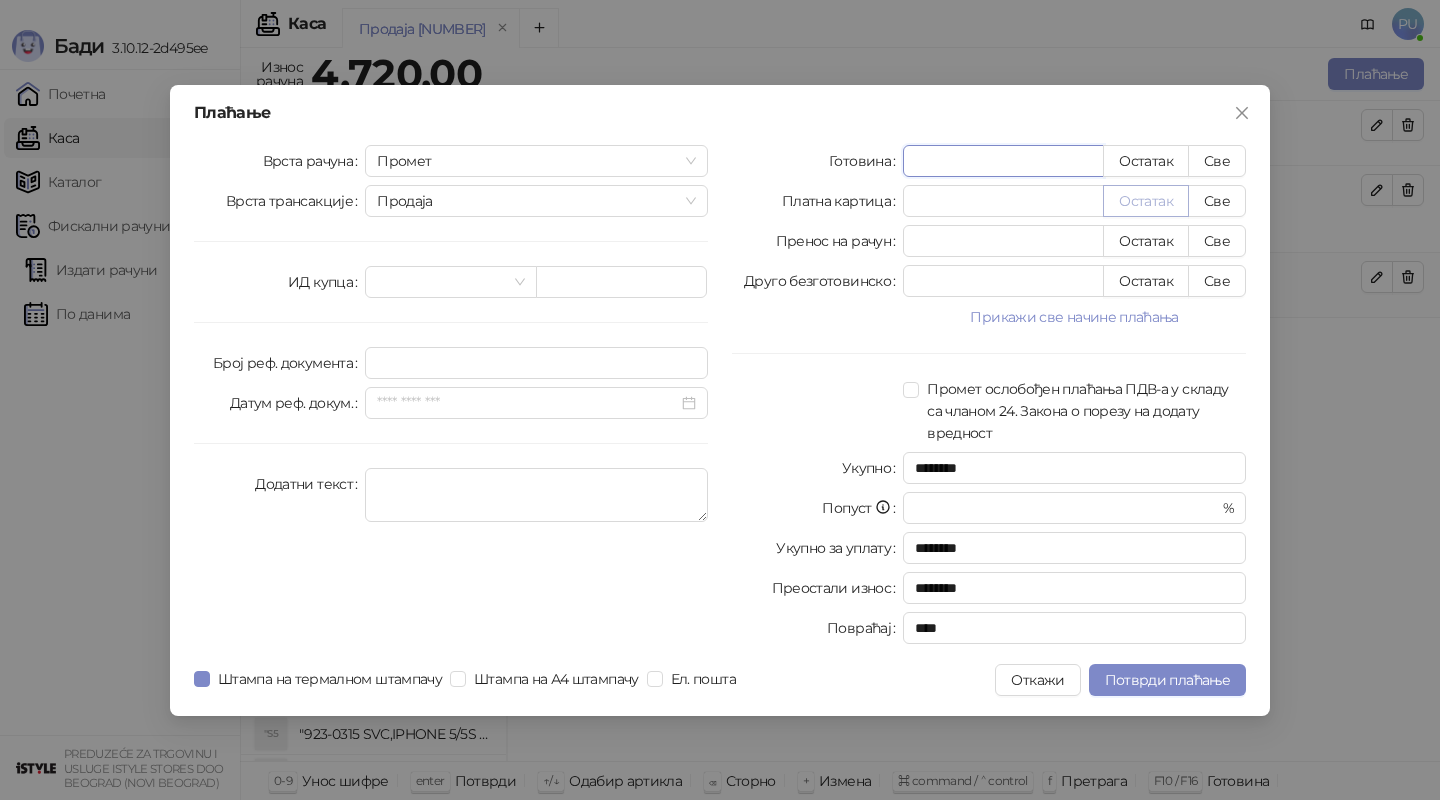 type on "****" 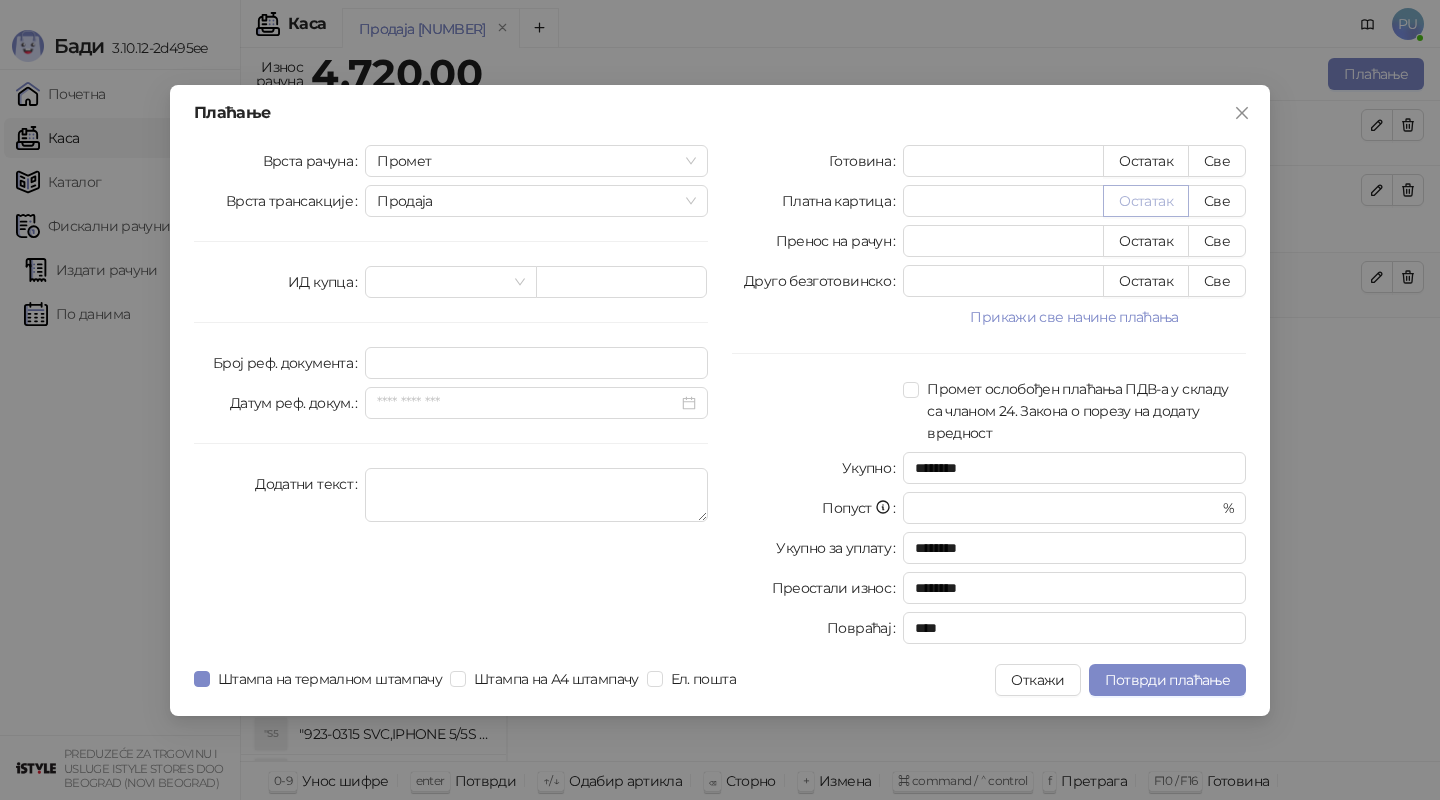 click on "Остатак" at bounding box center [1146, 201] 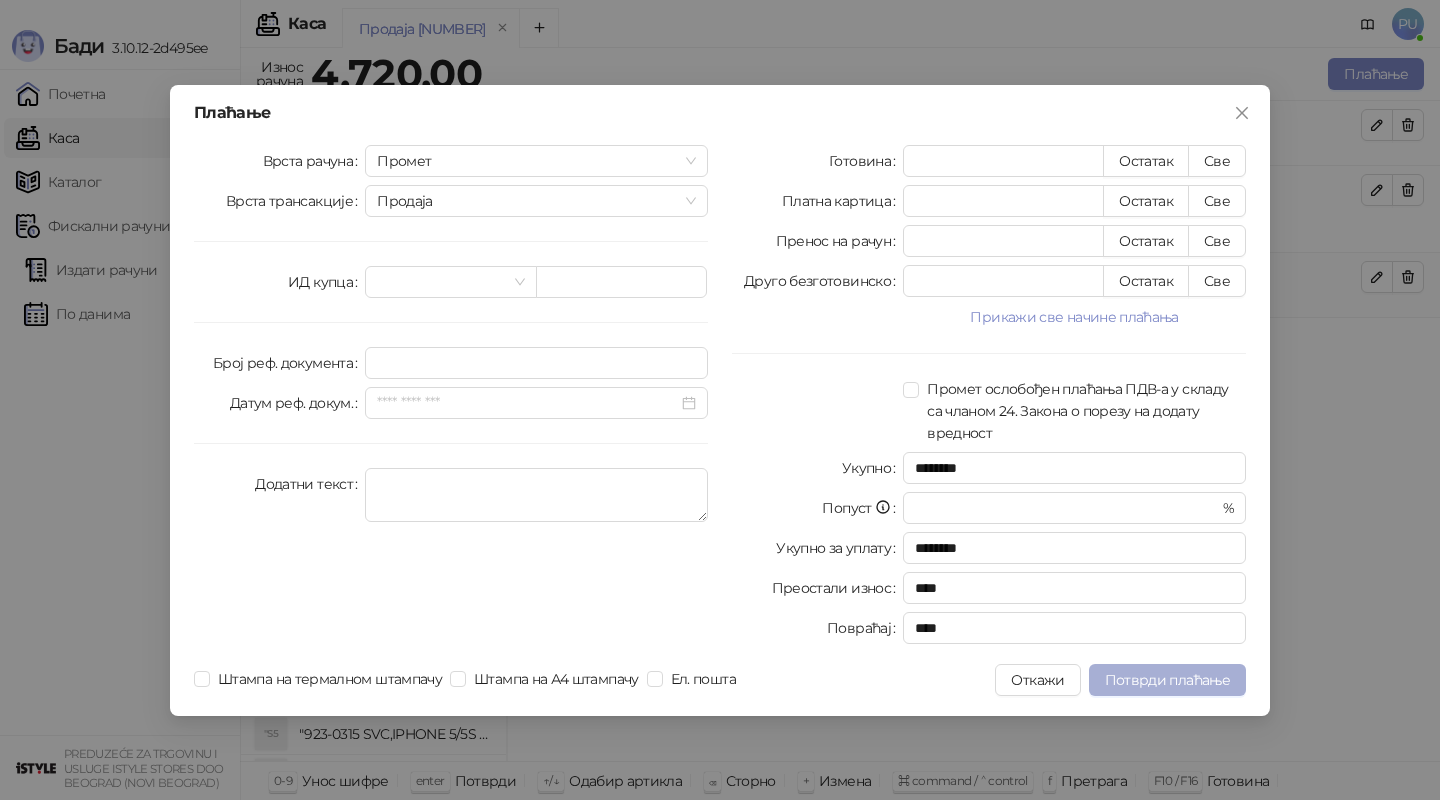 click on "Потврди плаћање" at bounding box center (1167, 680) 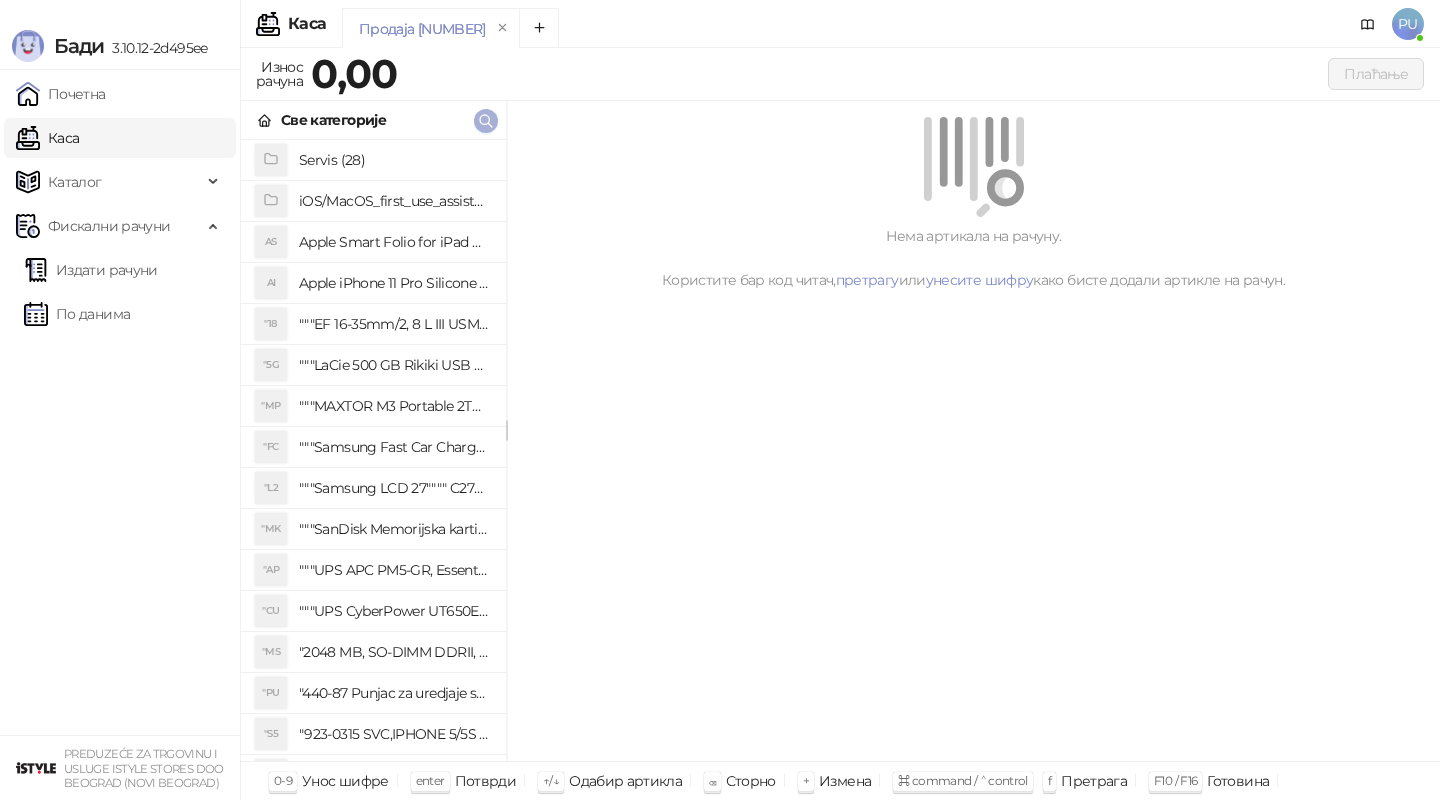 click 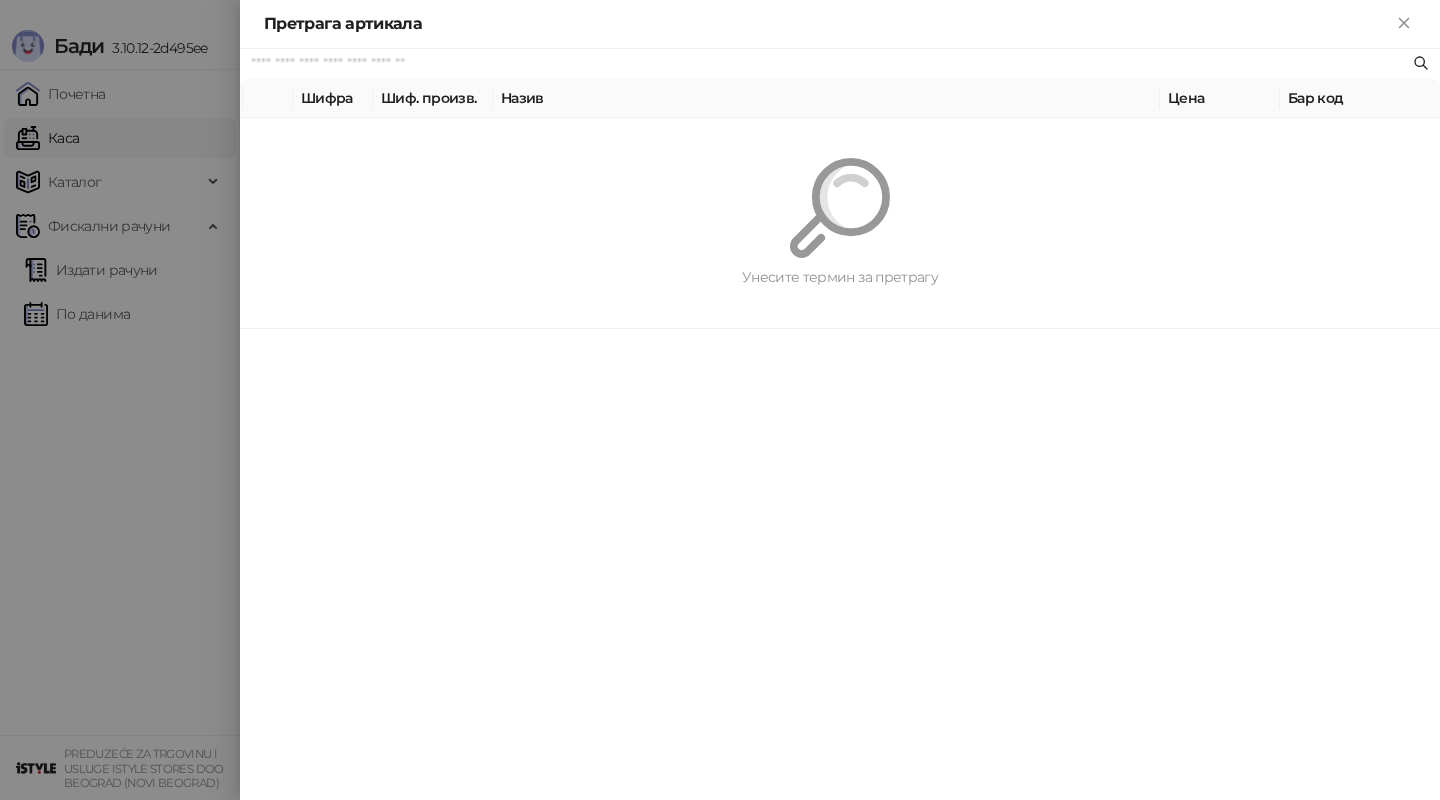 paste on "*********" 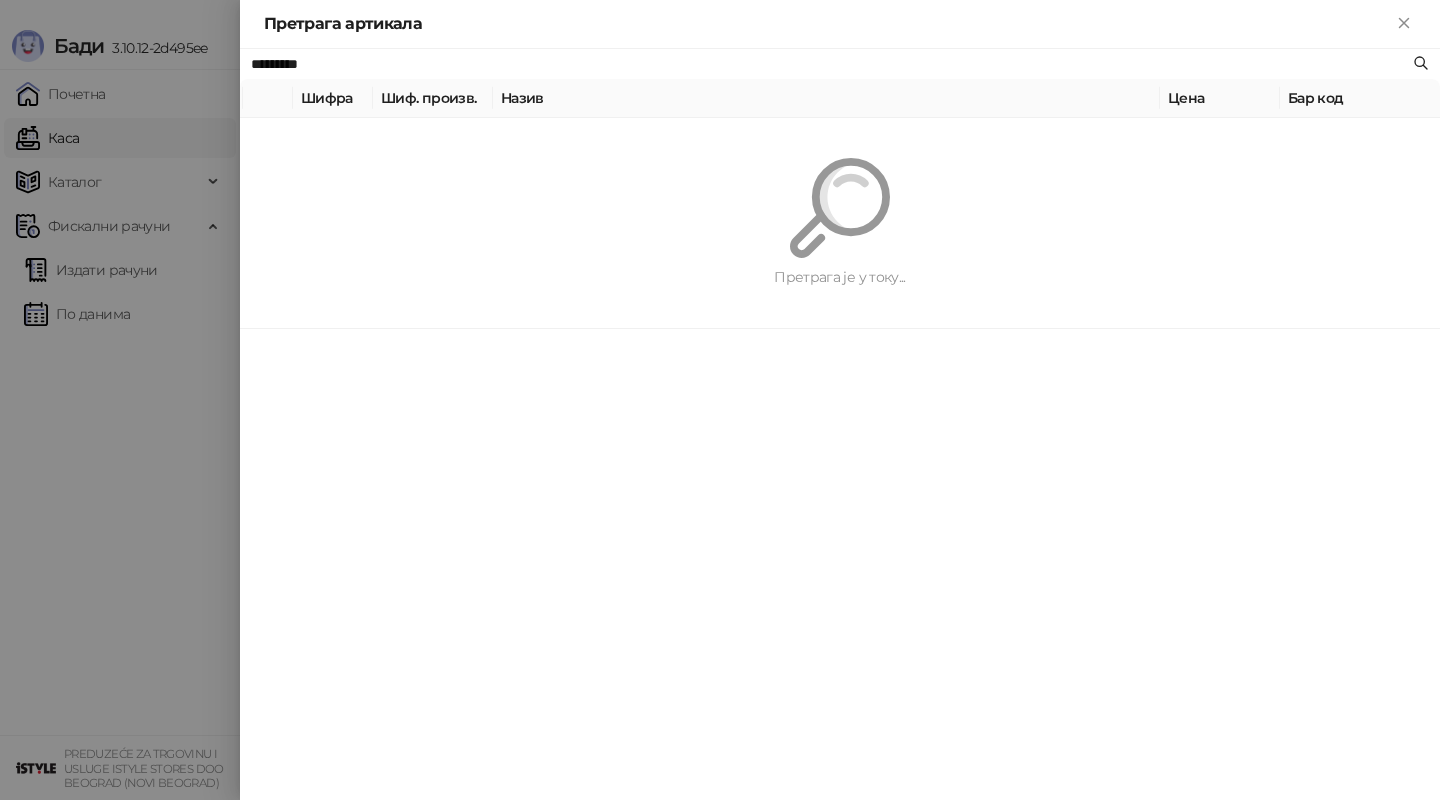 type on "*********" 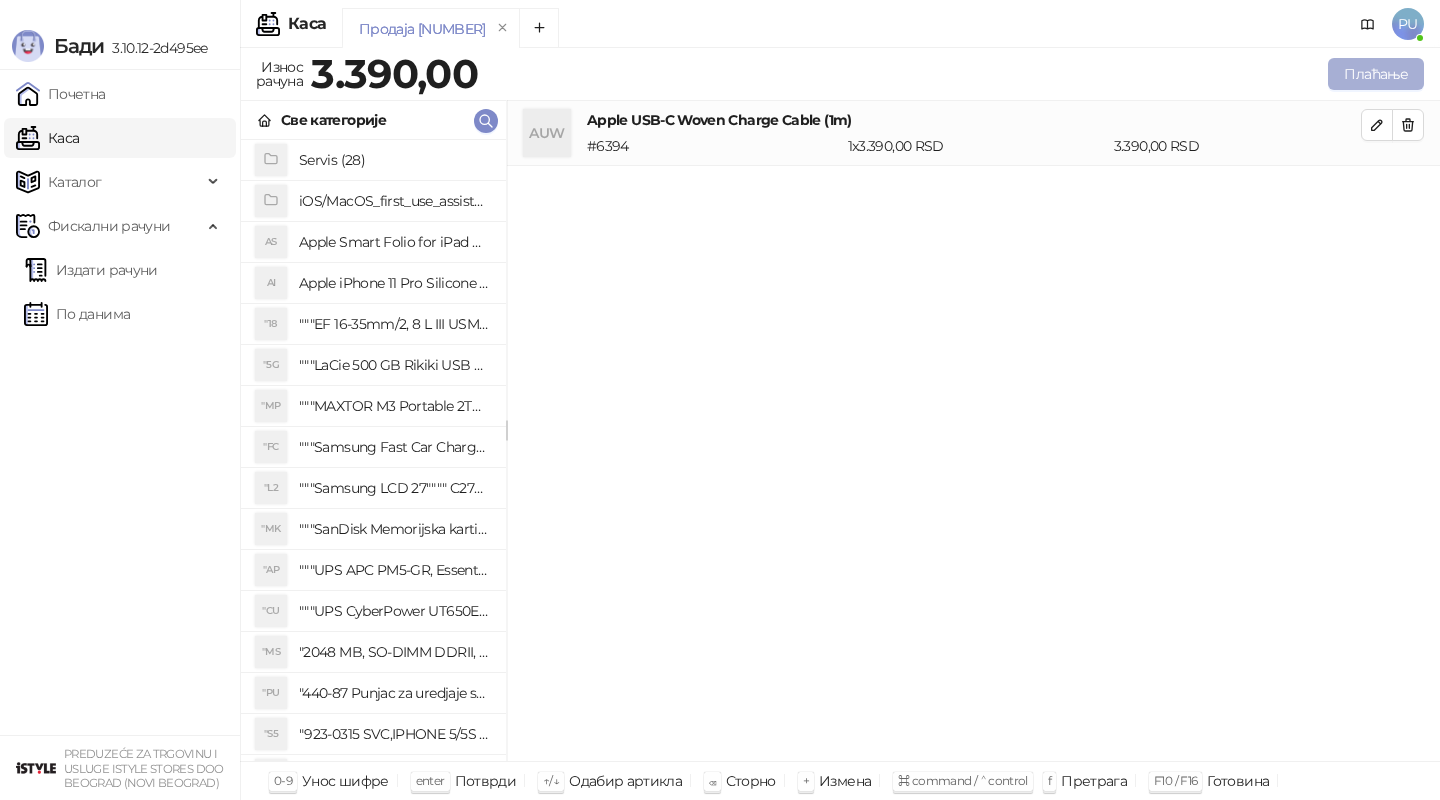 click on "Плаћање" at bounding box center [1376, 74] 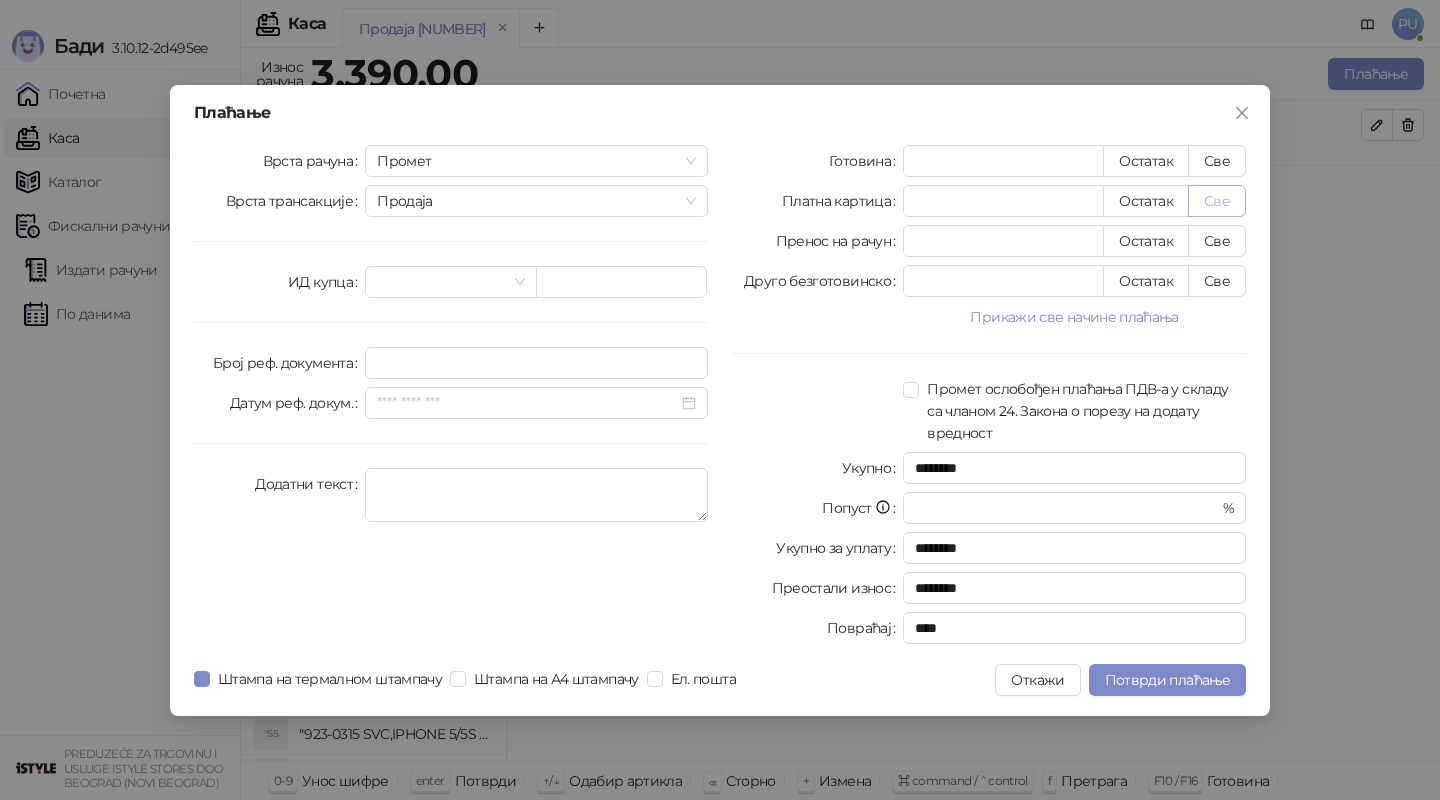 click on "Све" at bounding box center [1217, 201] 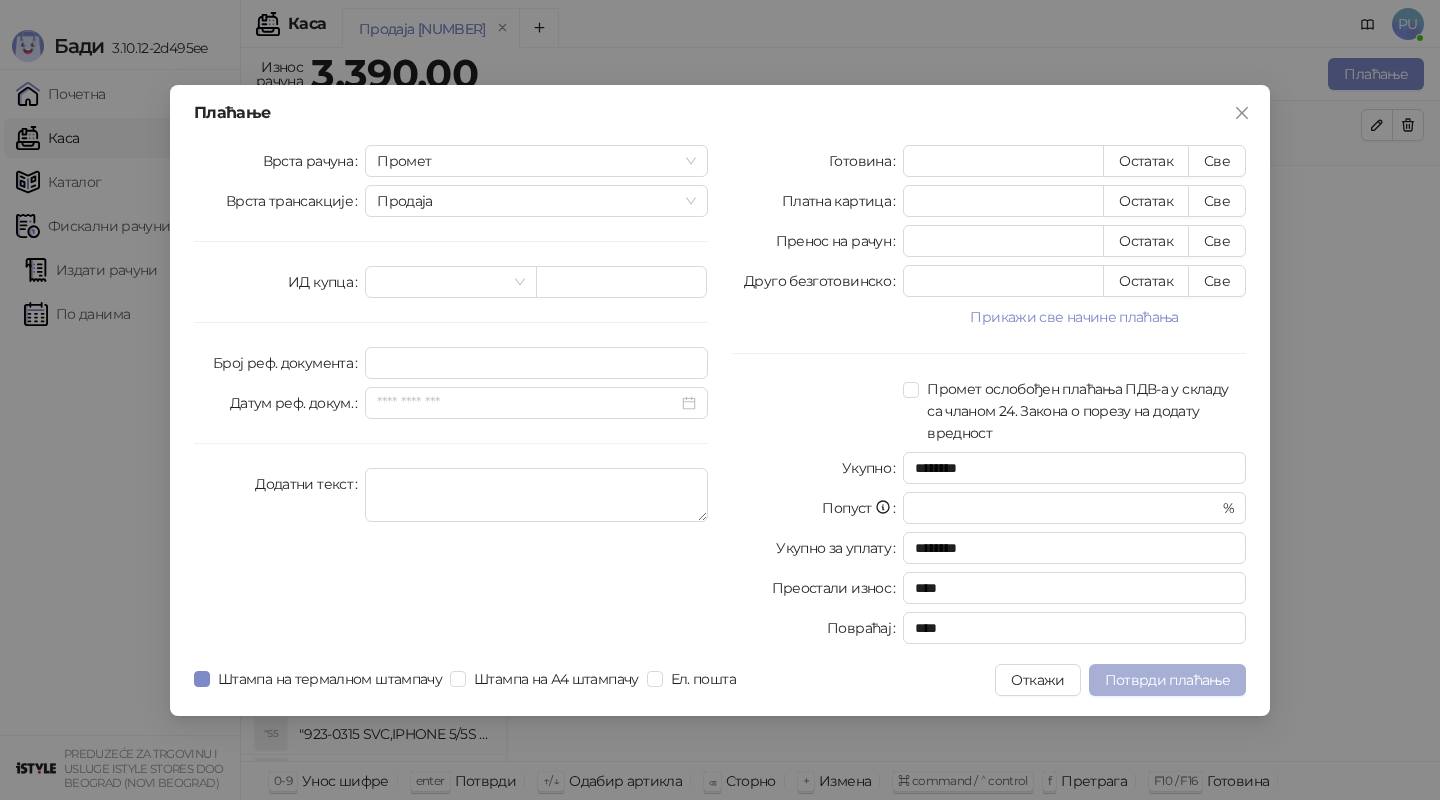 click on "Потврди плаћање" at bounding box center [1167, 680] 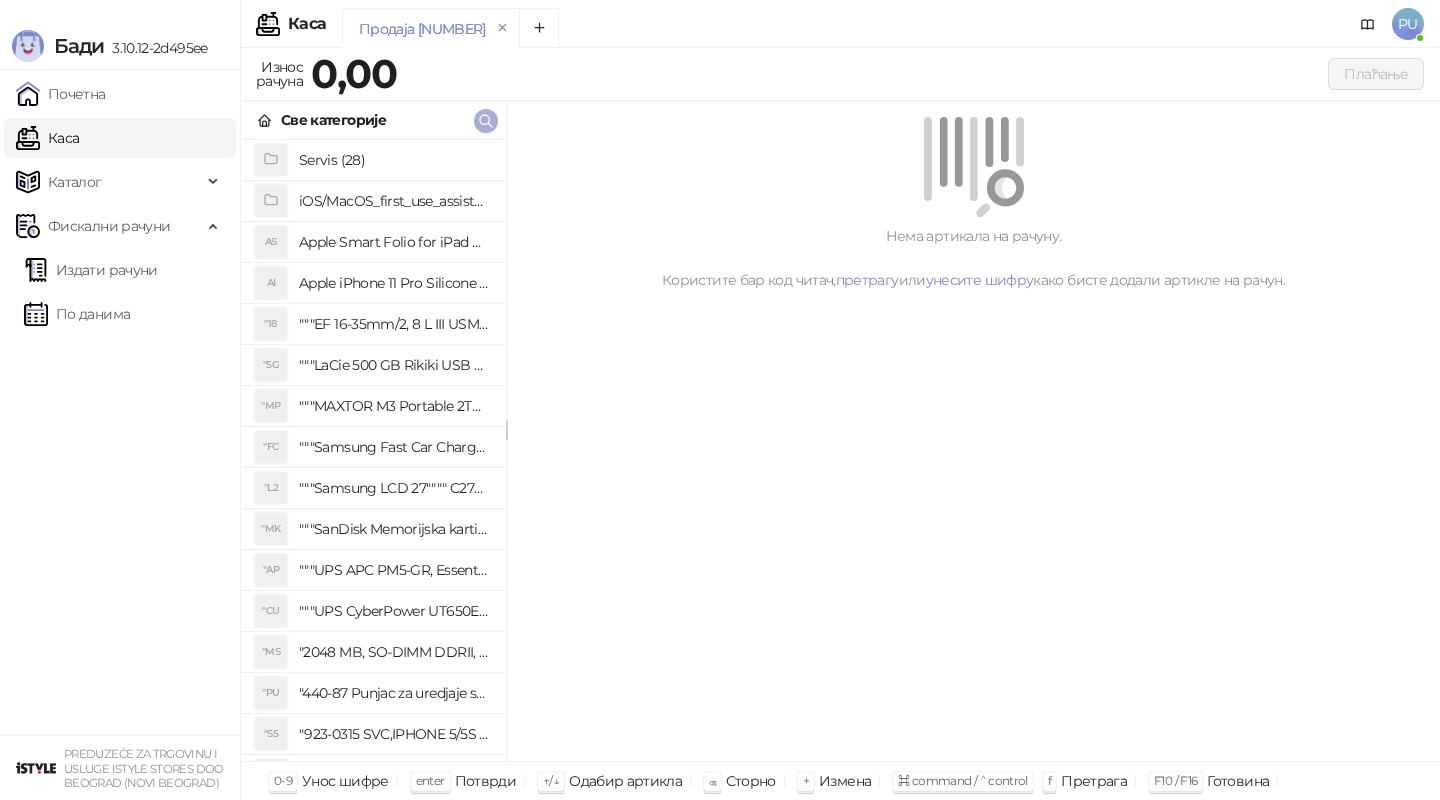click 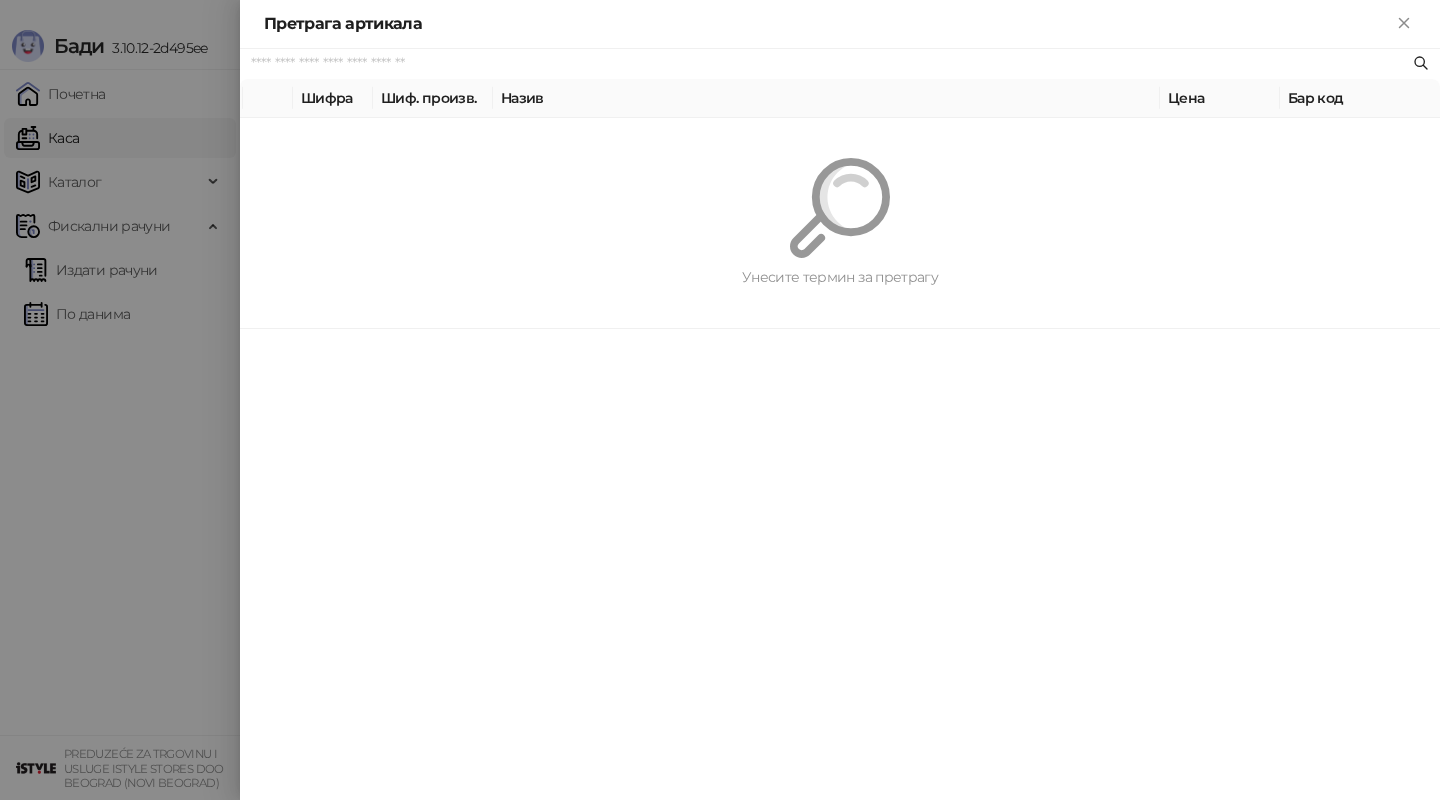 paste on "*********" 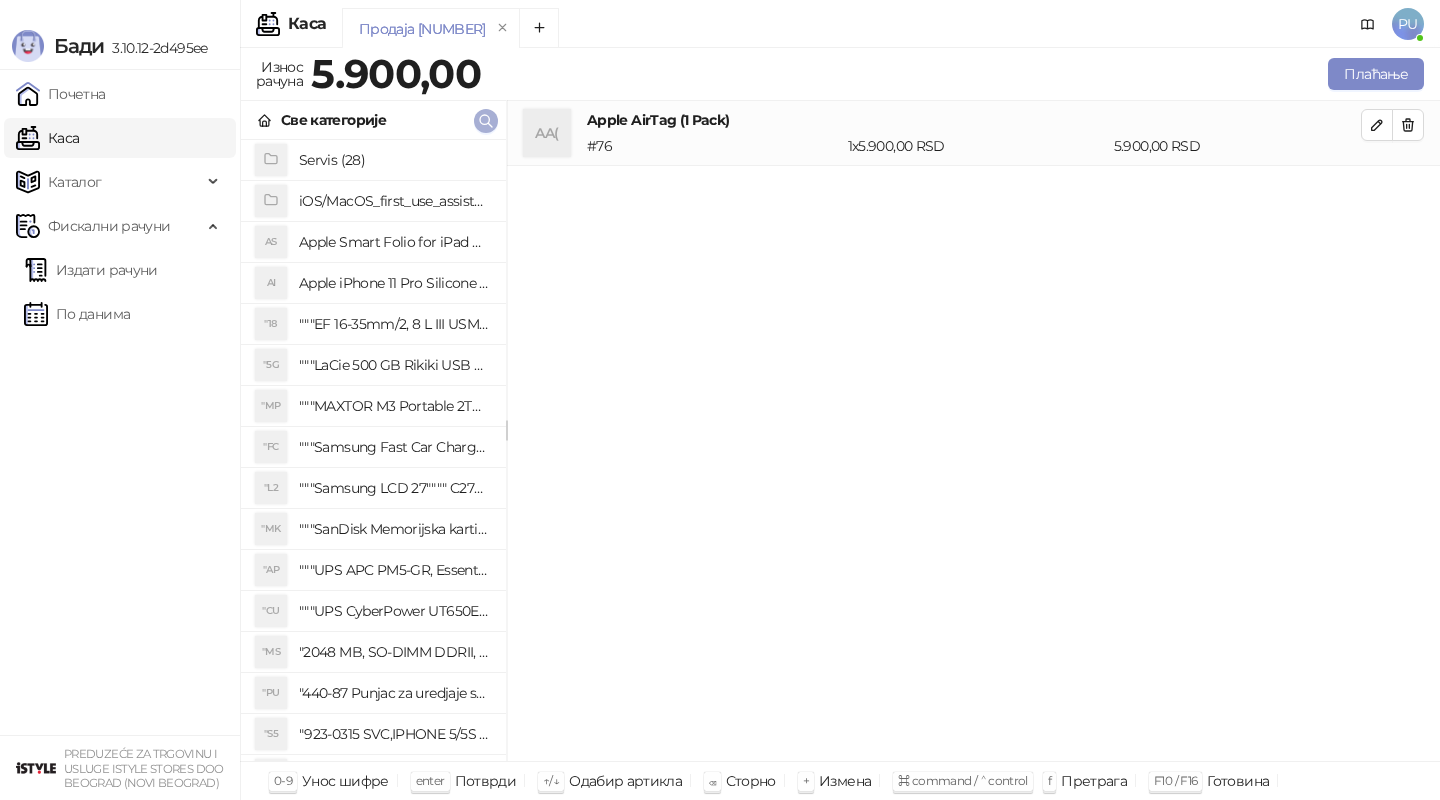 click 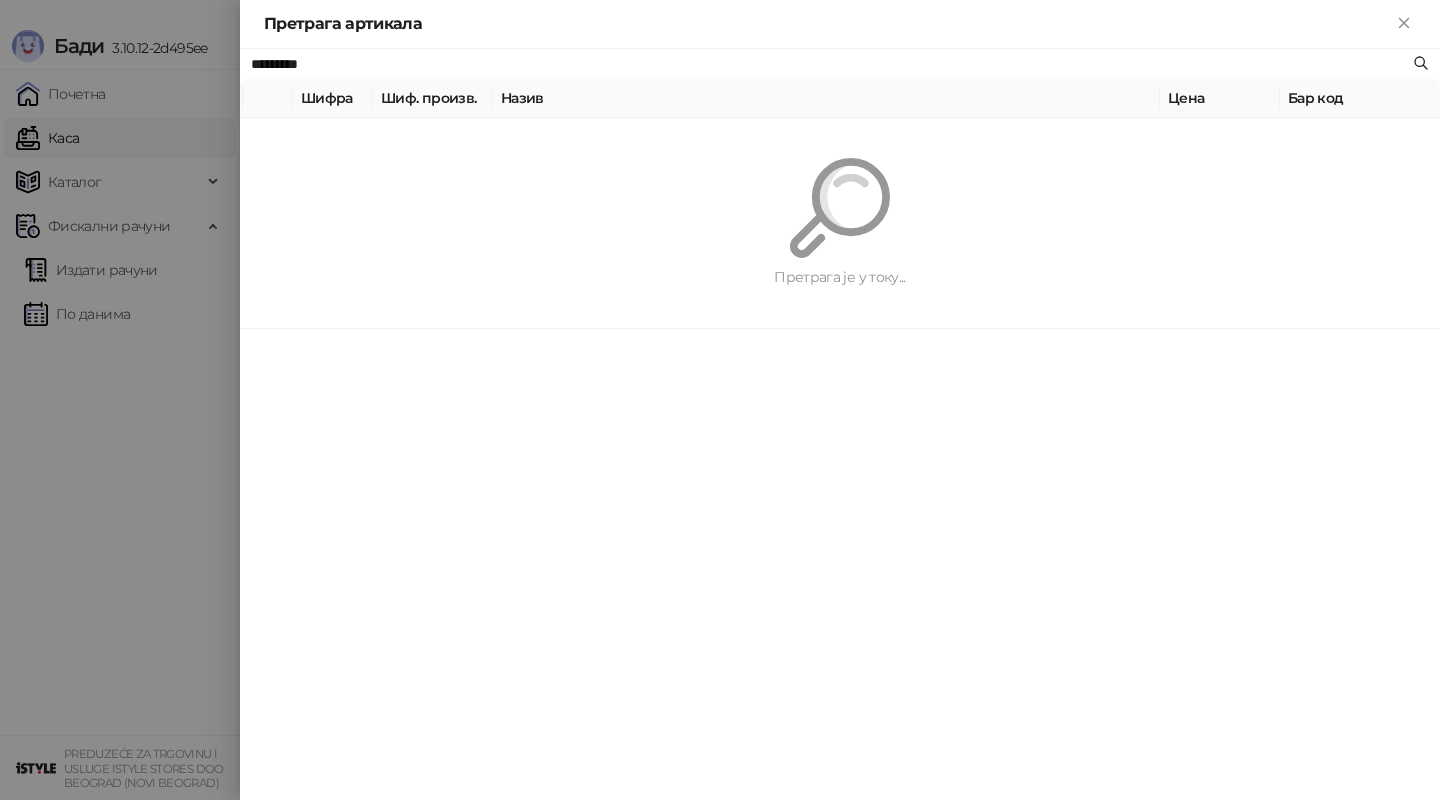 paste on "**********" 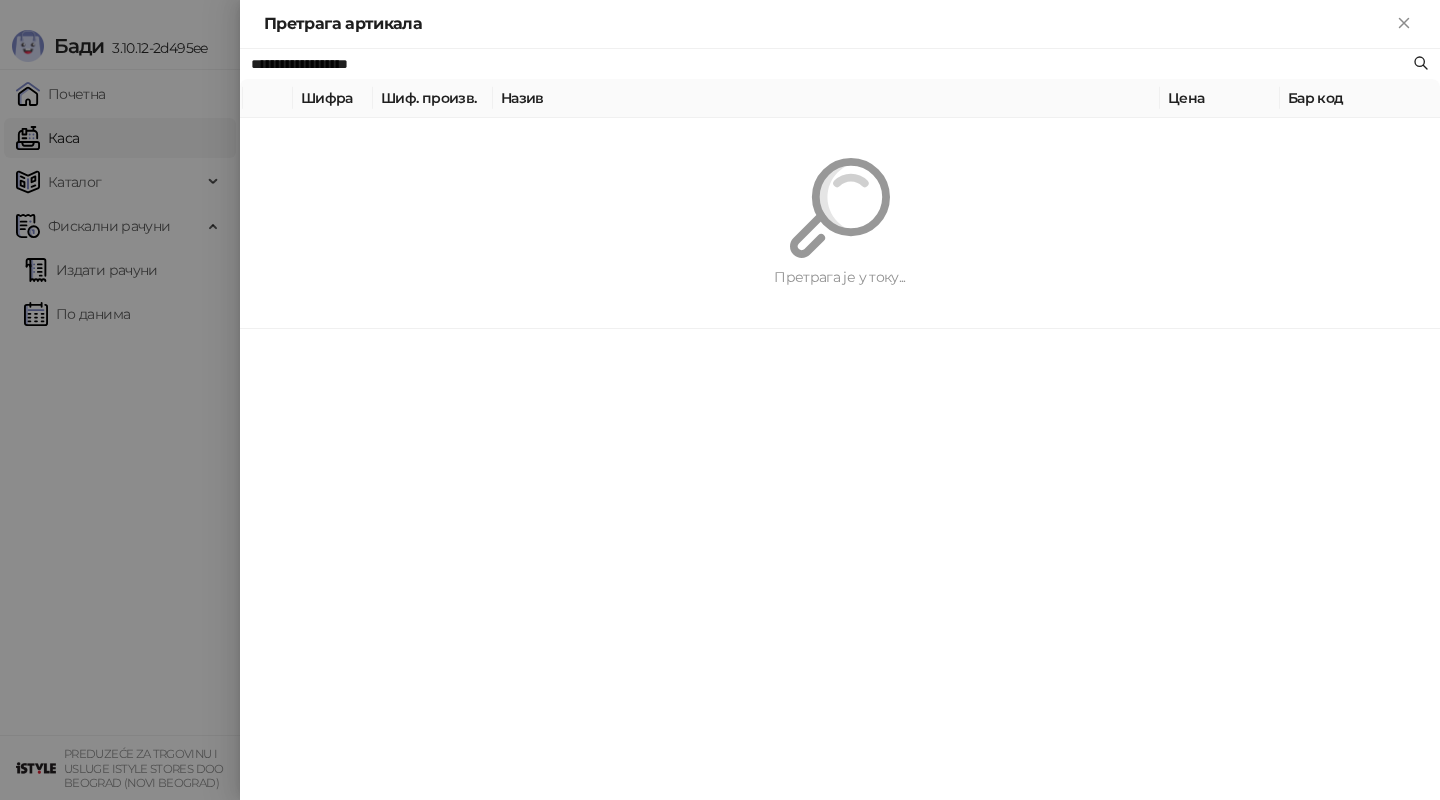 type on "**********" 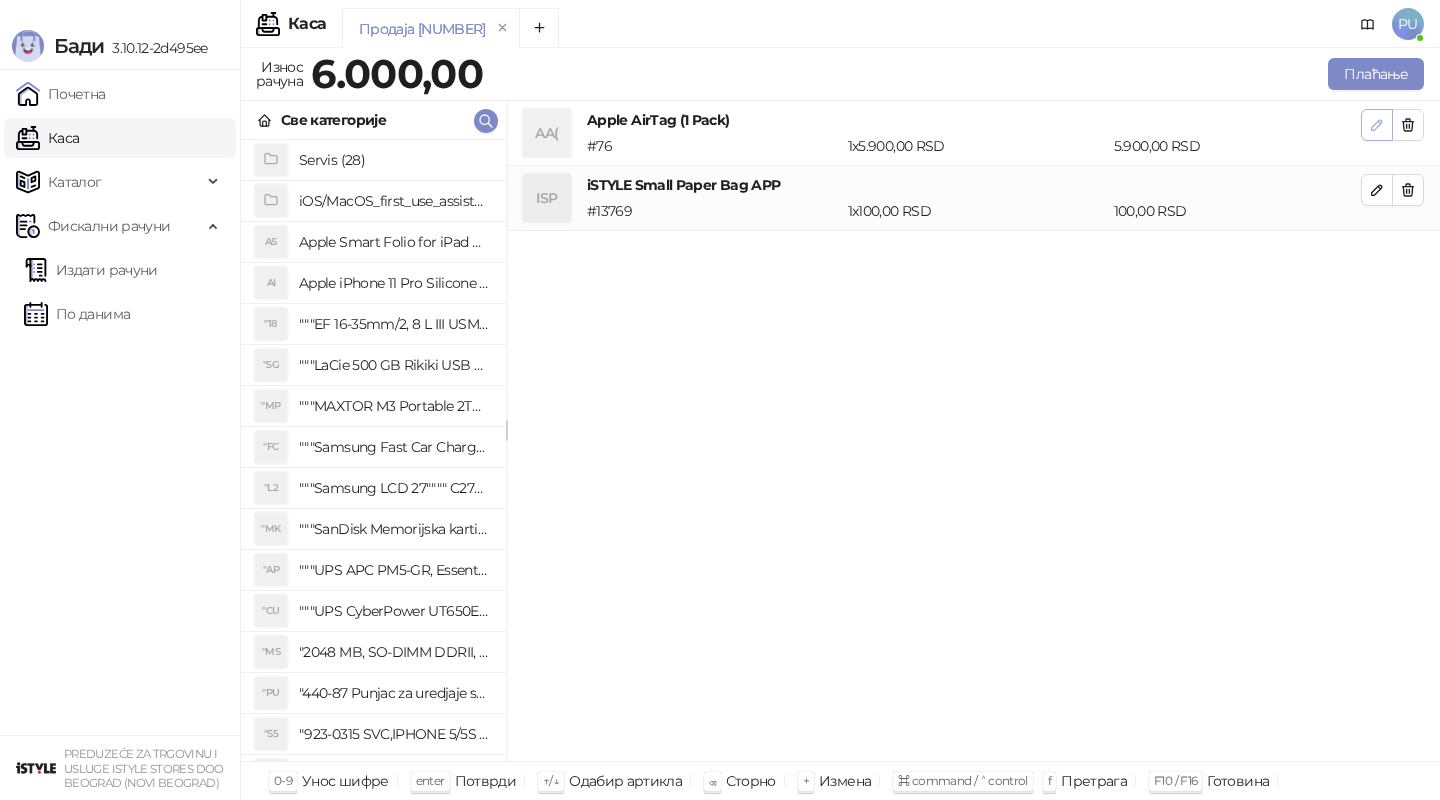 click 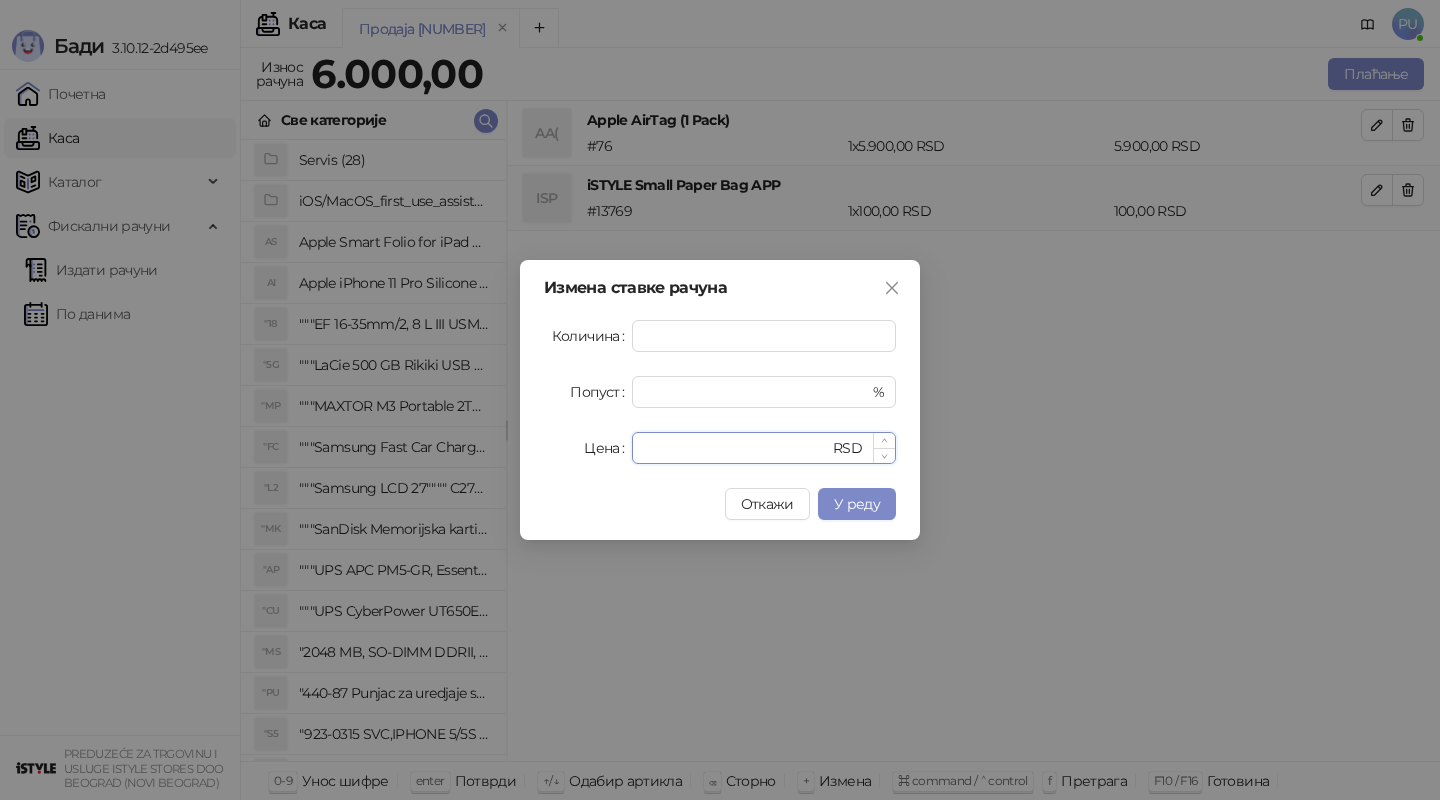 click on "****" at bounding box center (736, 448) 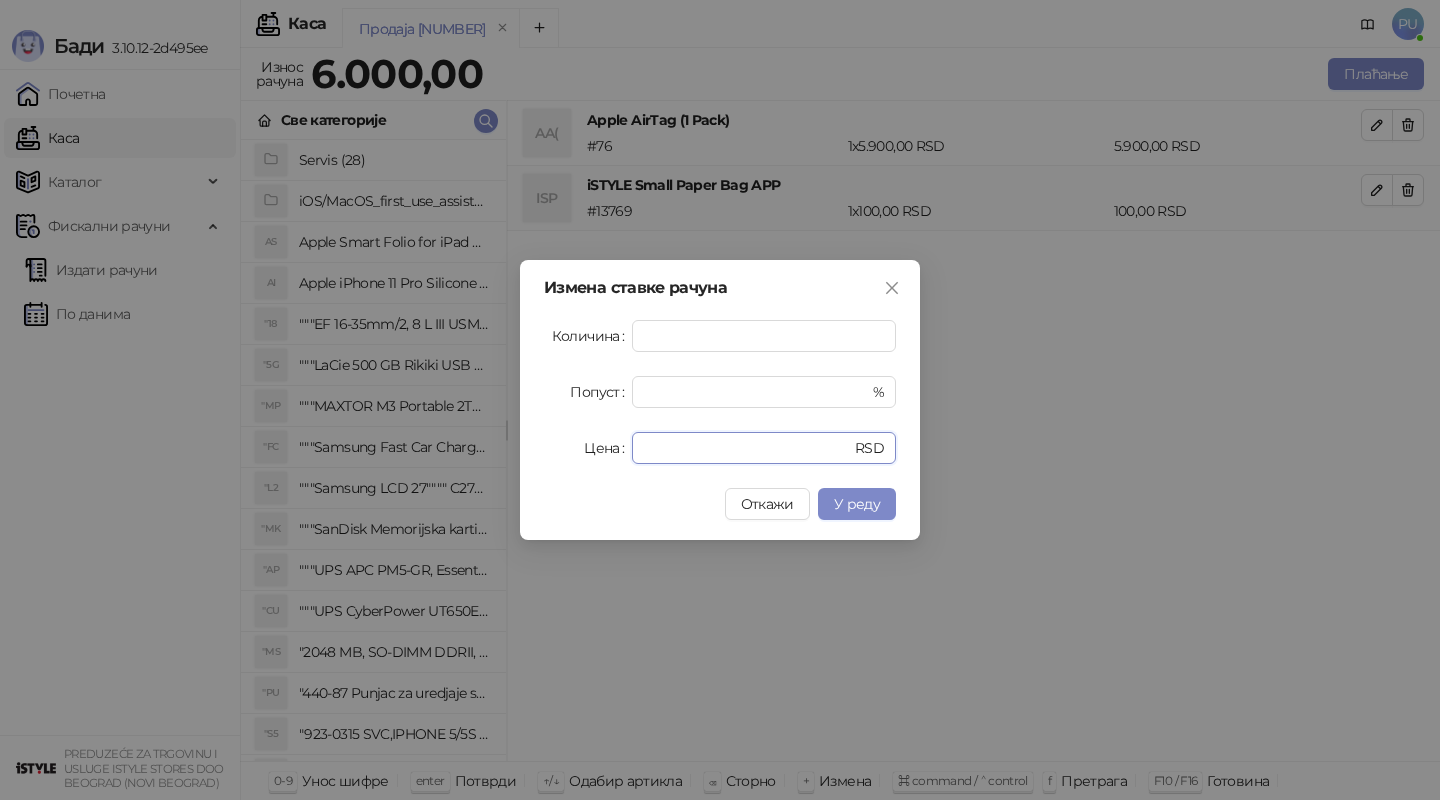 type on "****" 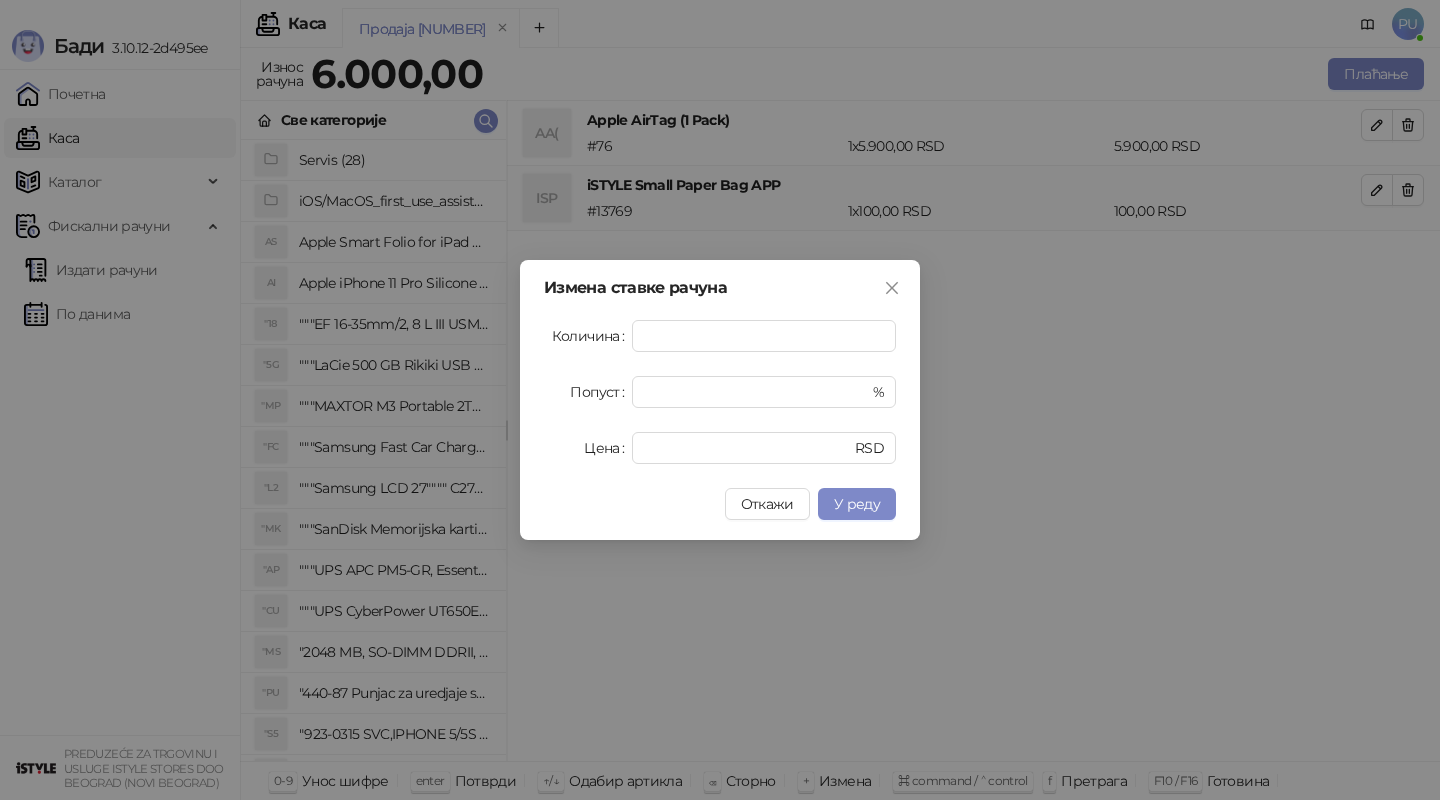 click on "Измена ставке рачуна Количина * Попуст * % Цена **** RSD Откажи У реду" at bounding box center (720, 400) 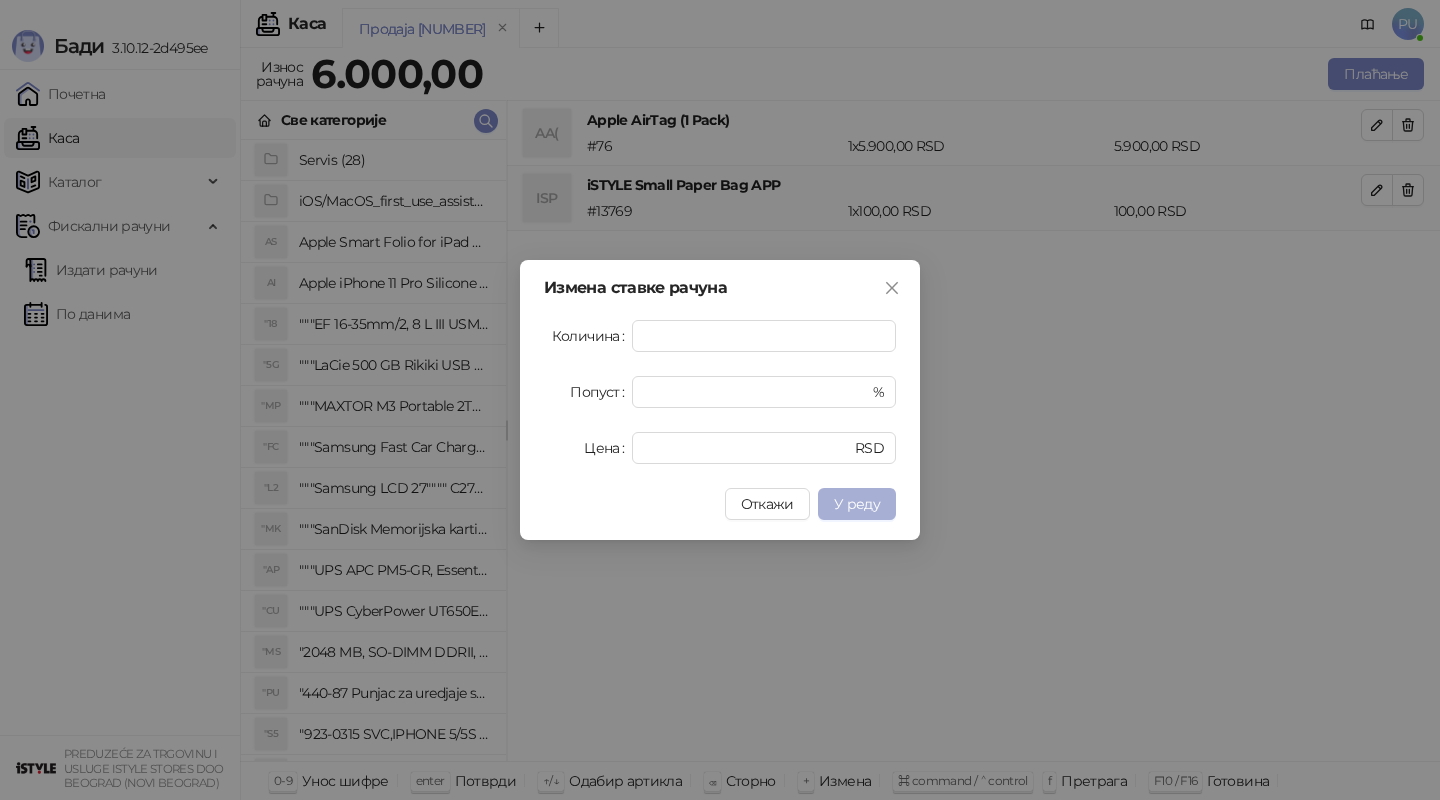click on "У реду" at bounding box center [857, 504] 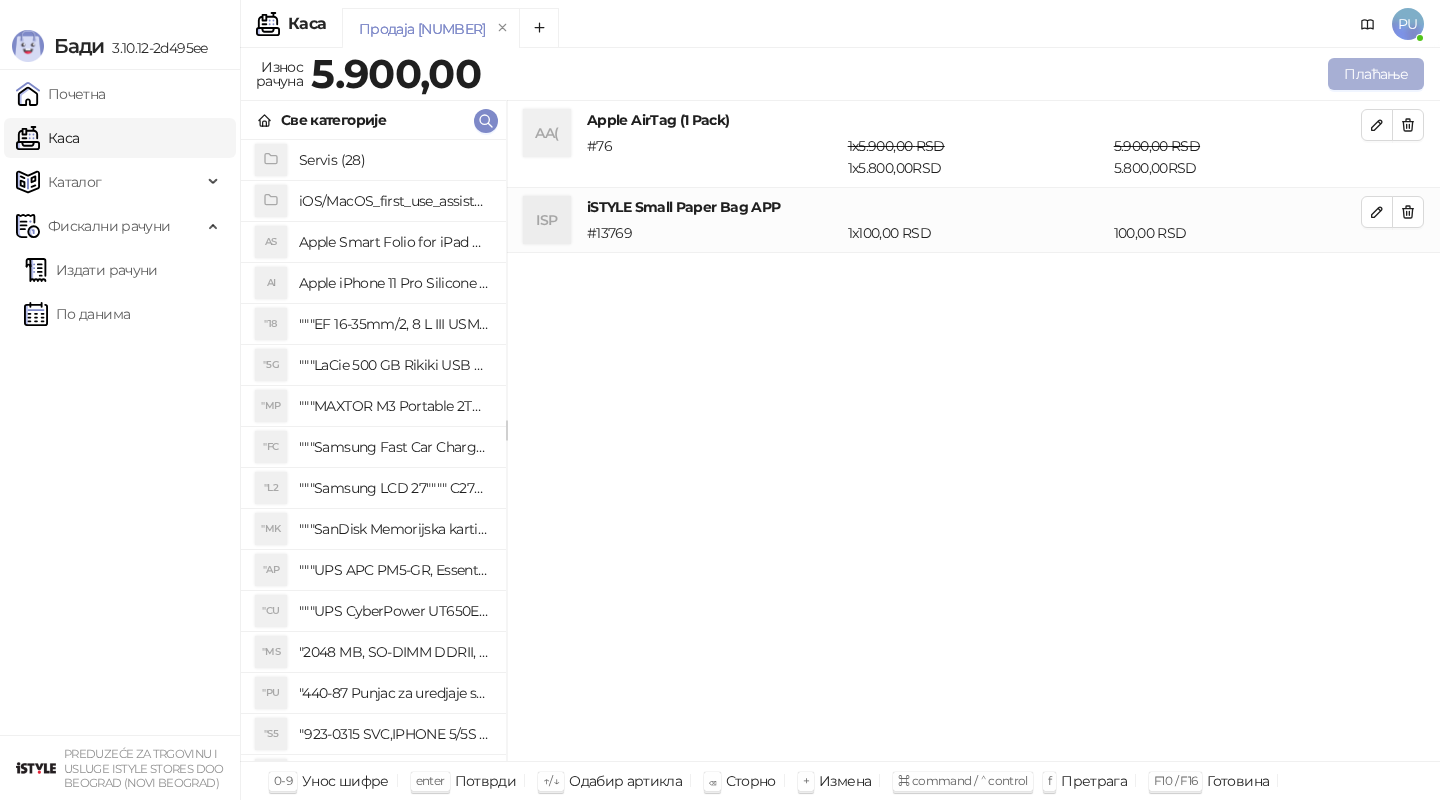 click on "Плаћање" at bounding box center (1376, 74) 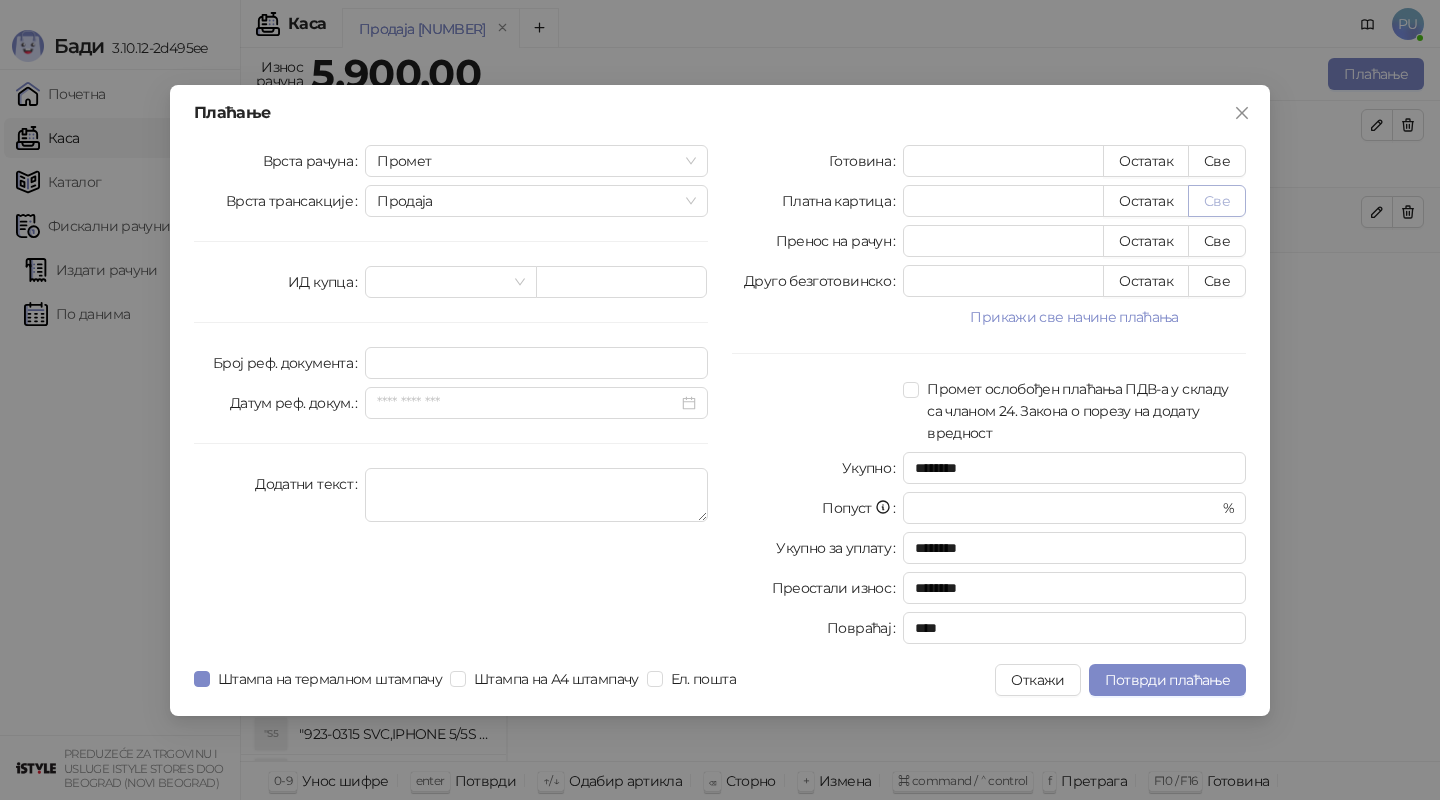 click on "Све" at bounding box center [1217, 201] 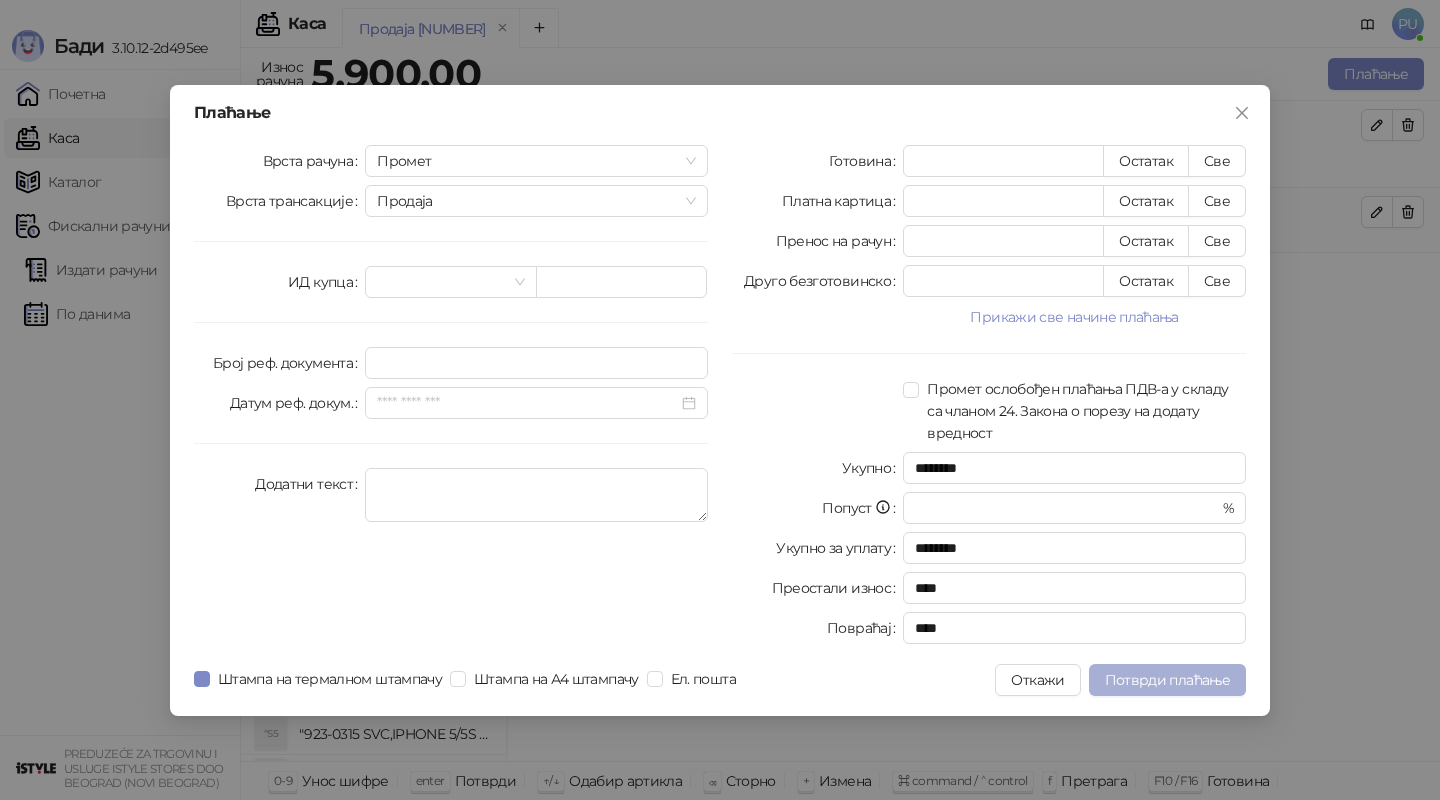 click on "Потврди плаћање" at bounding box center (1167, 680) 